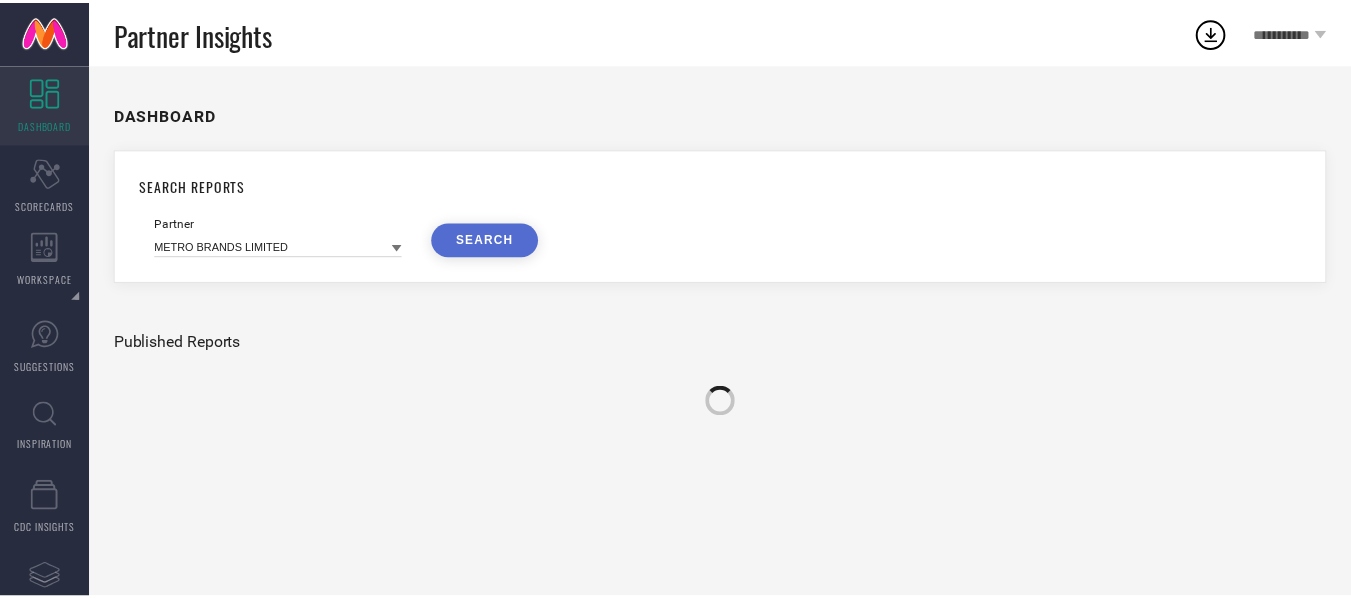 scroll, scrollTop: 0, scrollLeft: 0, axis: both 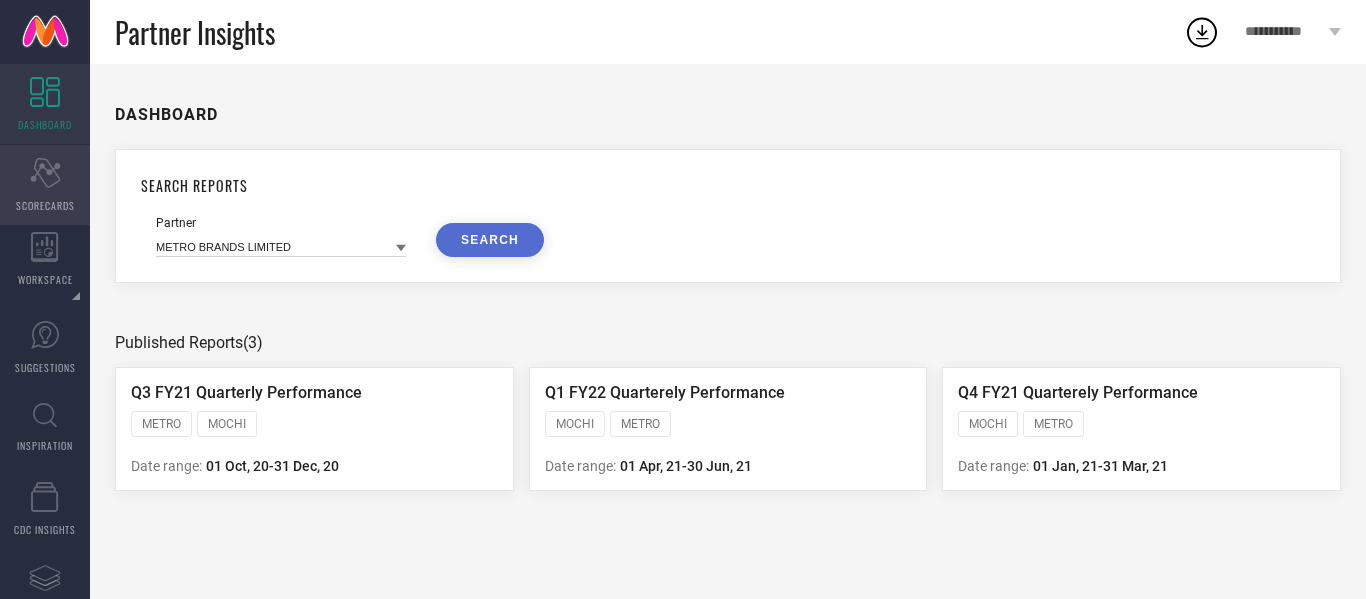 click on "SCORECARDS" at bounding box center (45, 205) 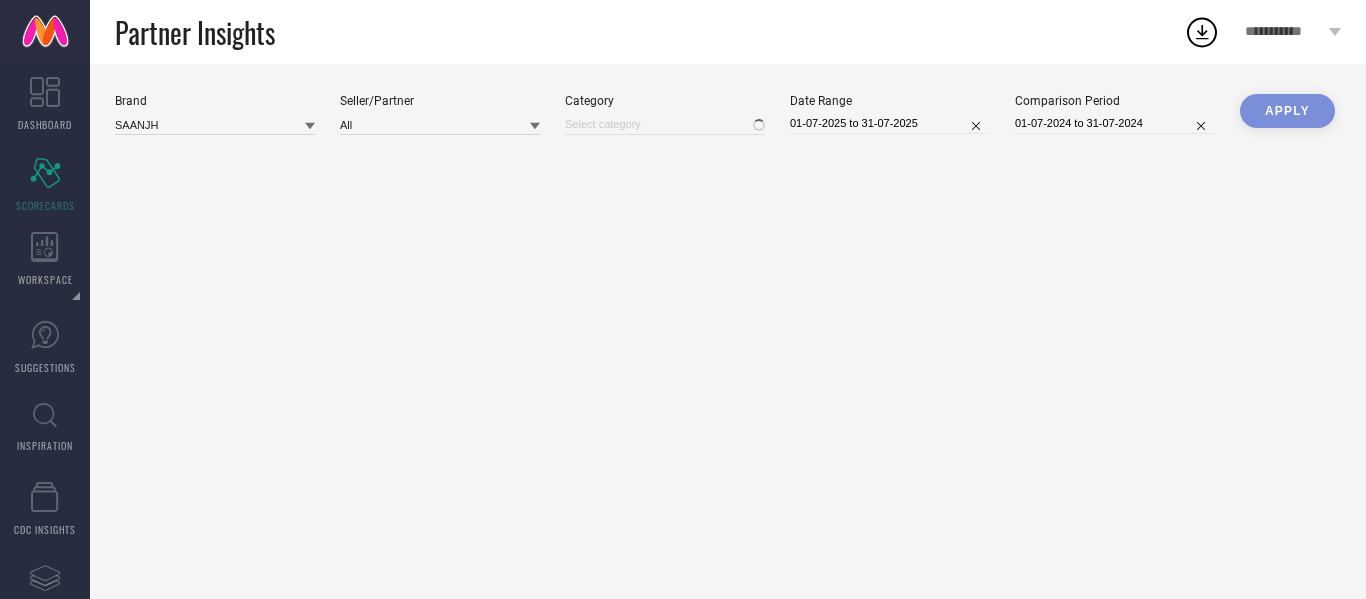 type on "All" 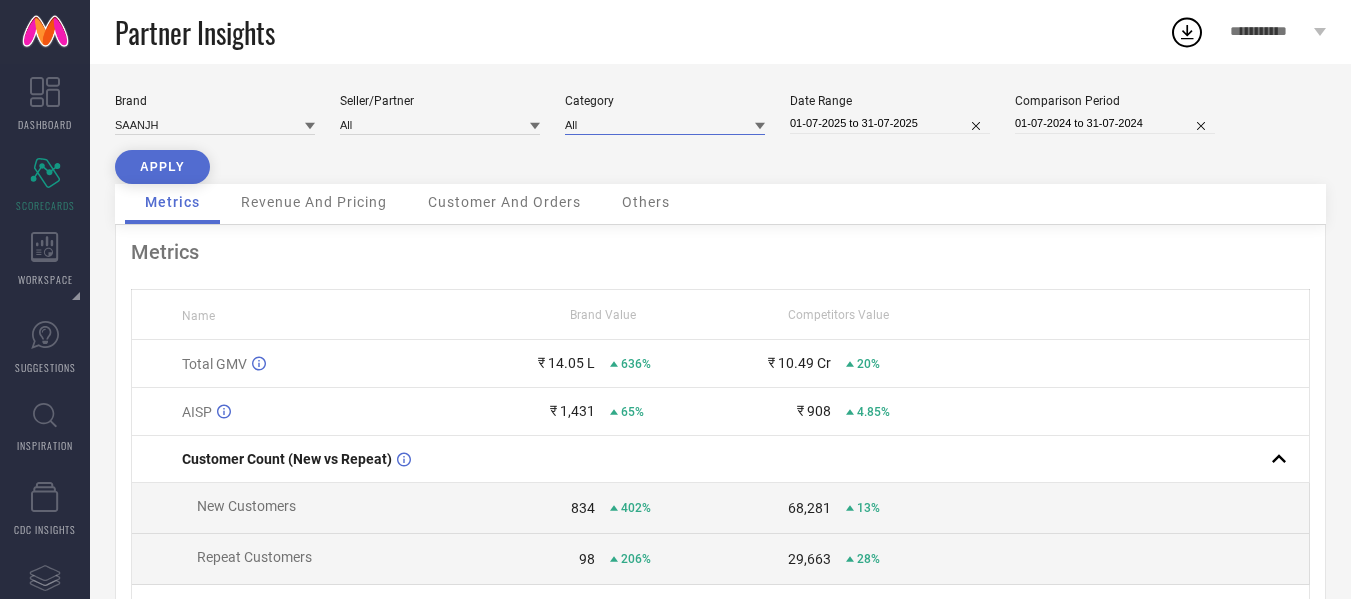 click at bounding box center [665, 124] 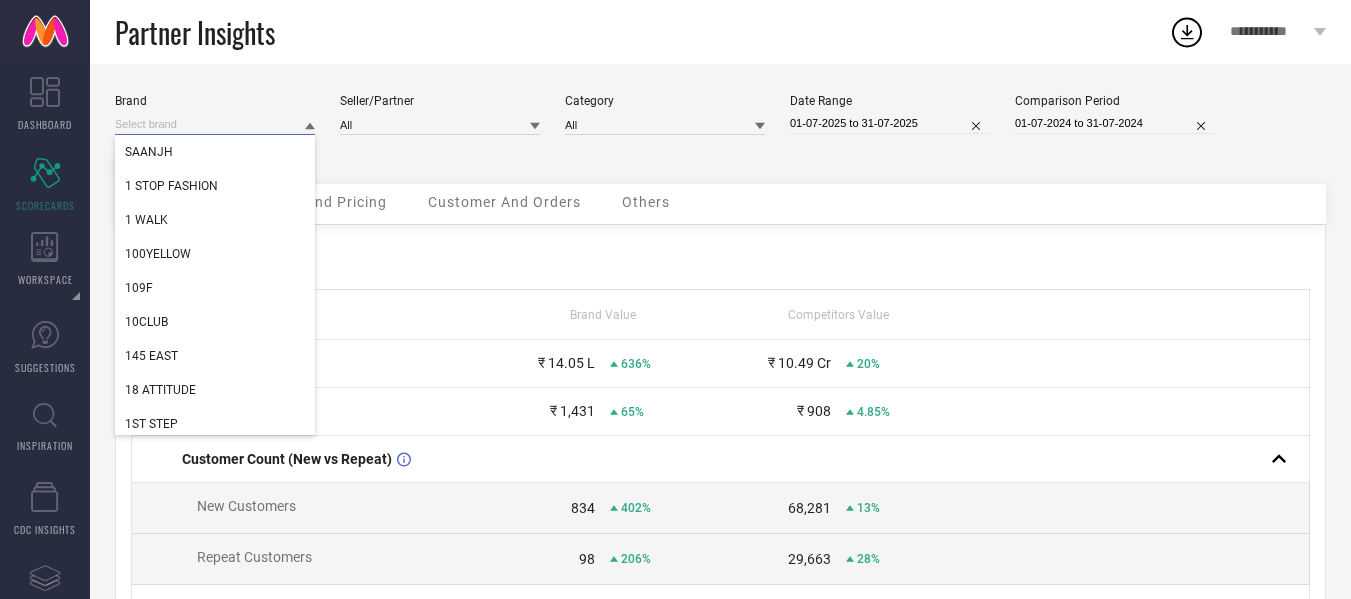 click at bounding box center (215, 124) 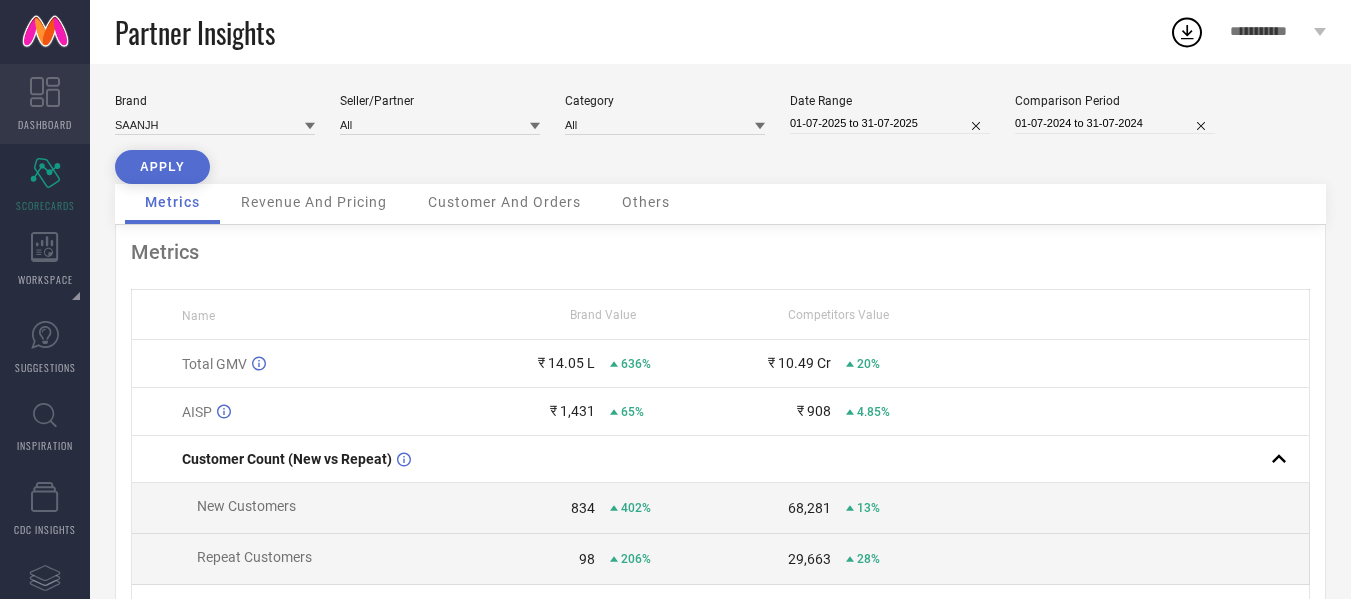 click on "DASHBOARD" at bounding box center [45, 104] 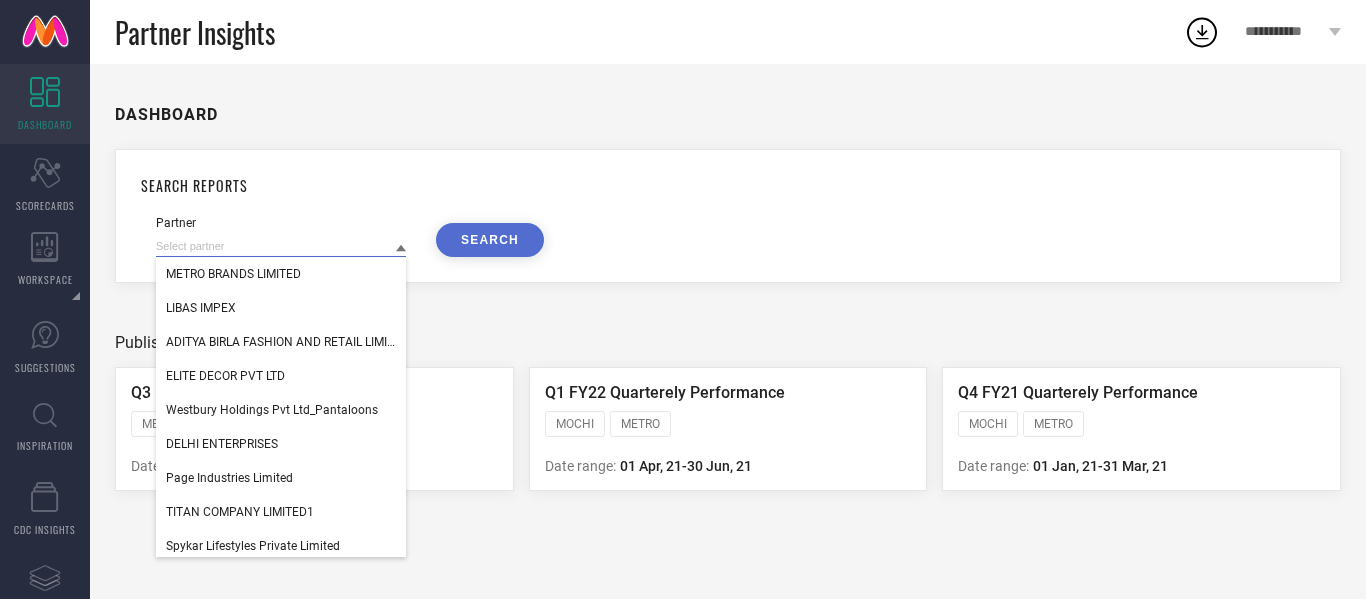 click at bounding box center (281, 246) 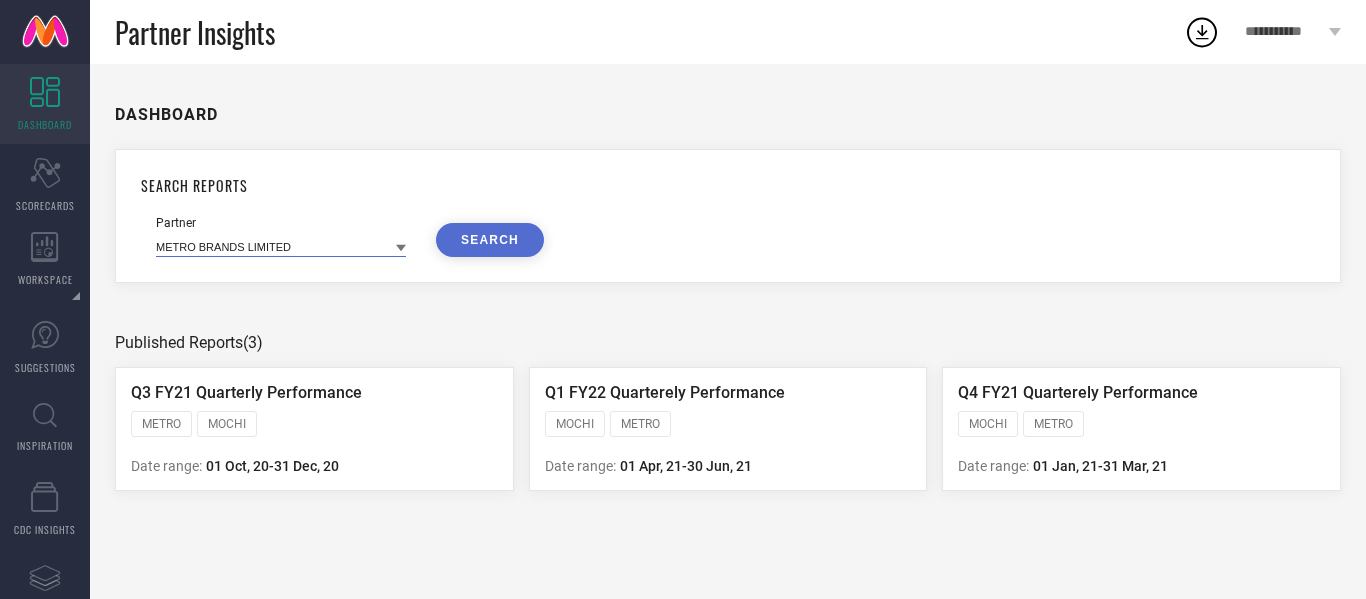 click at bounding box center [281, 246] 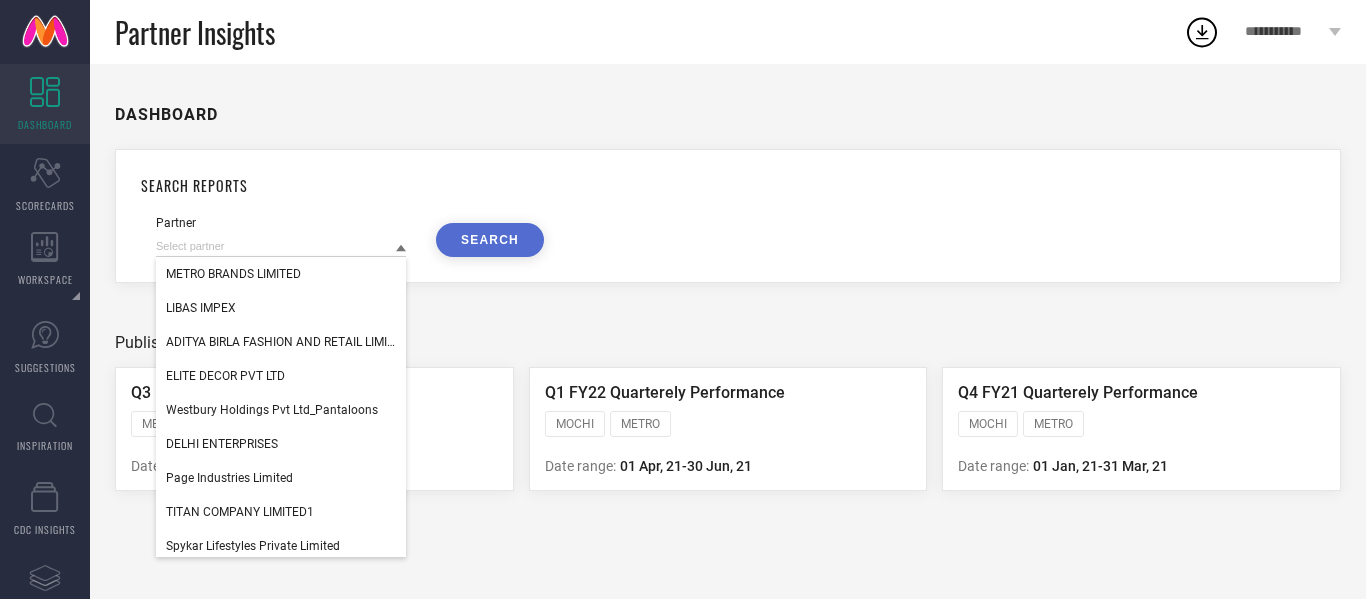 click on "SEARCH REPORTS Partner METRO BRANDS LIMITED LIBAS IMPEX ADITYA BIRLA FASHION AND RETAIL LIMITED (MADURA FASHION & LIFESTYLE DIVISION) ELITE DECOR PVT LTD Westbury Holdings Pvt Ltd_Pantaloons DELHI ENTERPRISES Page Industries Limited TITAN COMPANY LIMITED1 Spykar Lifestyles Private Limited DENNISON INDIA ARVIND LIFESTYLE BRANDS LTD-GAP NEXXBASE MARKETING PVT LTD ARVIND LIFESTYLE BRANDS LTD-USP SEARCH" at bounding box center (728, 216) 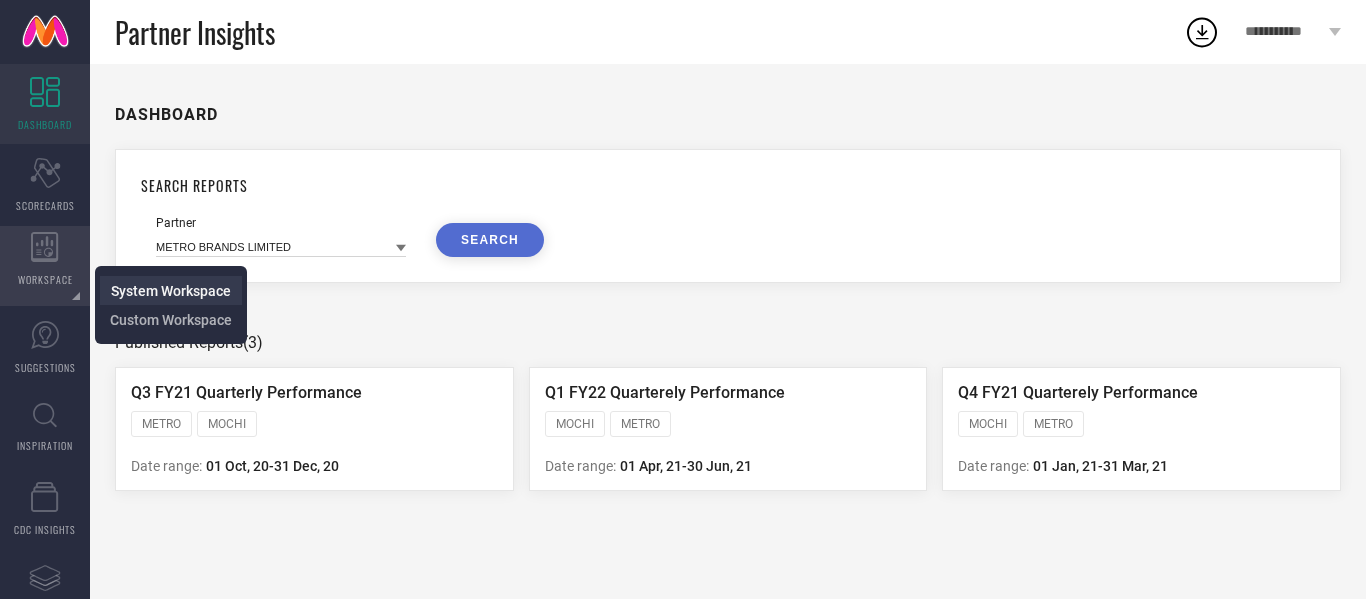 click on "System Workspace" at bounding box center (171, 290) 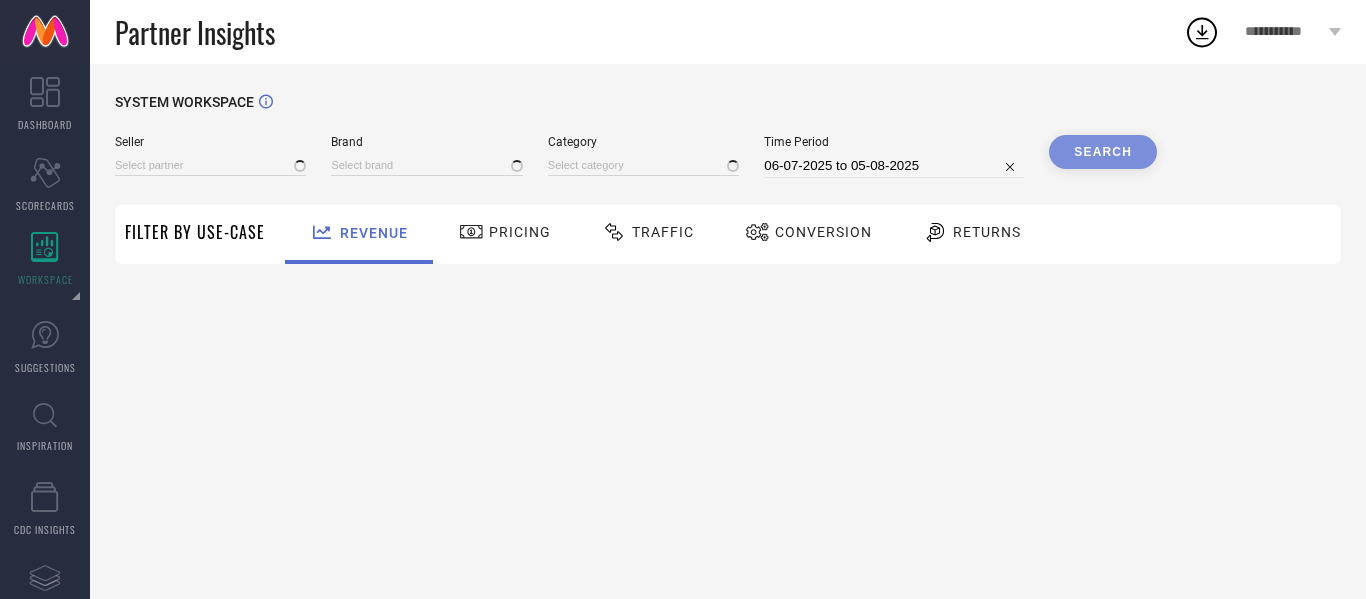 type on "All" 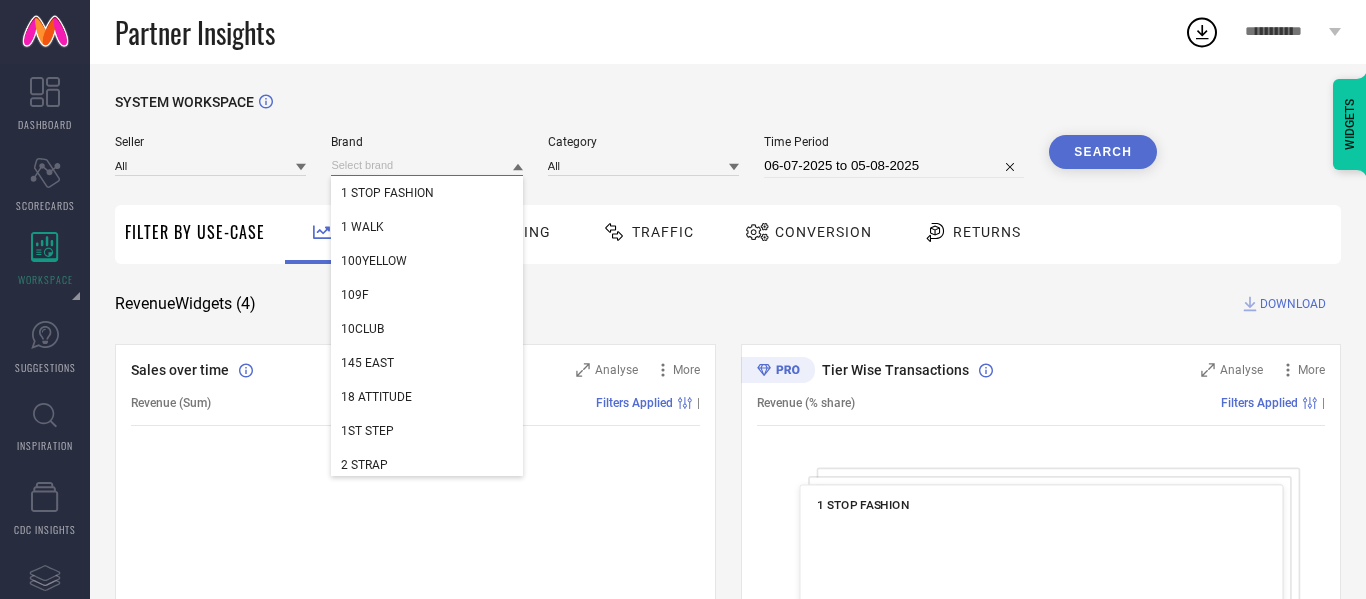 click at bounding box center [426, 165] 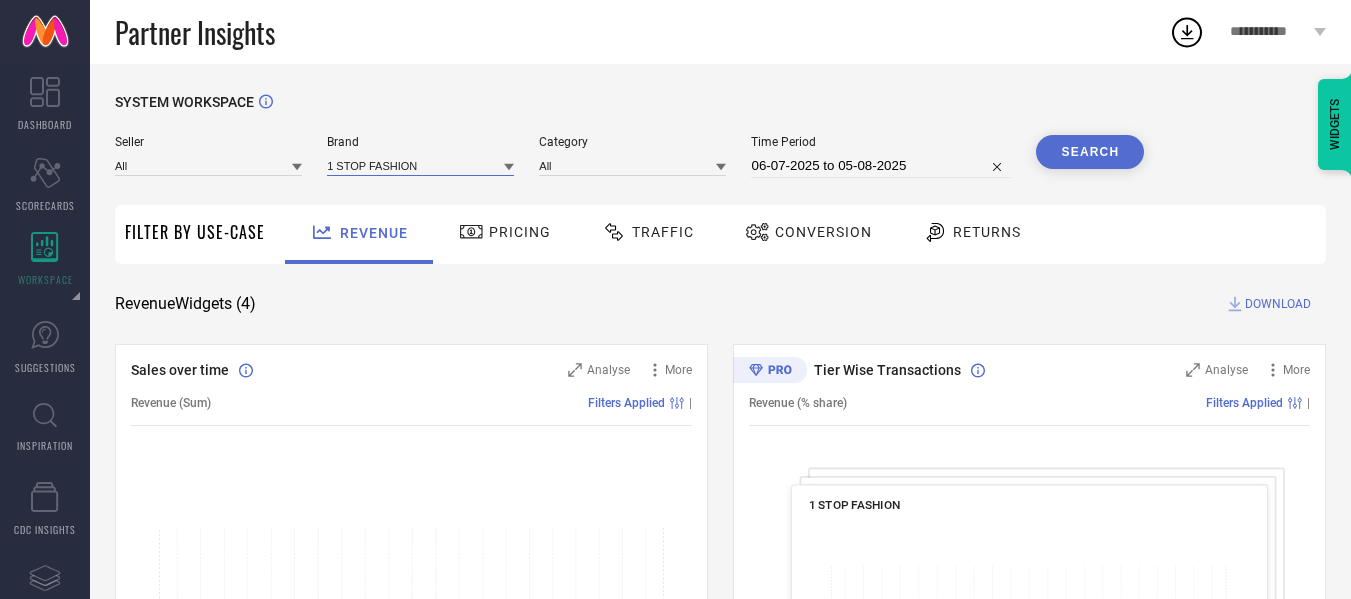 click at bounding box center [420, 165] 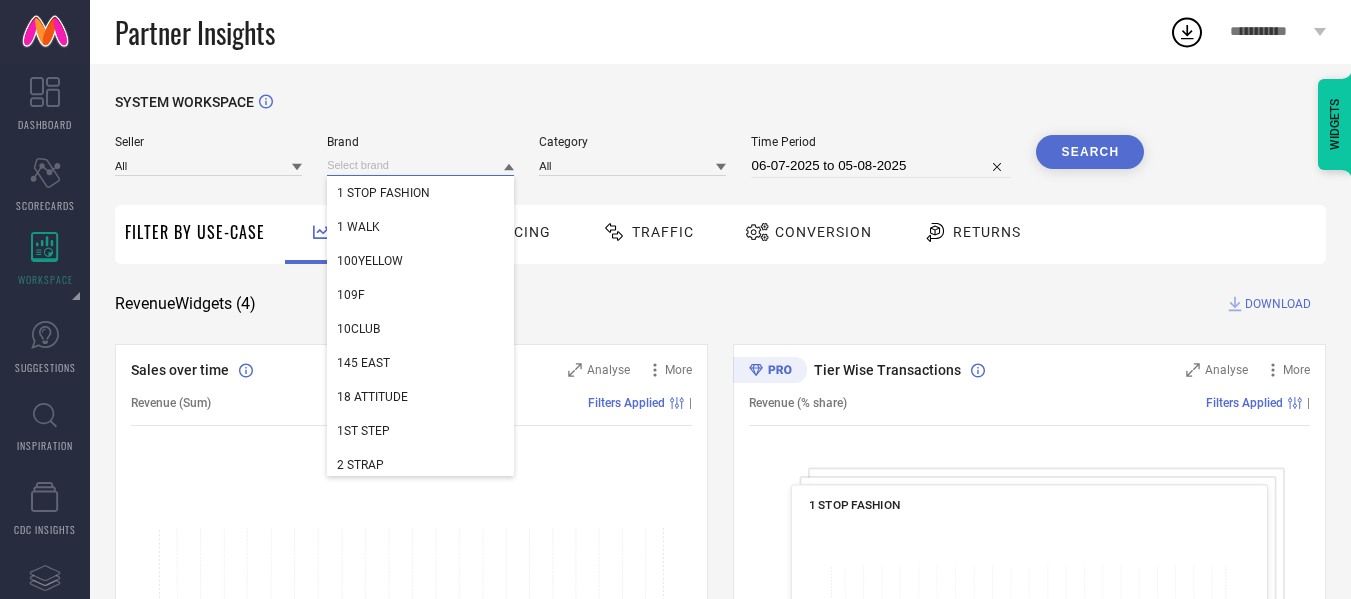 paste on "LARGISH" 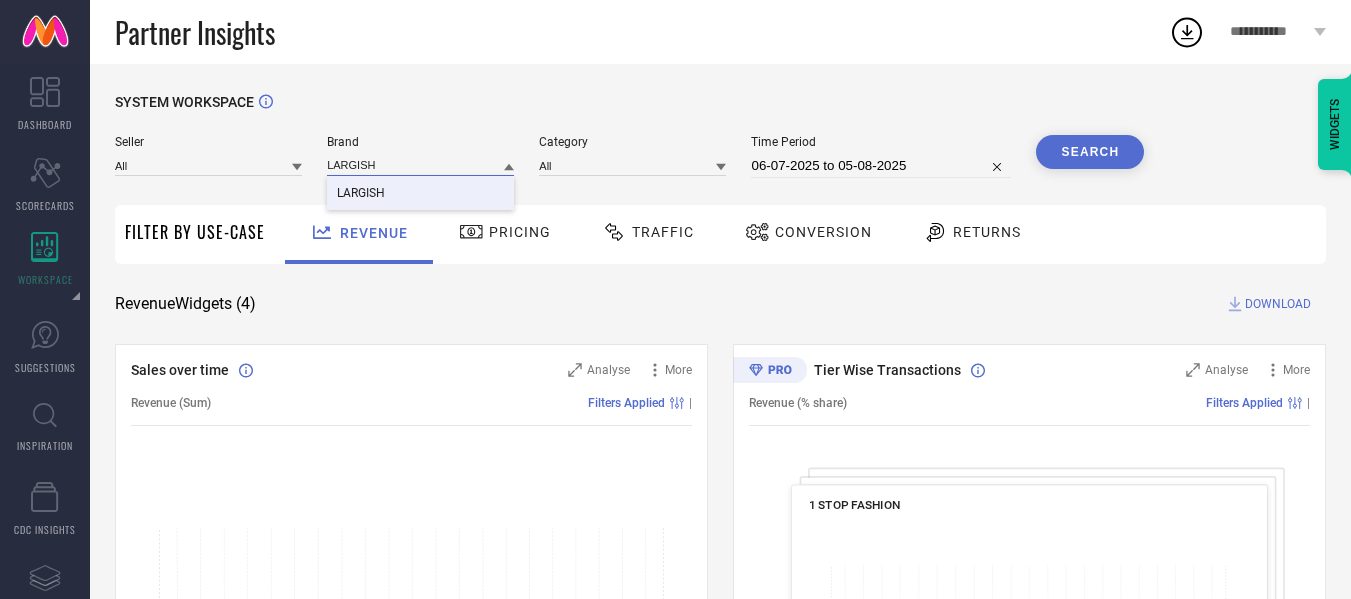 type on "LARGISH" 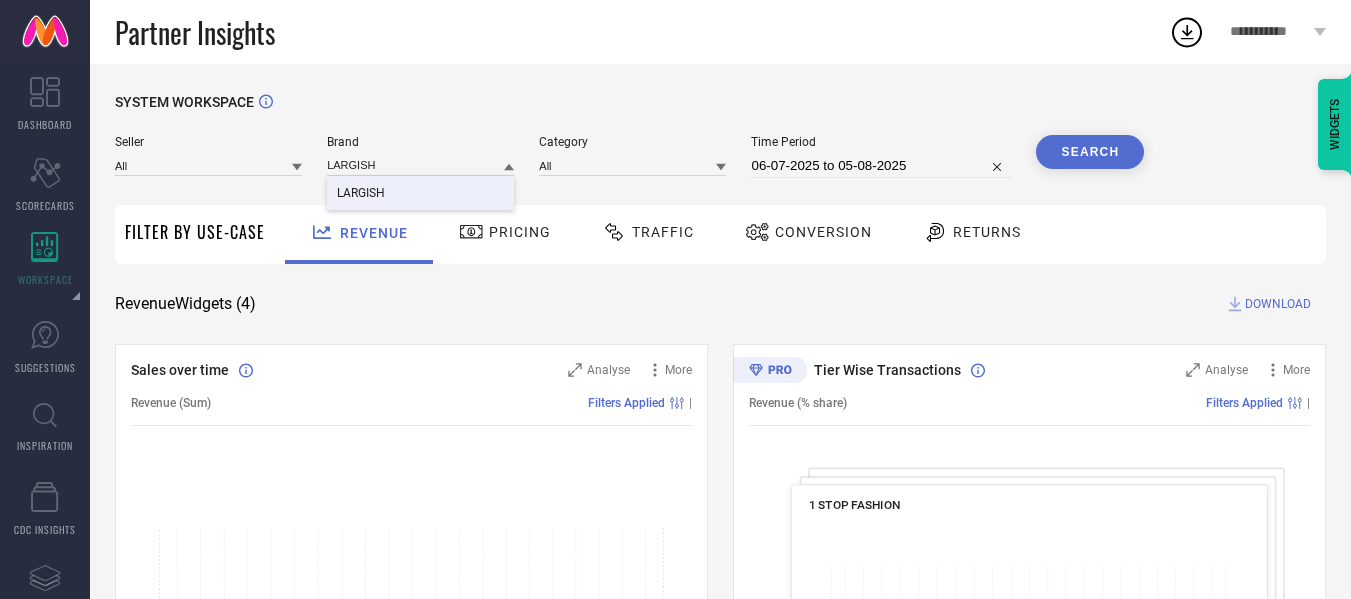 click on "Pricing" at bounding box center (505, 234) 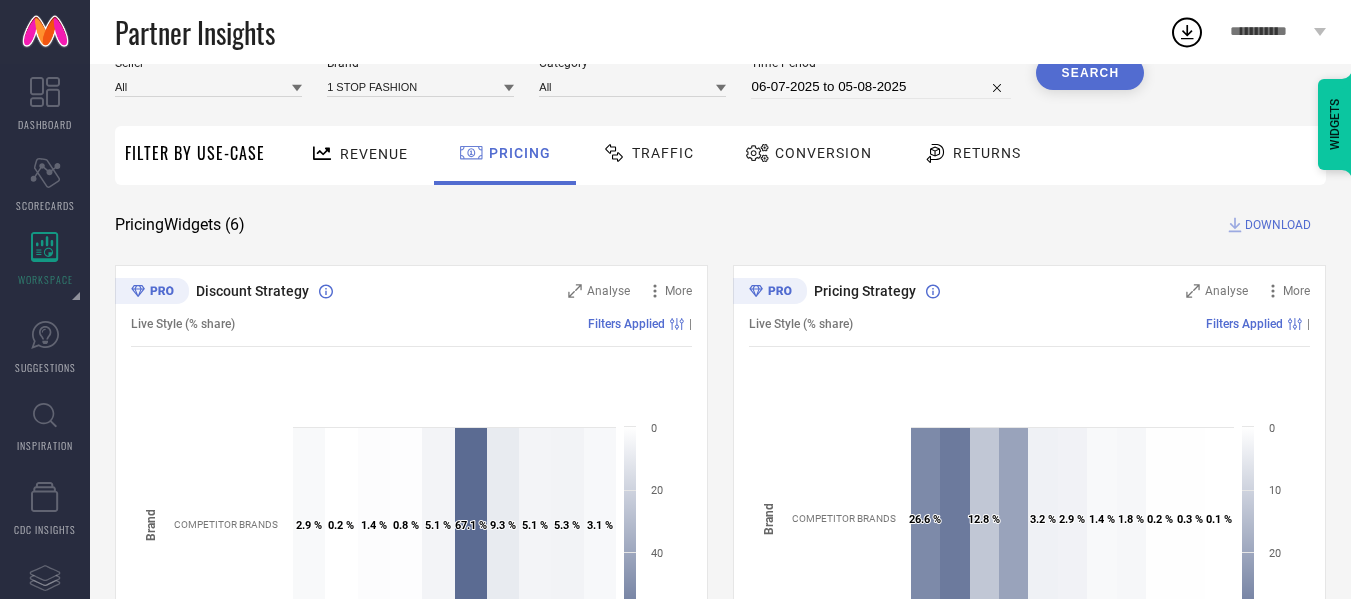 scroll, scrollTop: 78, scrollLeft: 0, axis: vertical 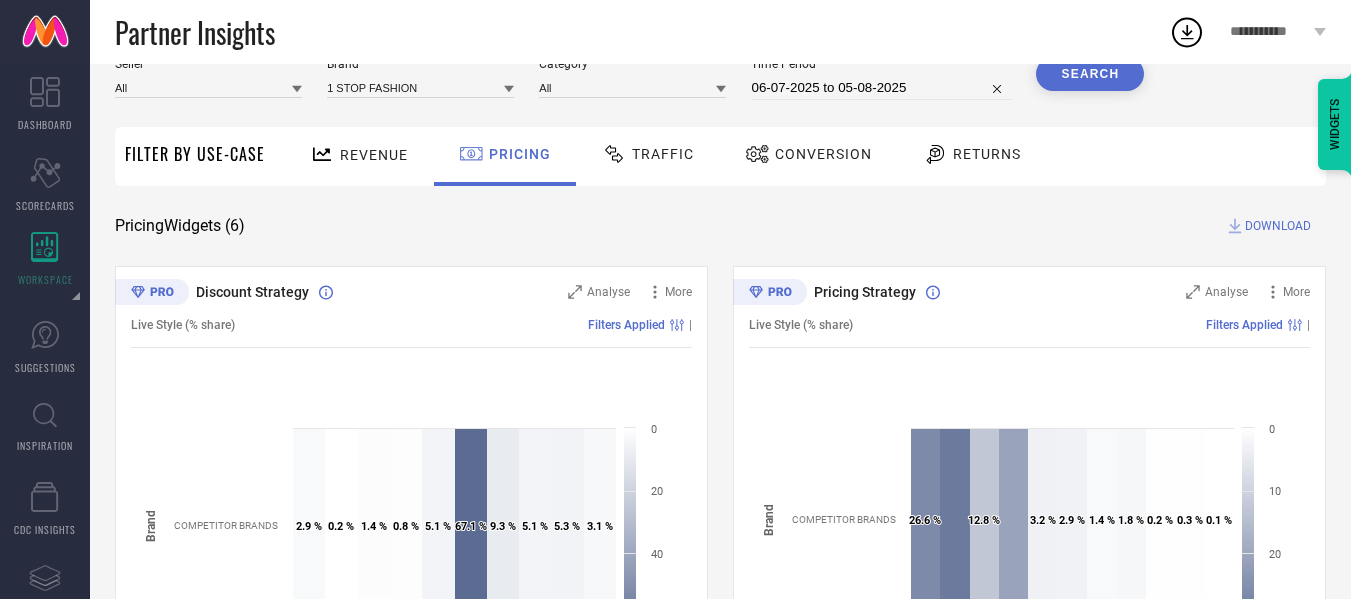 click on "Revenue" at bounding box center [359, 154] 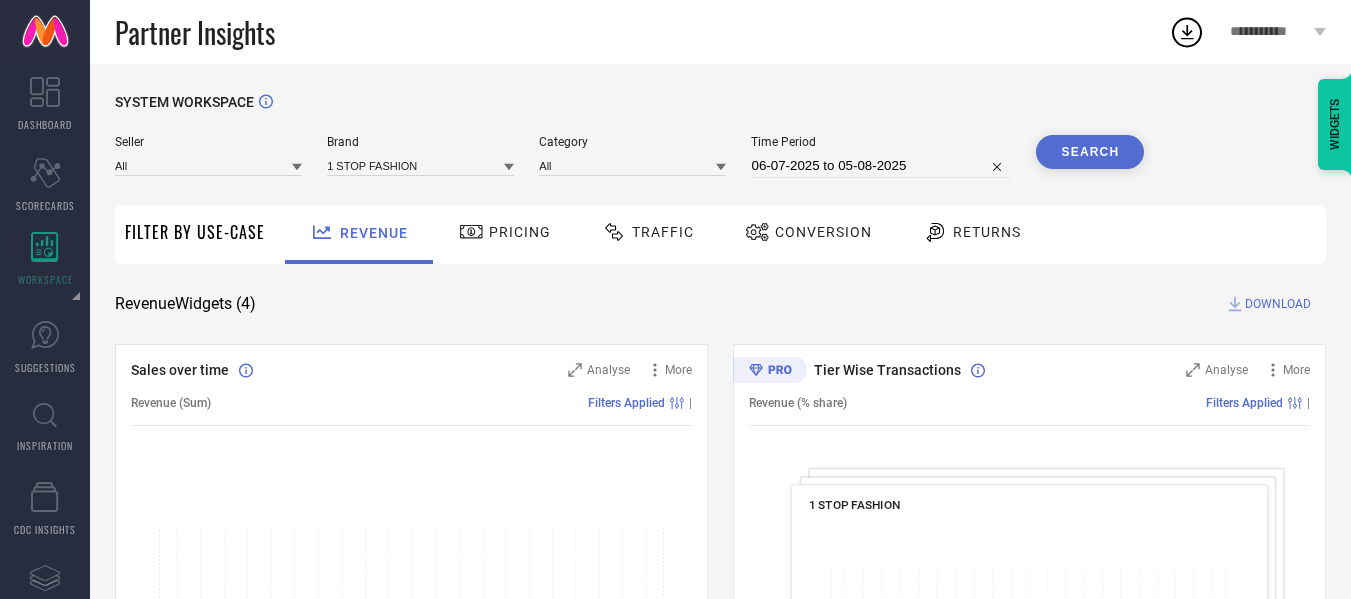 click on "Traffic" at bounding box center [648, 232] 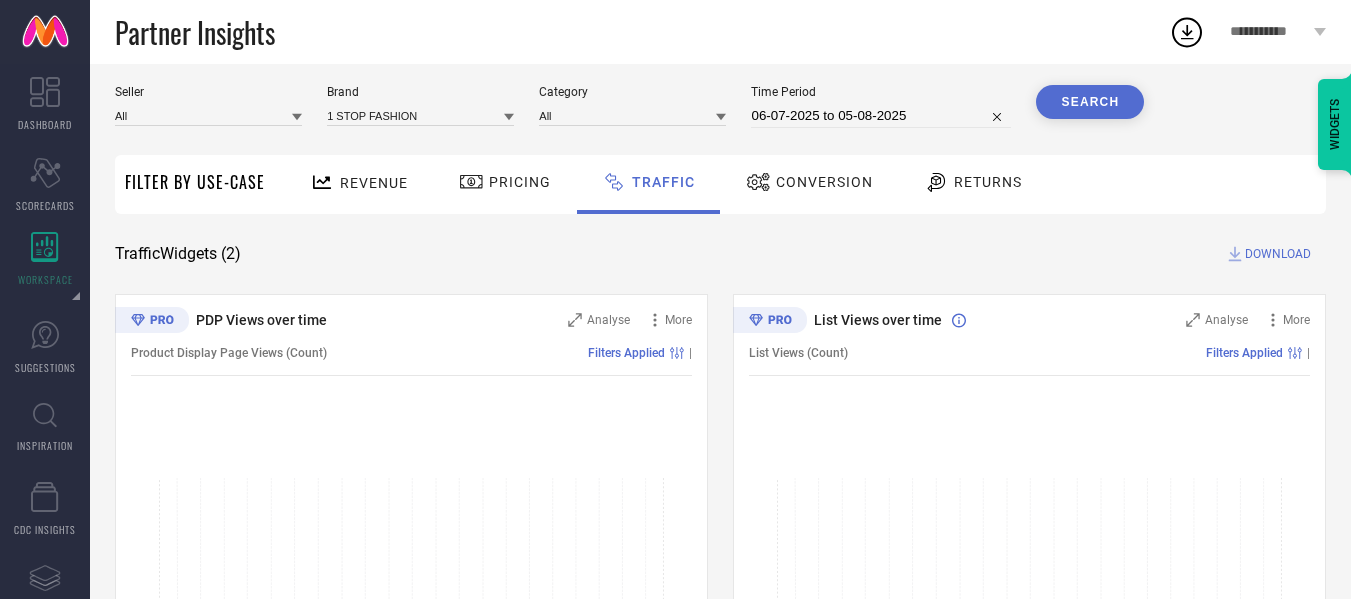 scroll, scrollTop: 21, scrollLeft: 0, axis: vertical 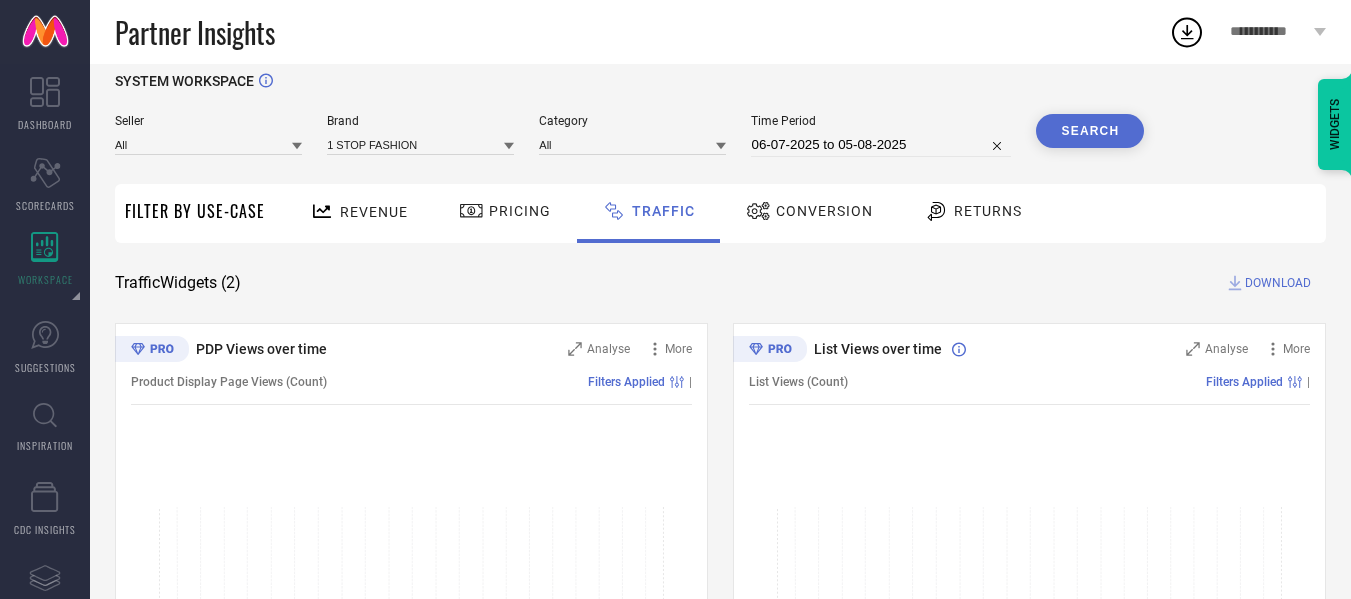 click on "Conversion" at bounding box center [824, 211] 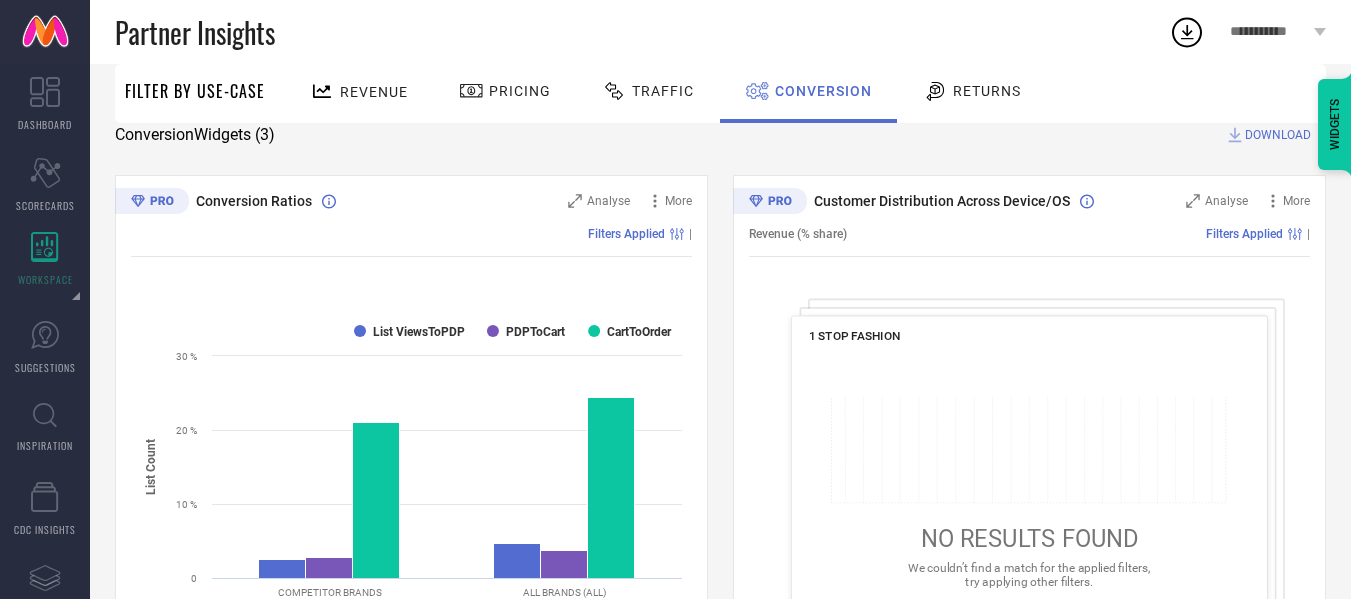 scroll, scrollTop: 168, scrollLeft: 0, axis: vertical 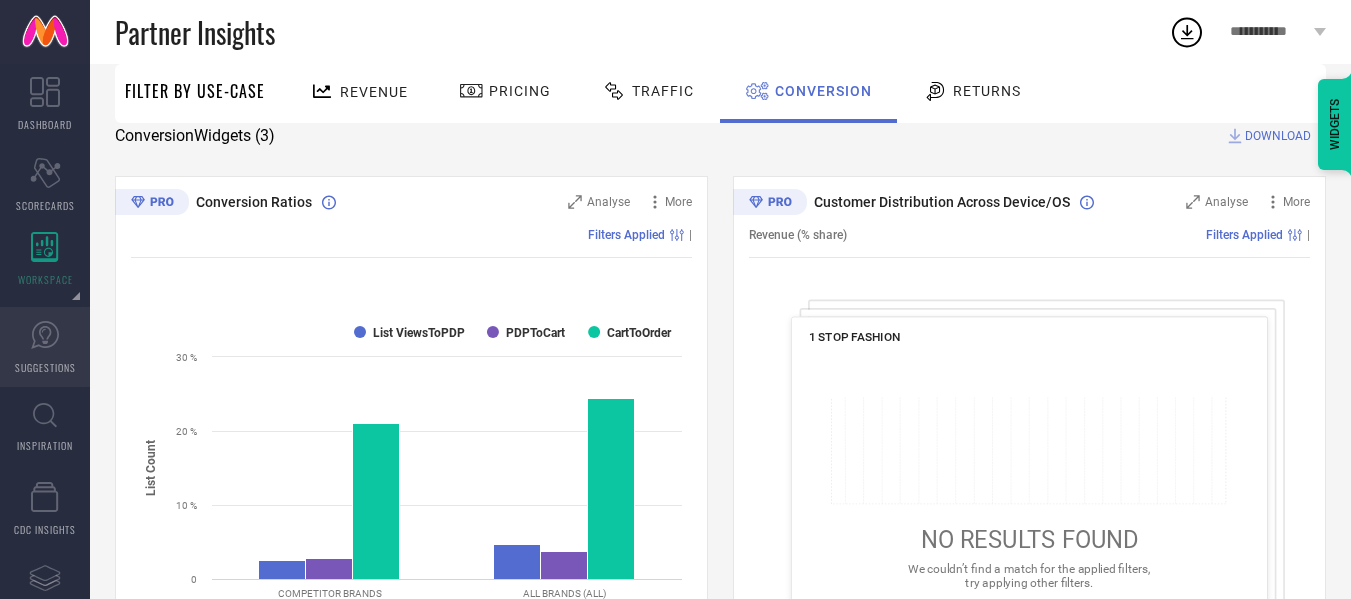 click on "SUGGESTIONS" at bounding box center [45, 367] 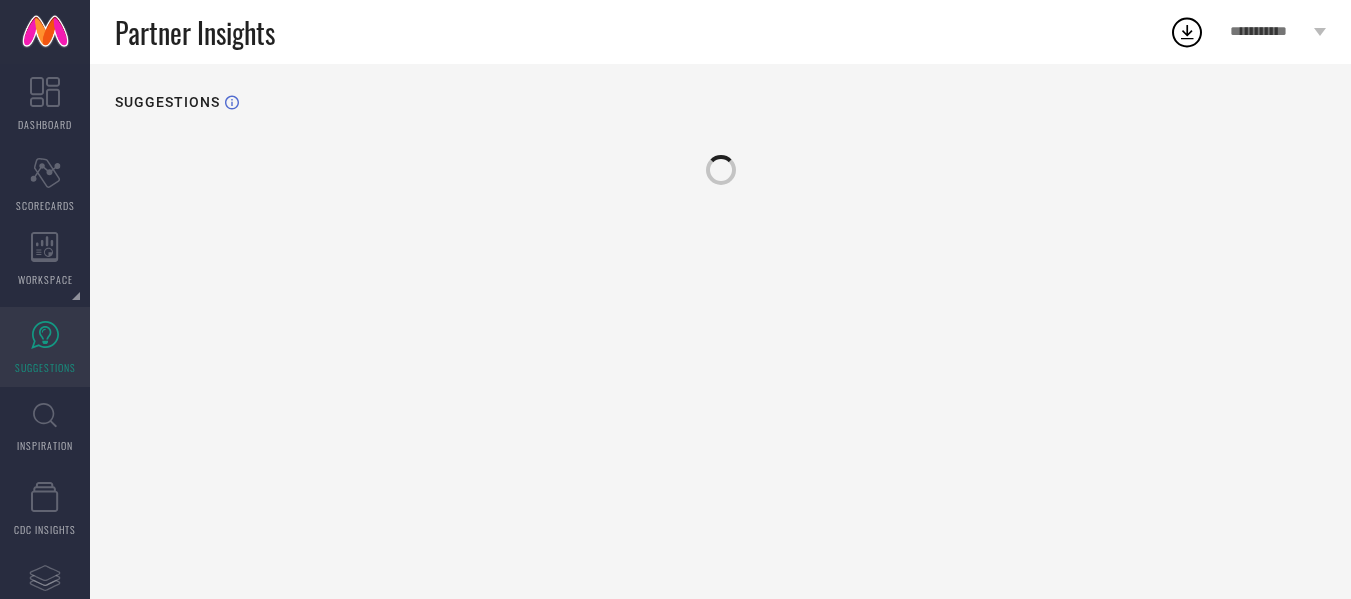 scroll, scrollTop: 0, scrollLeft: 0, axis: both 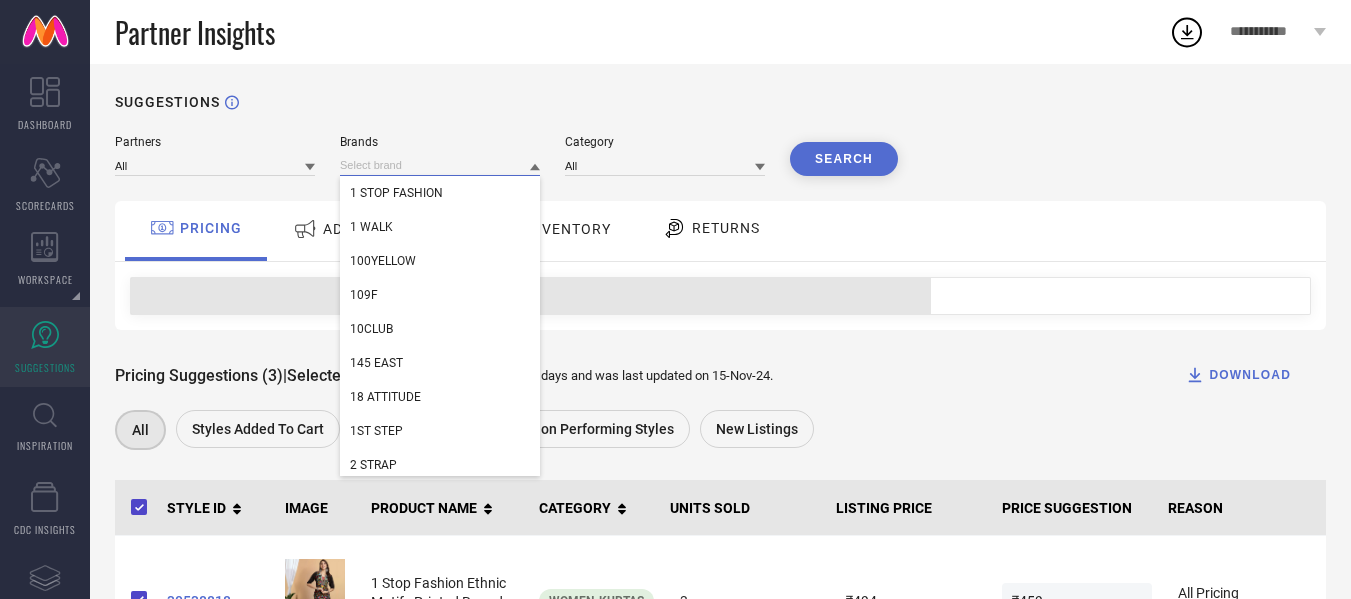 click at bounding box center (440, 165) 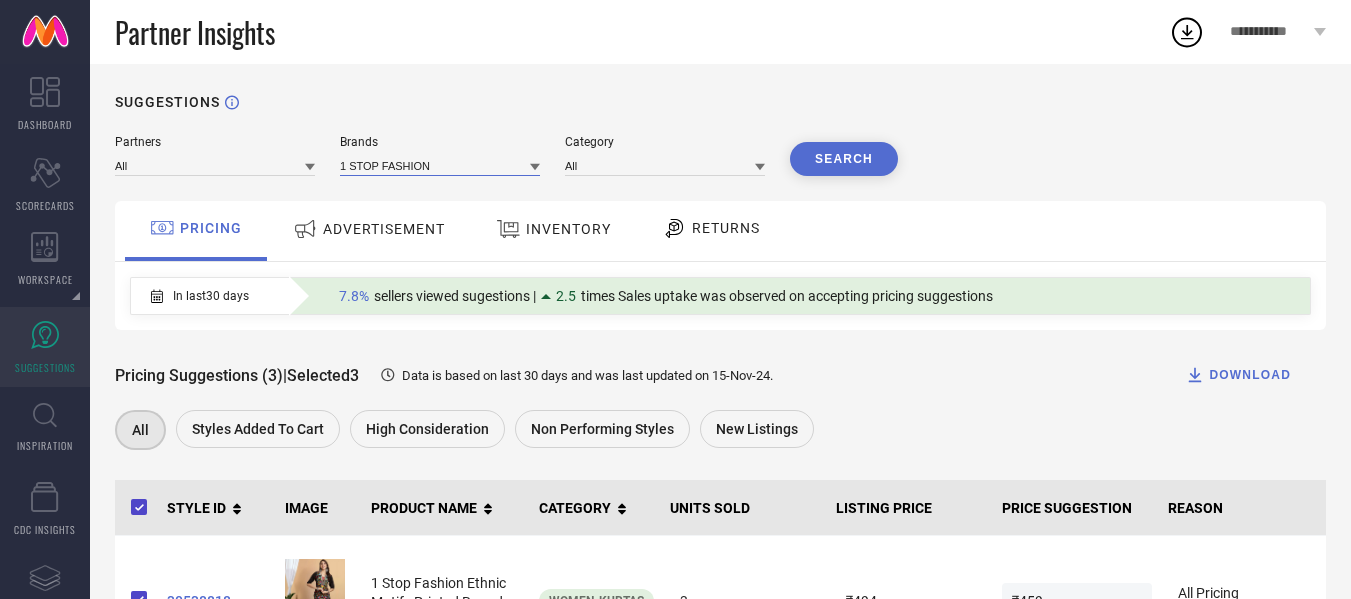 click at bounding box center [440, 165] 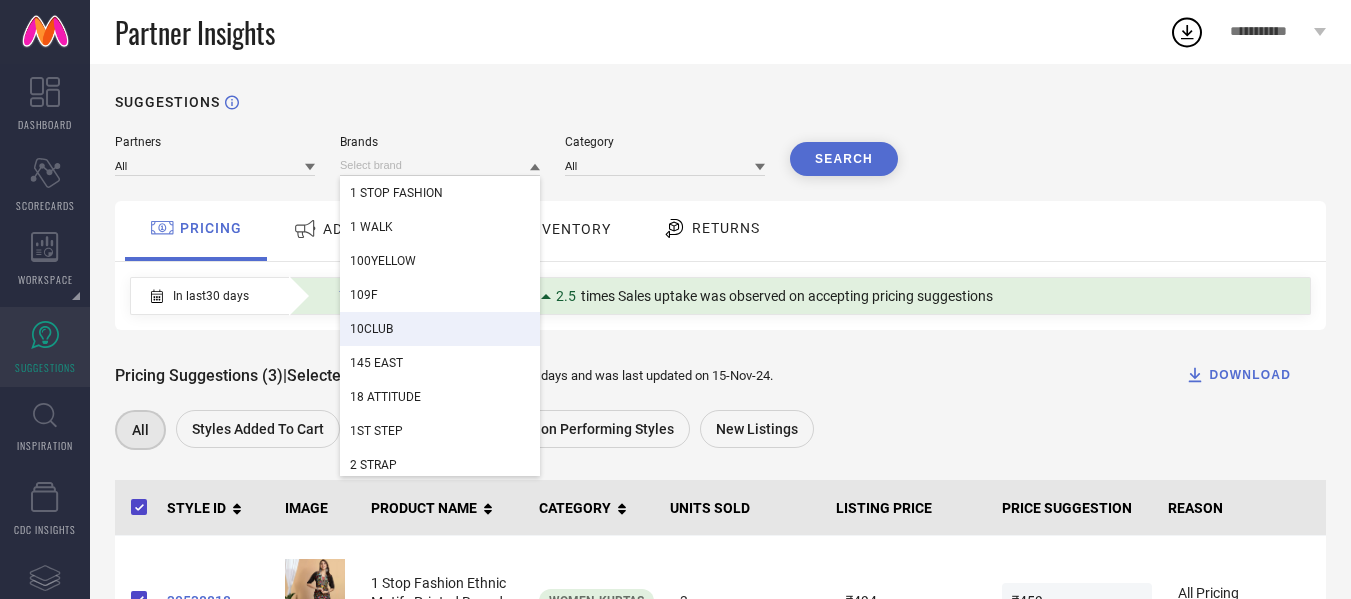 click on "In last  30   days" at bounding box center (211, 296) 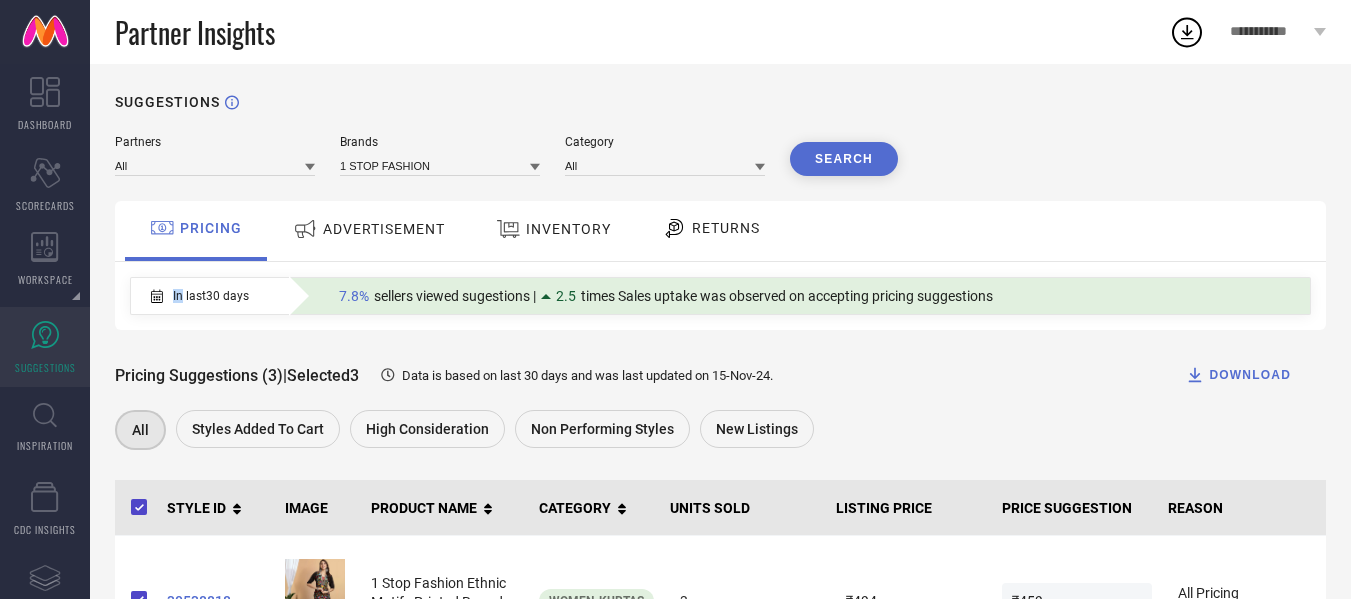 click on "In last  30   days" at bounding box center (211, 296) 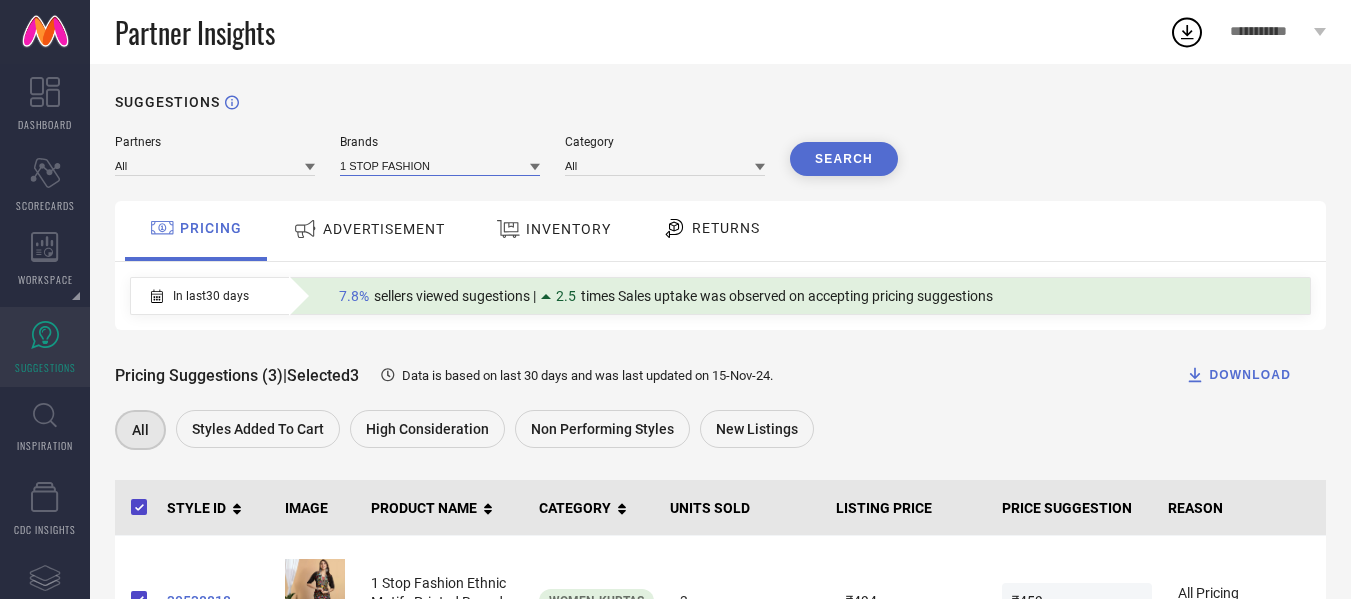 click at bounding box center [440, 165] 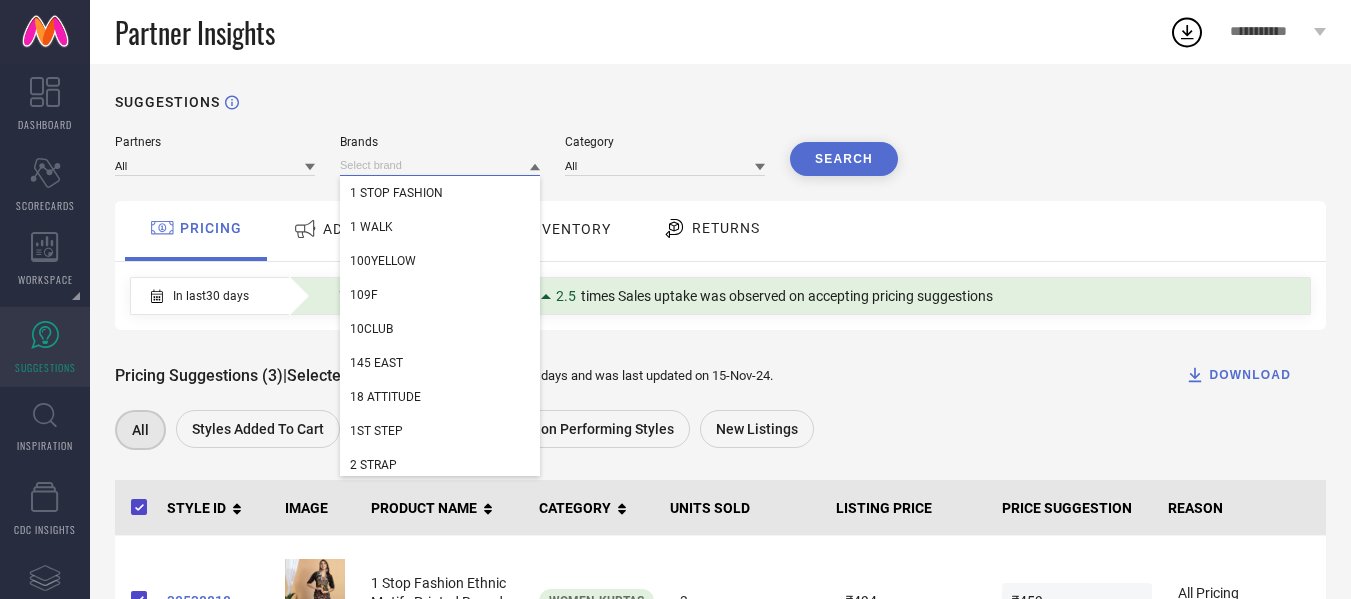 paste on "LARGISH" 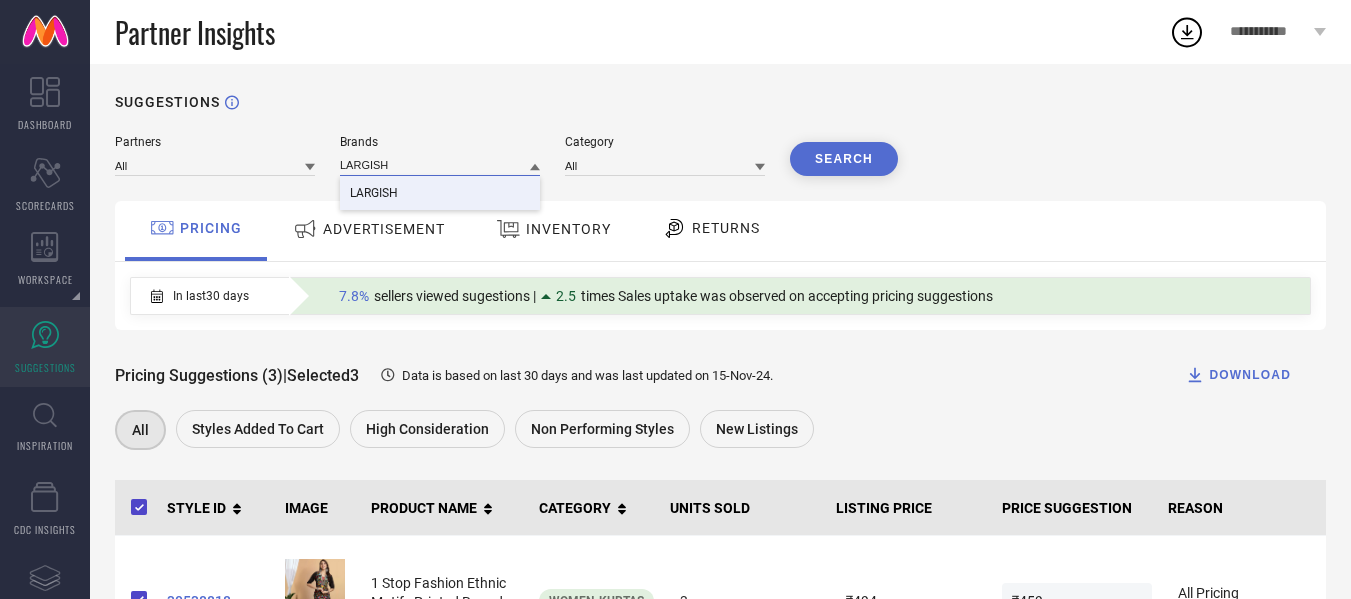 type on "LARGISH" 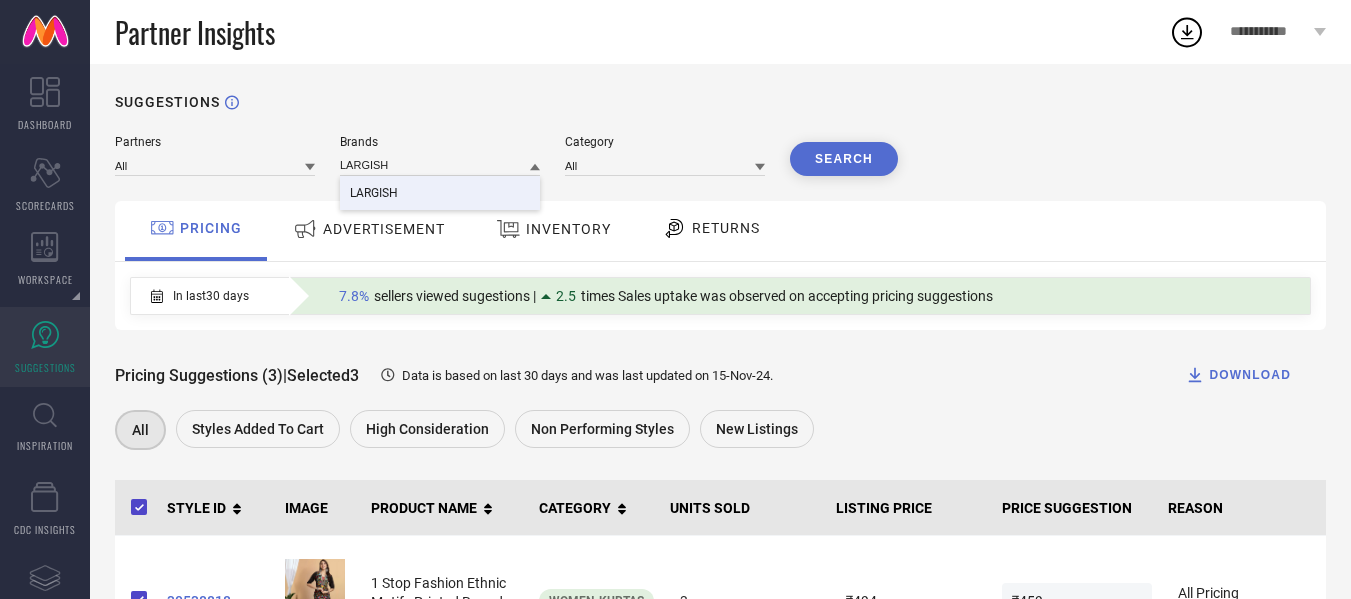 click on "SUGGESTIONS Partners All Brands LARGISH LARGISH Category All Search PRICING ADVERTISEMENT INVENTORY RETURNS In last  30   days   7.8%  sellers viewed sugestions  |     2.5  times Sales uptake was observed on accepting pricing suggestions Pricing Suggestions (3)  |  Selected  3 Data is based on last 30 days and was last updated on   [DATE] .   DOWNLOAD All Styles Added To Cart High Consideration Non Performing Styles New Listings STYLE ID IMAGE PRODUCT NAME CATEGORY UNITS SOLD LISTING PRICE PRICE SUGGESTION REASON 30538818 1 Stop Fashion Ethnic Motifs Printed Round Neck Straight Kurta Women-Kurtas 3 ₹494 ₹459 All Pricing Suggestions 20647478 1 Stop Fashion Women Pack of 2 Printed Crepe Block Print Straight Kurtas Women-Kurtas 1 ₹809 ₹739 All Pricing Suggestions 30538860 1 Stop Fashion Floral Printed Straight Kurta Women-Kurtas 1 ₹494 ₹459 All Pricing Suggestions" at bounding box center [720, 511] 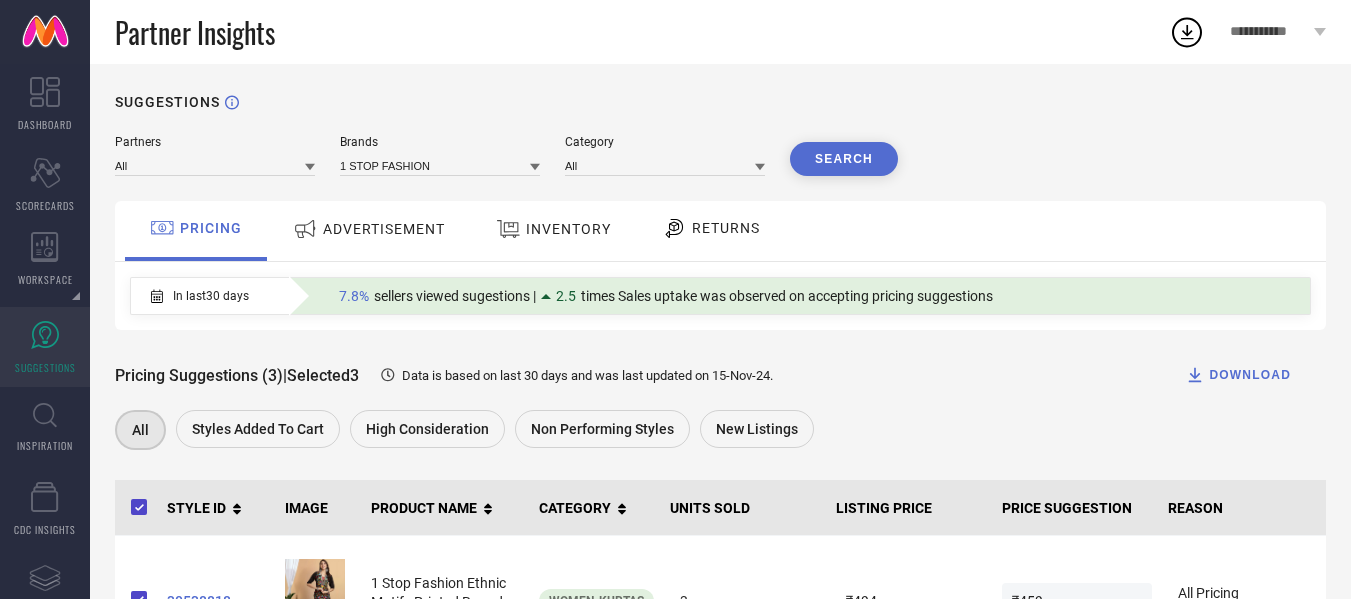 click on "Search" at bounding box center (844, 159) 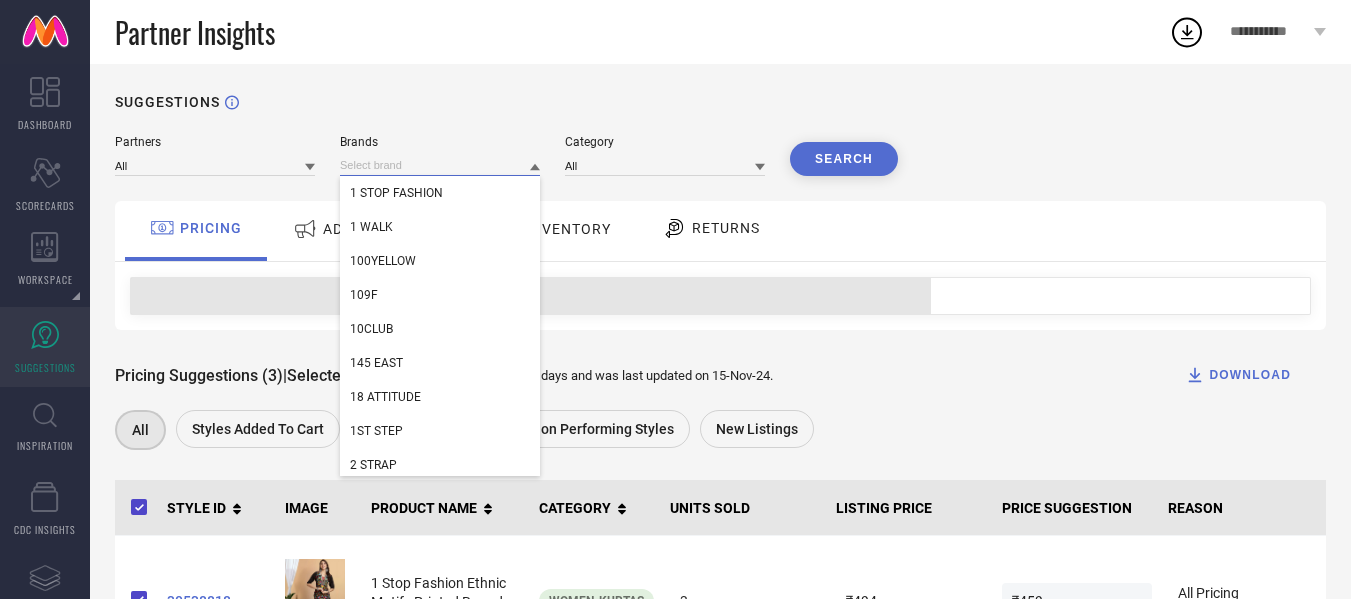 click at bounding box center [440, 165] 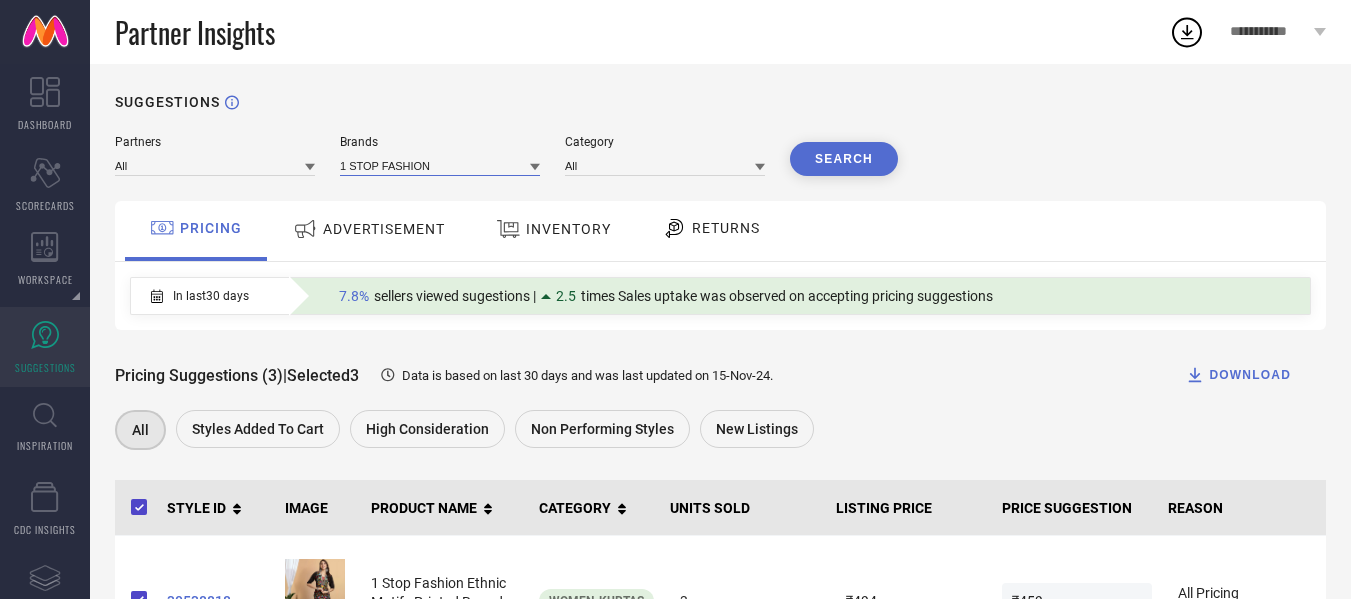 click at bounding box center [440, 165] 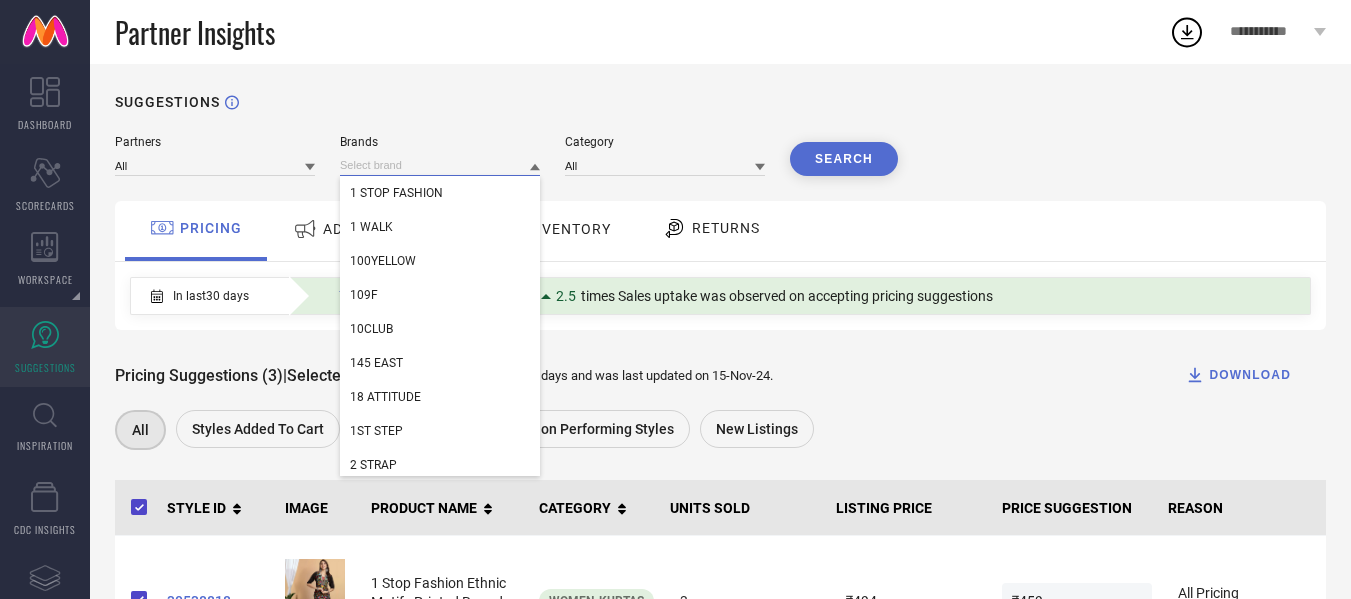 paste on "LARGISH" 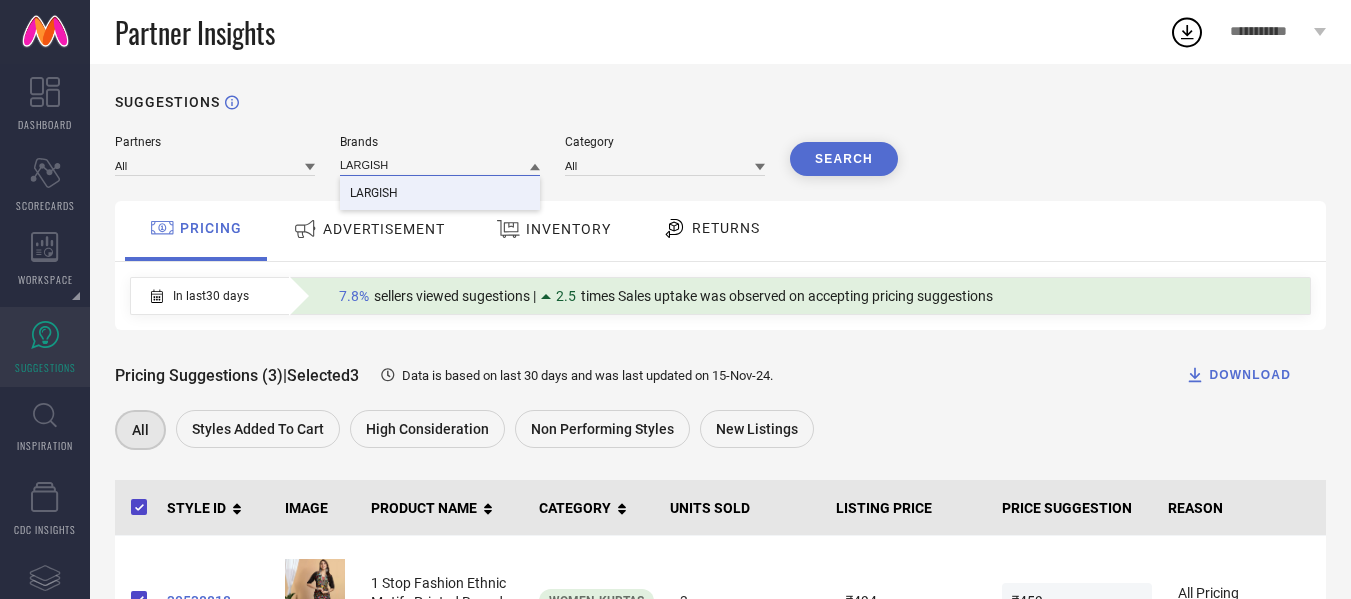 type on "LARGISH" 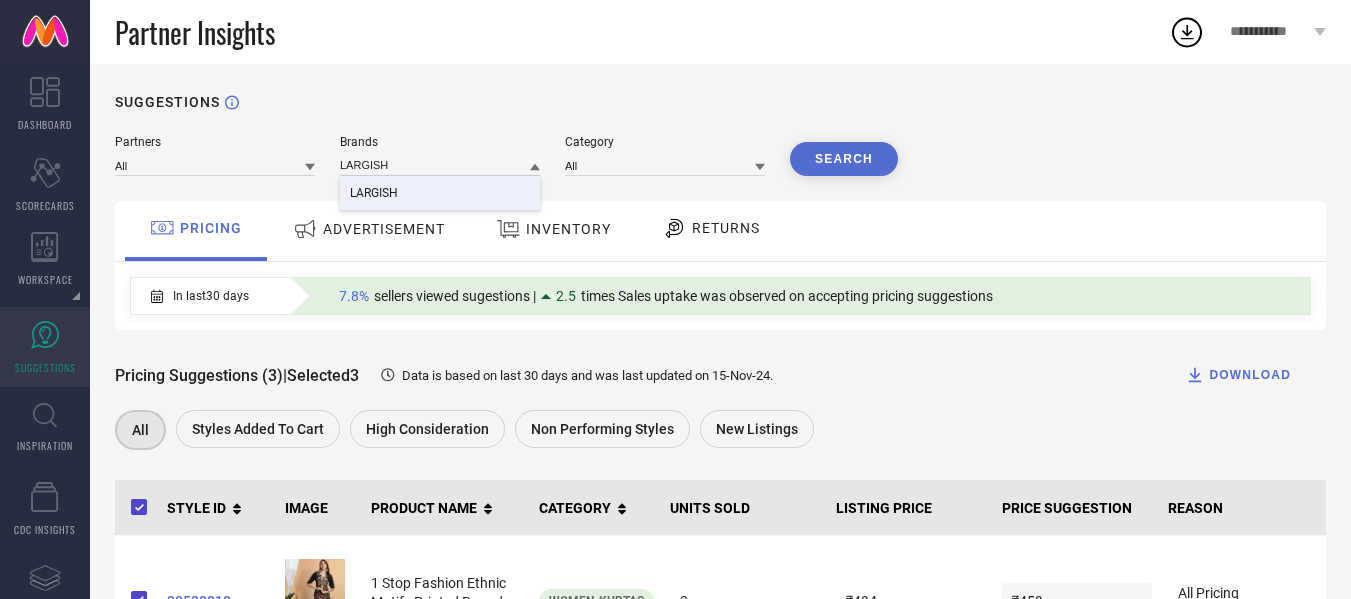 click on "LARGISH" at bounding box center [440, 193] 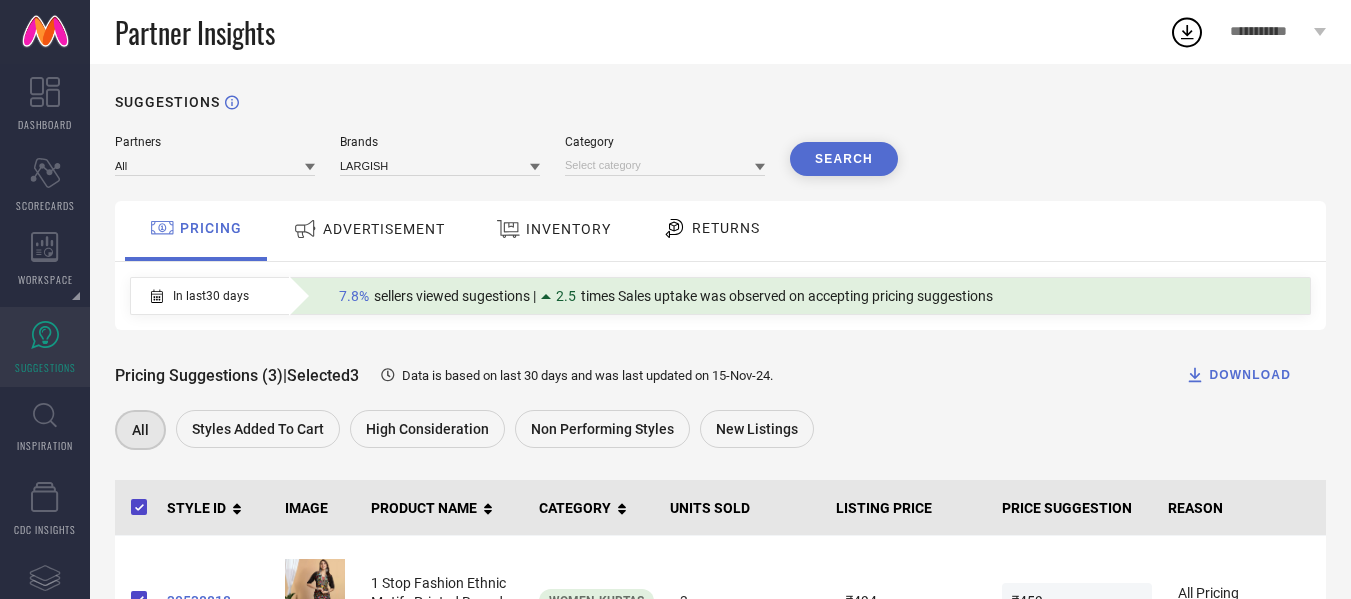 click on "Search" at bounding box center [844, 159] 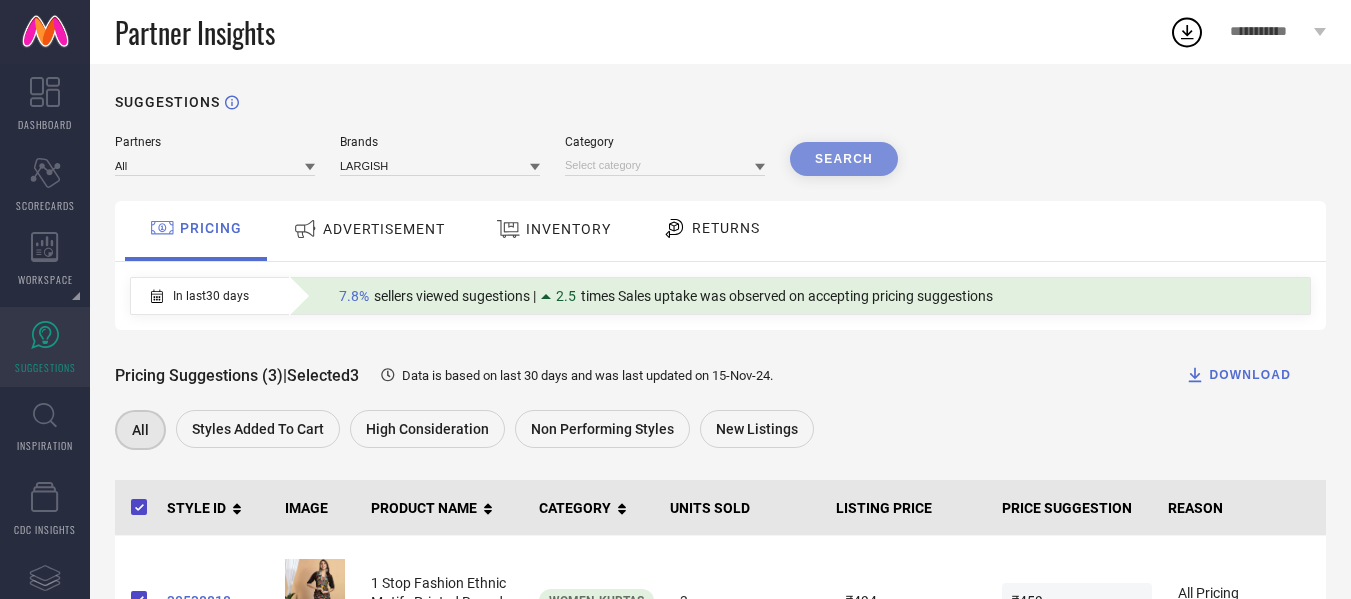 click on "Search" at bounding box center (844, 159) 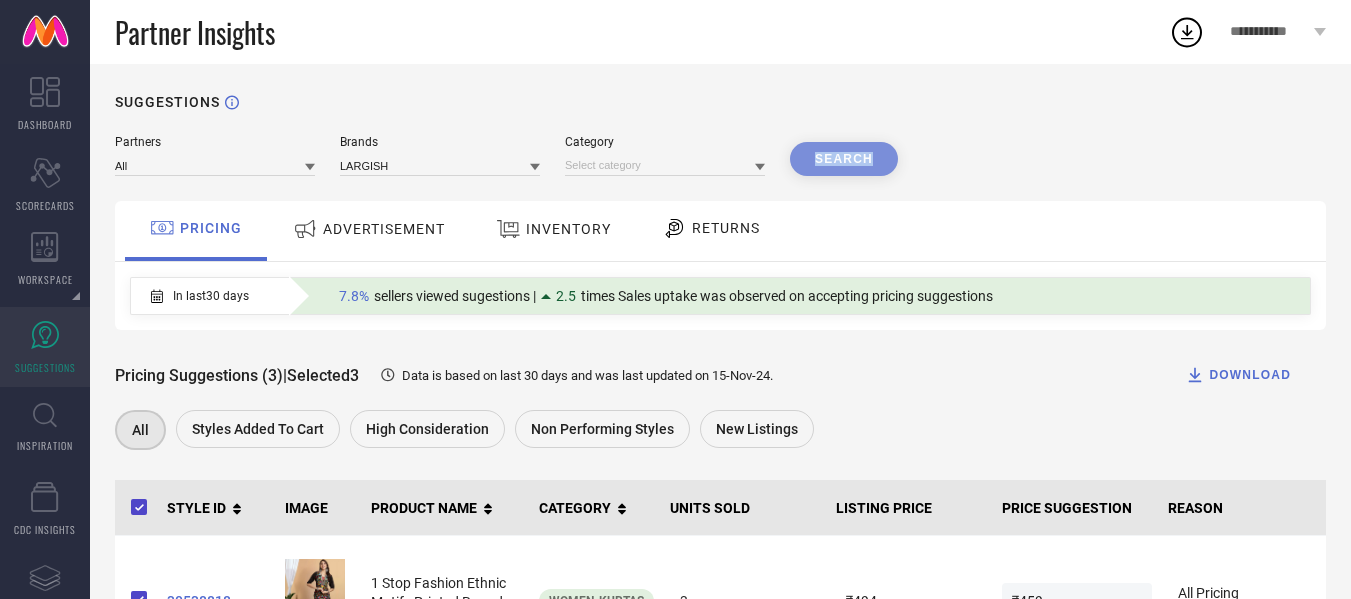 click on "Search" at bounding box center [844, 159] 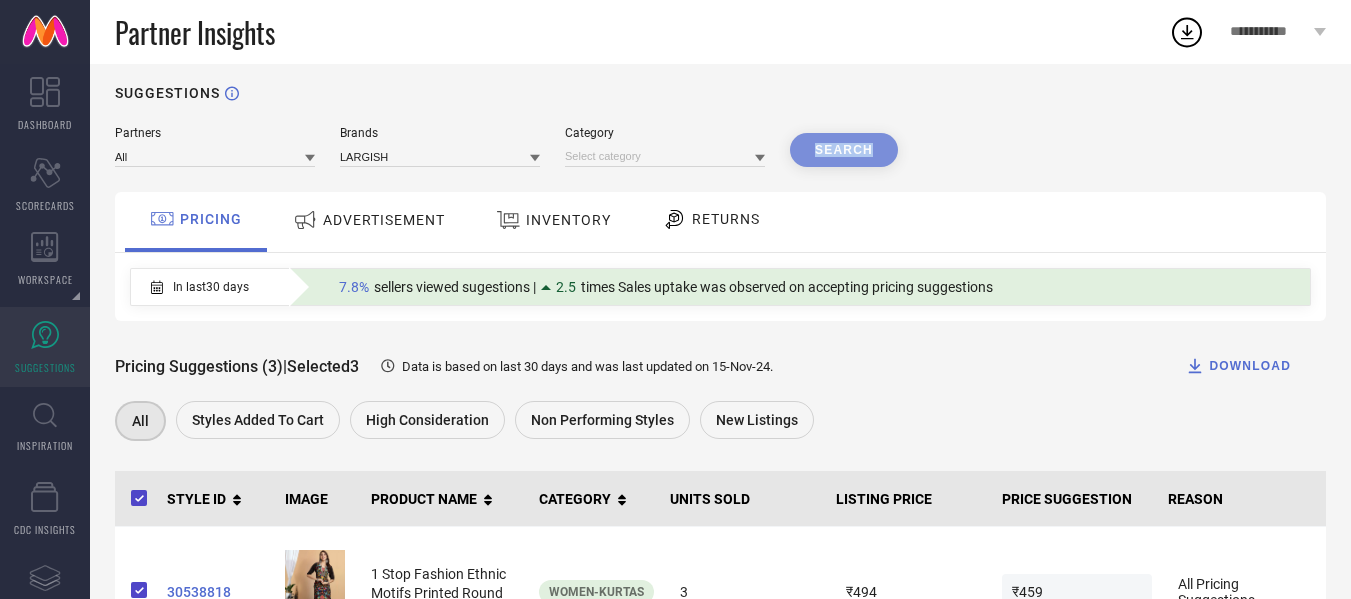 scroll, scrollTop: 8, scrollLeft: 0, axis: vertical 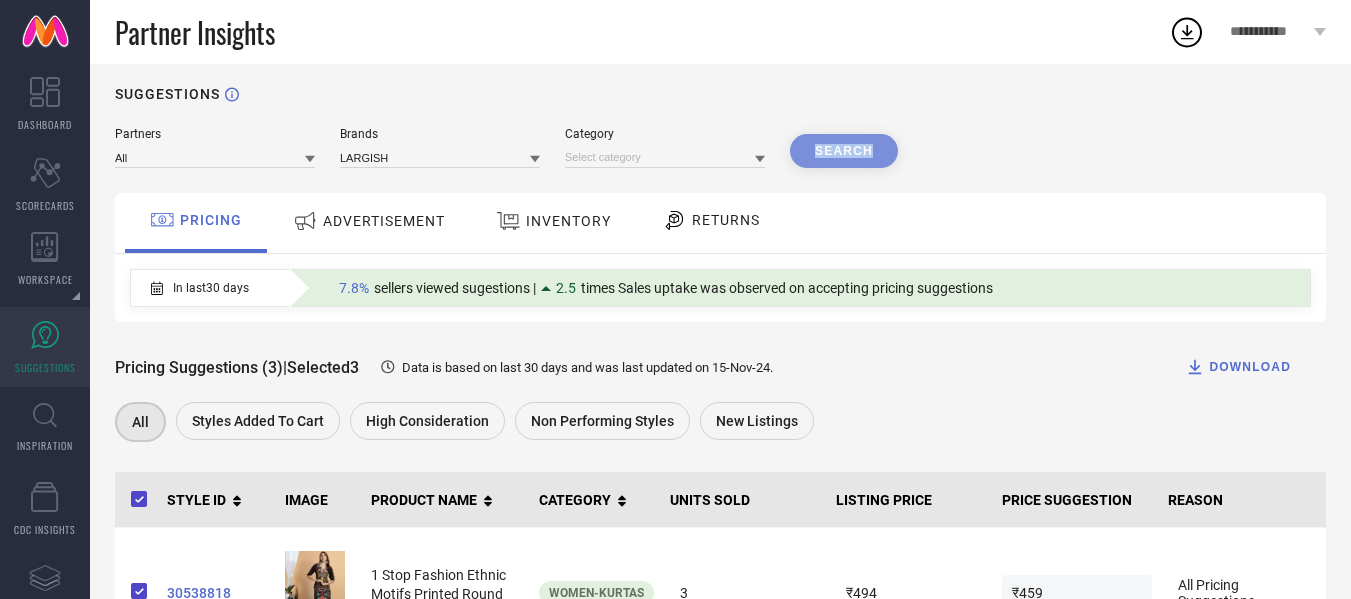 click on "Search" at bounding box center (844, 151) 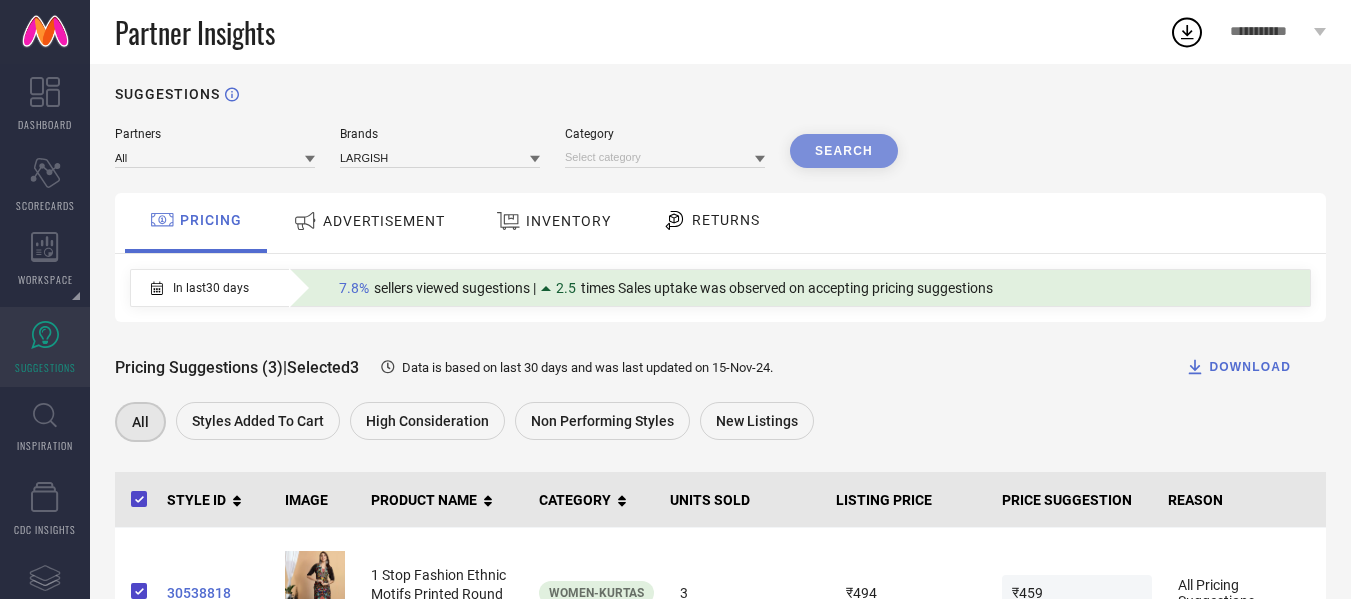 click on "INVENTORY" at bounding box center (553, 221) 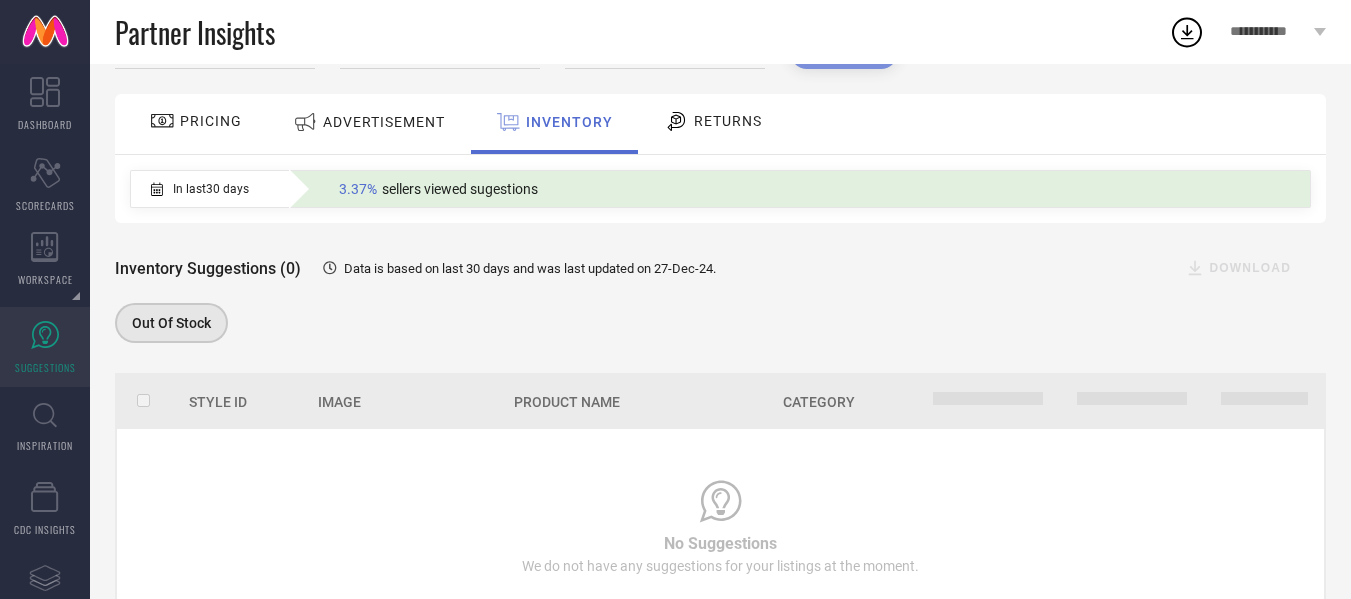 scroll, scrollTop: 109, scrollLeft: 0, axis: vertical 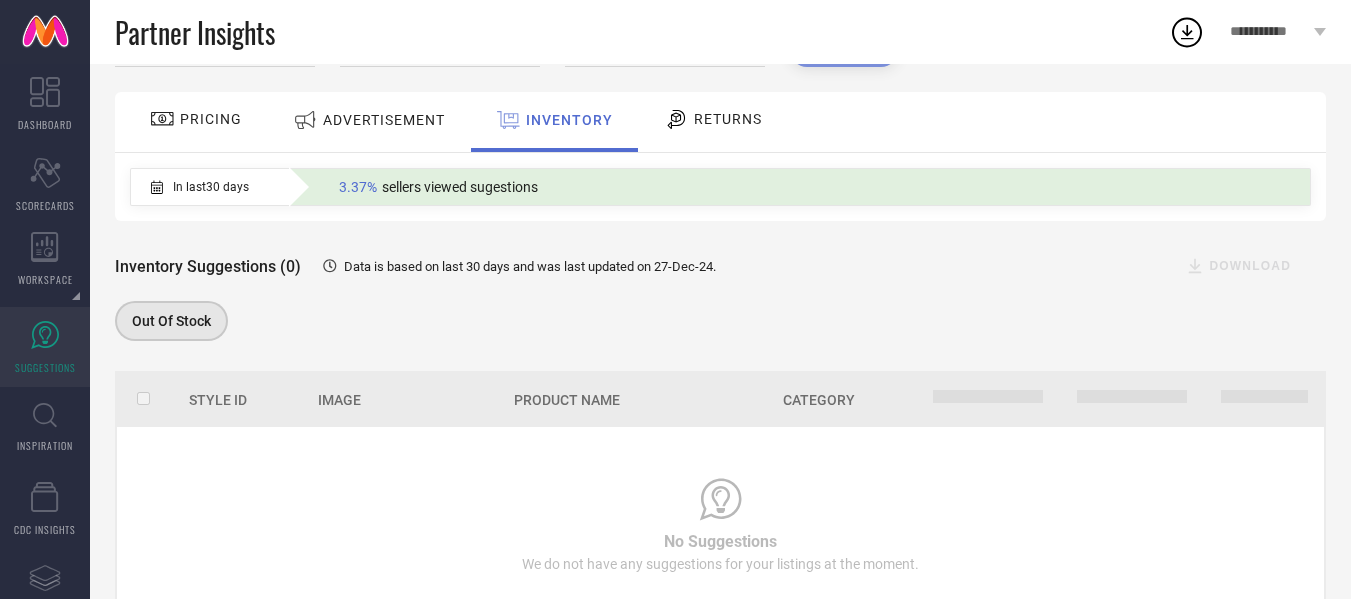 click on "RETURNS" at bounding box center (713, 119) 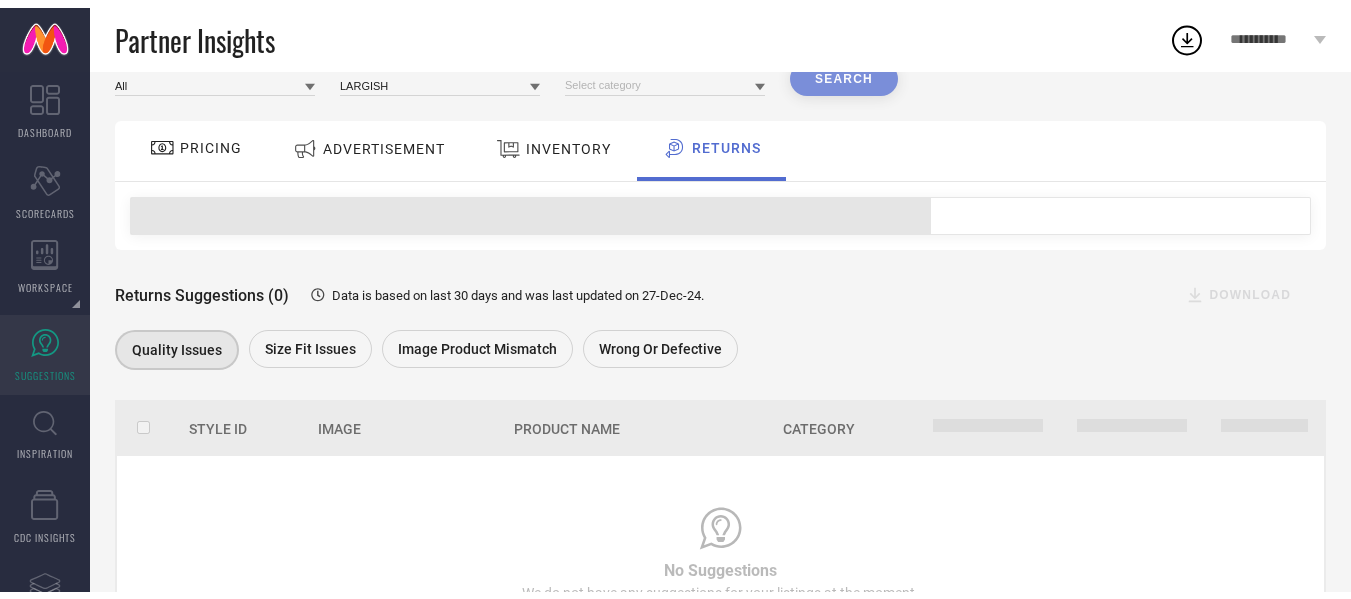 scroll, scrollTop: 109, scrollLeft: 0, axis: vertical 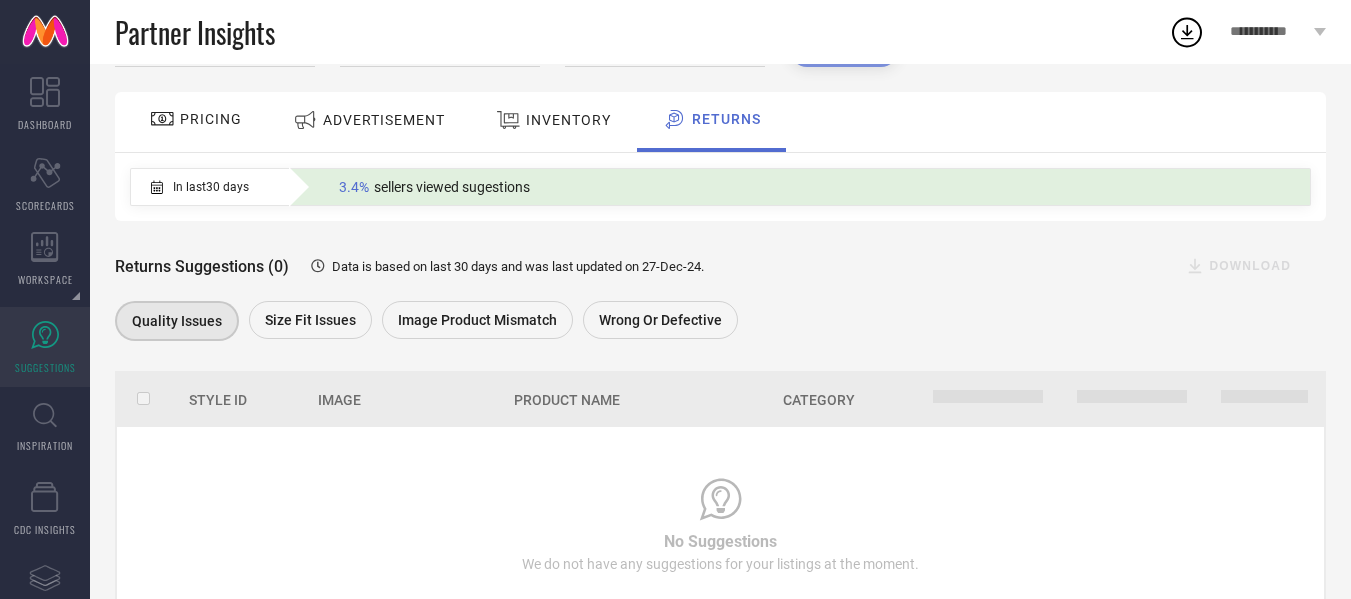 click on "ADVERTISEMENT" at bounding box center [384, 120] 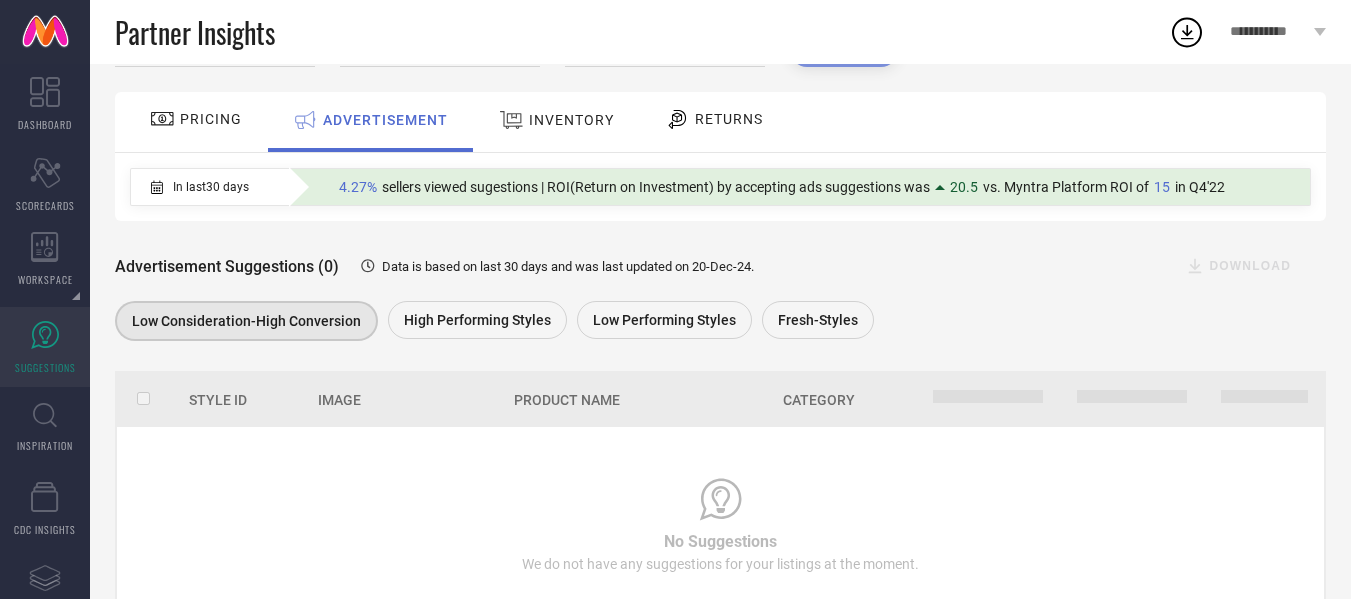 click on "PRICING" at bounding box center [196, 119] 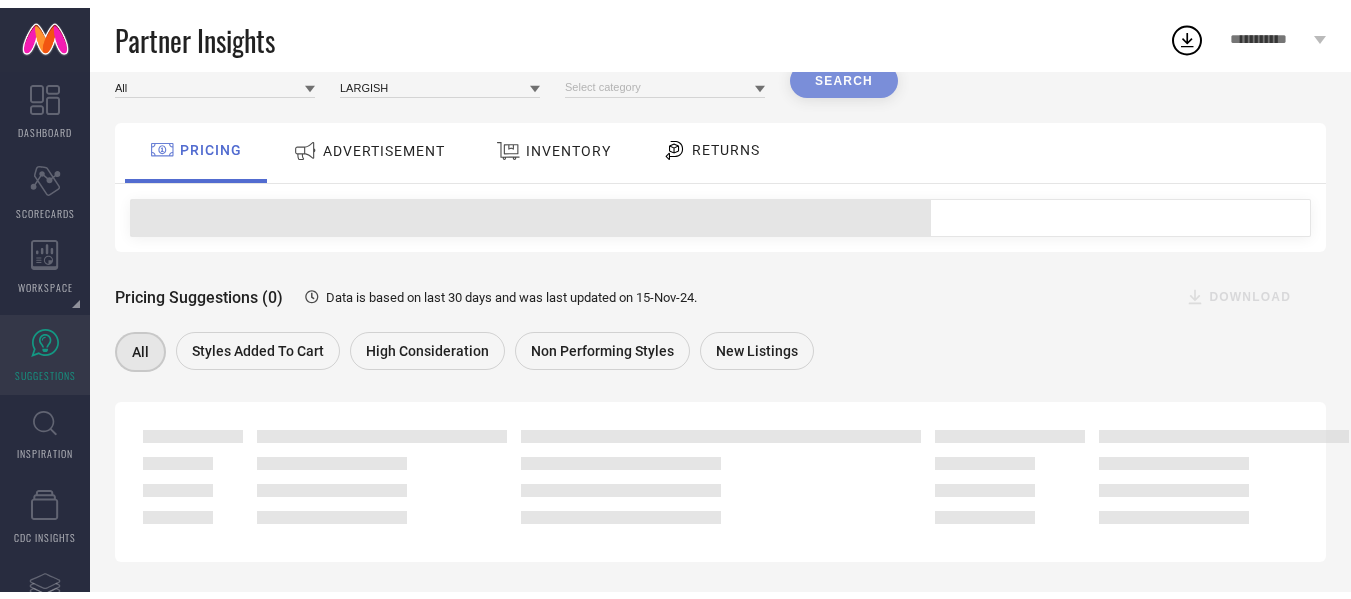 scroll, scrollTop: 0, scrollLeft: 0, axis: both 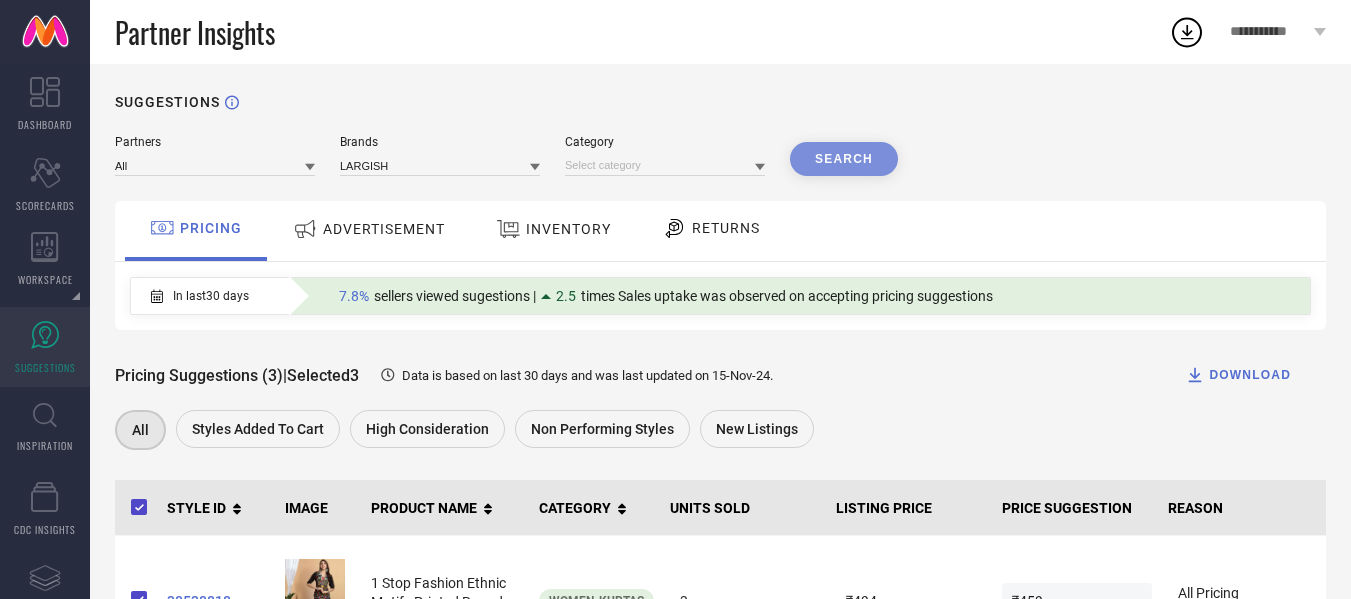click on "ADVERTISEMENT" at bounding box center (384, 229) 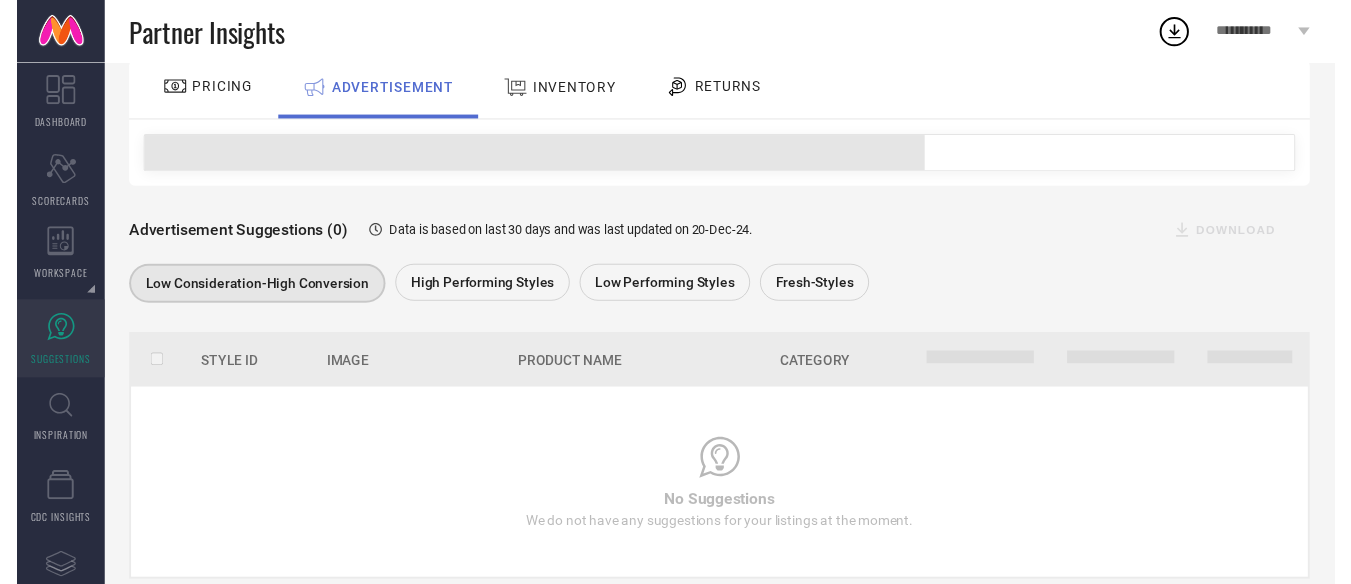 scroll, scrollTop: 14, scrollLeft: 0, axis: vertical 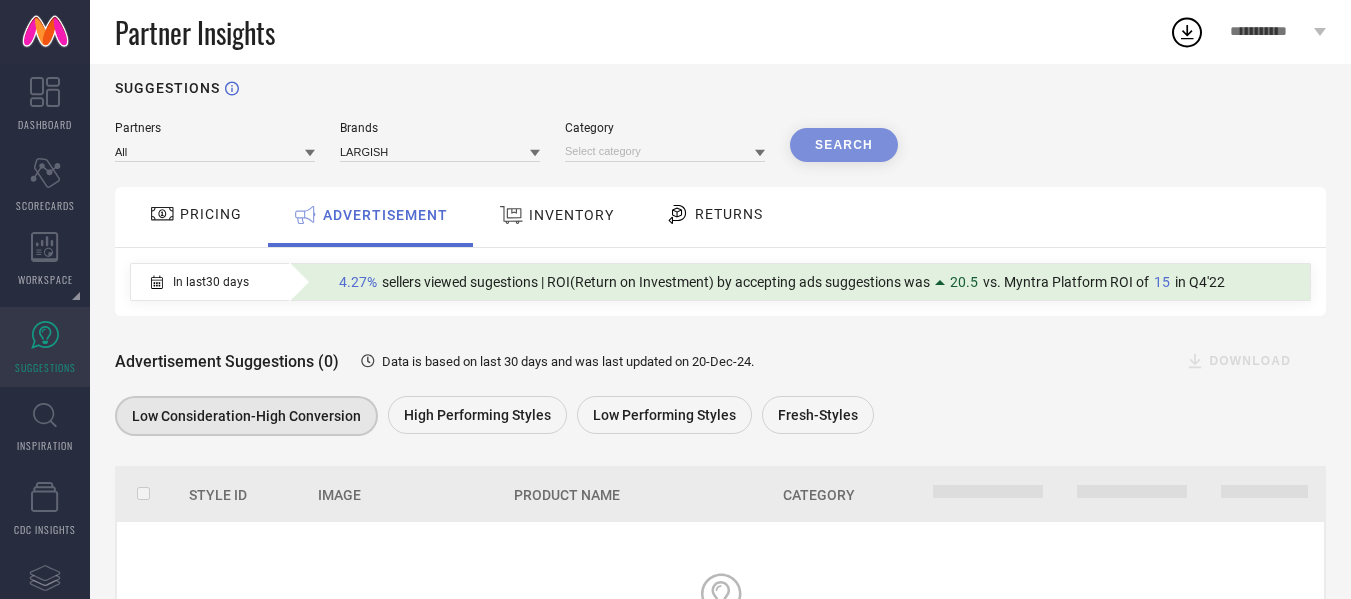 click on "PRICING" at bounding box center (211, 214) 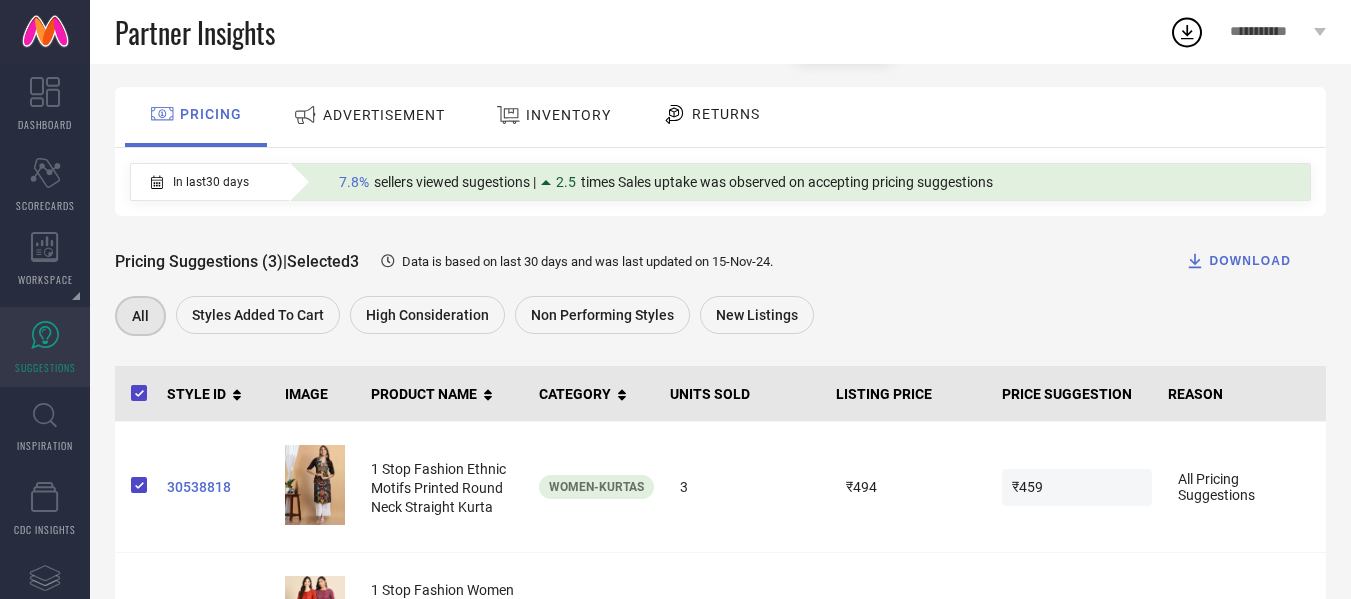 scroll, scrollTop: 36, scrollLeft: 0, axis: vertical 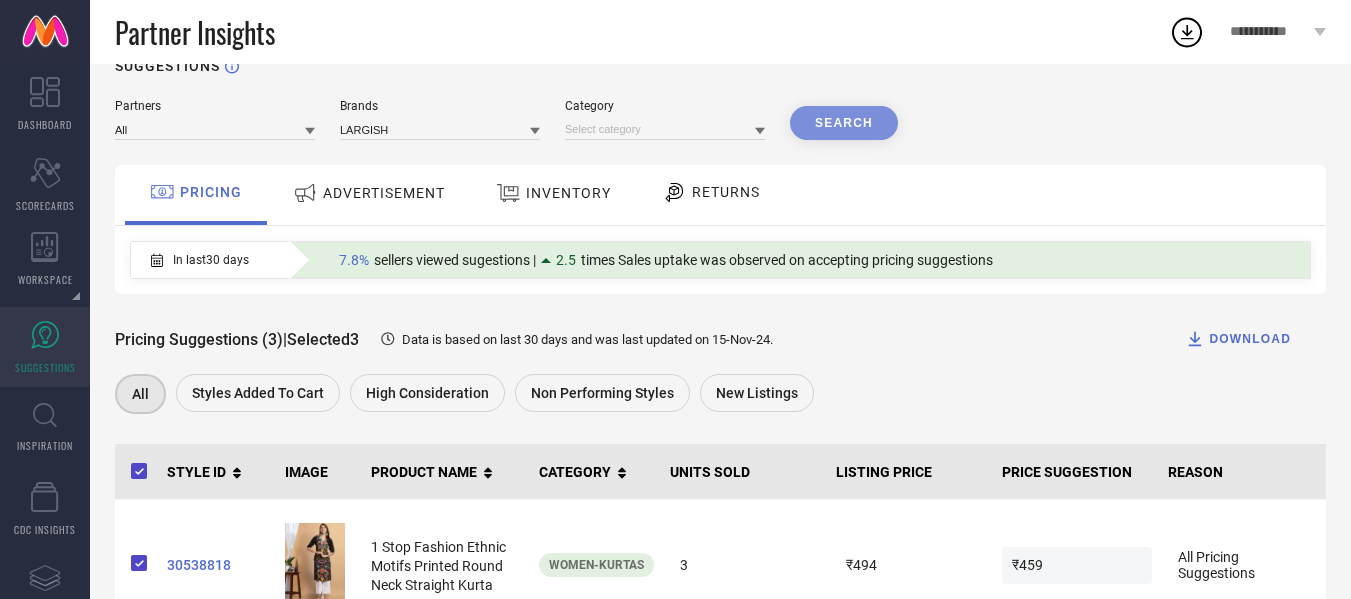 click on "Search" at bounding box center (844, 123) 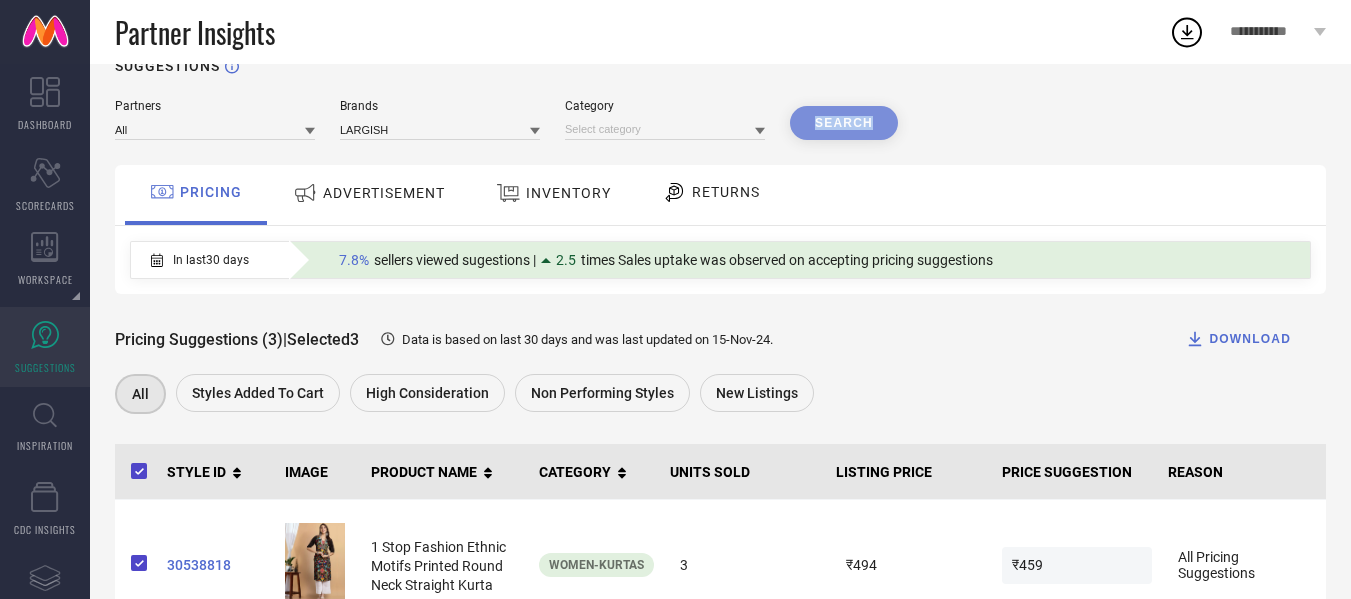 click on "Search" at bounding box center (844, 123) 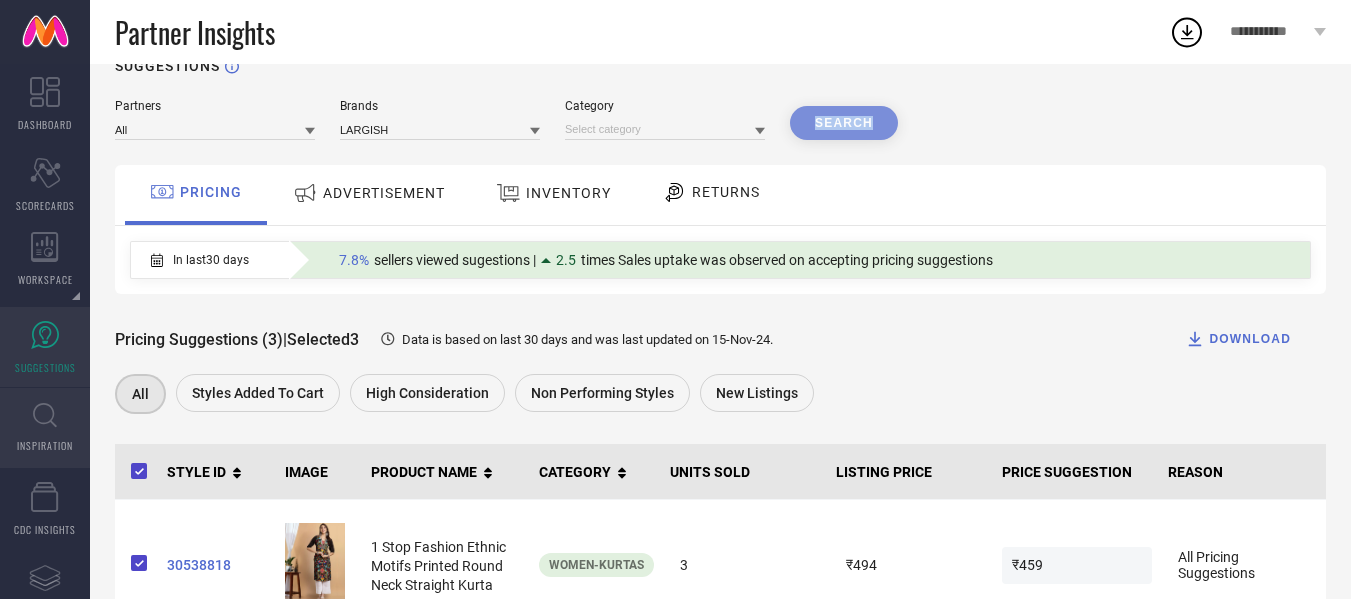 click 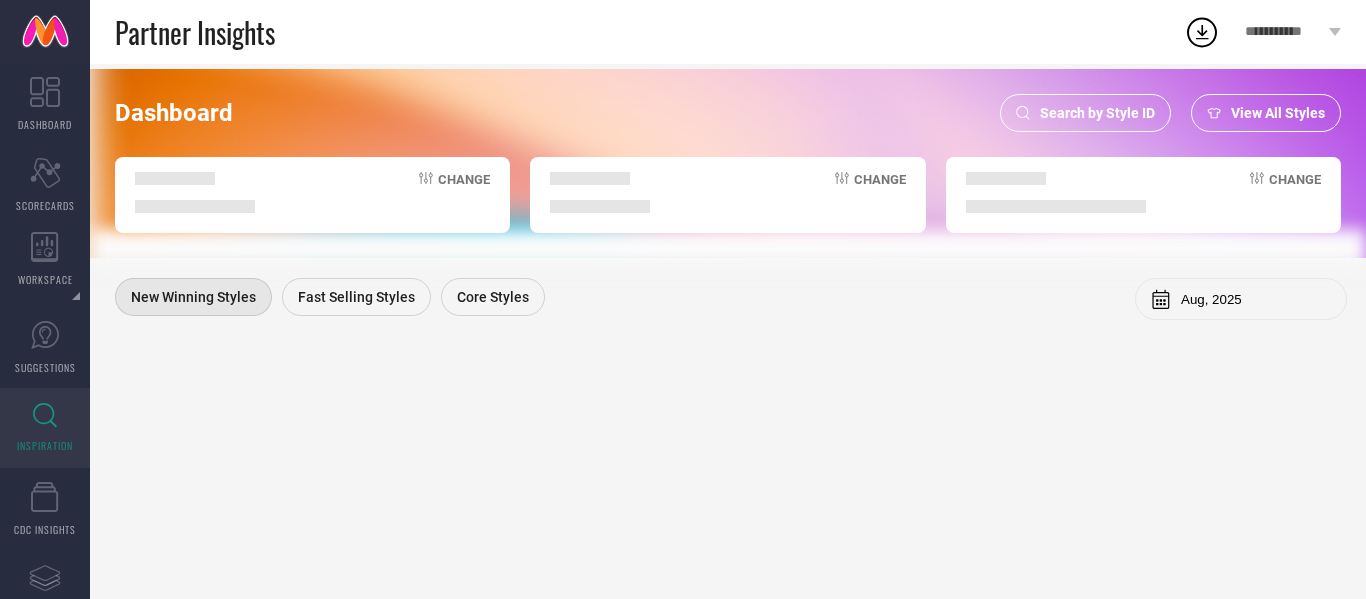 click at bounding box center [195, 206] 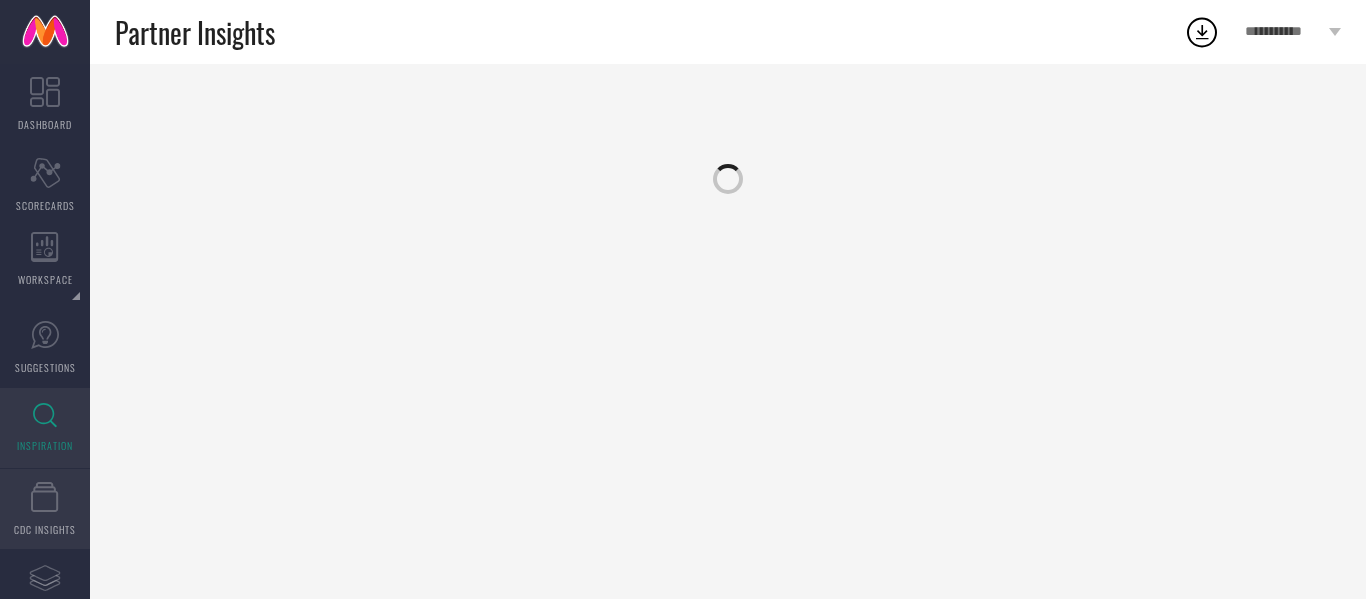 click on "CDC INSIGHTS" at bounding box center (45, 509) 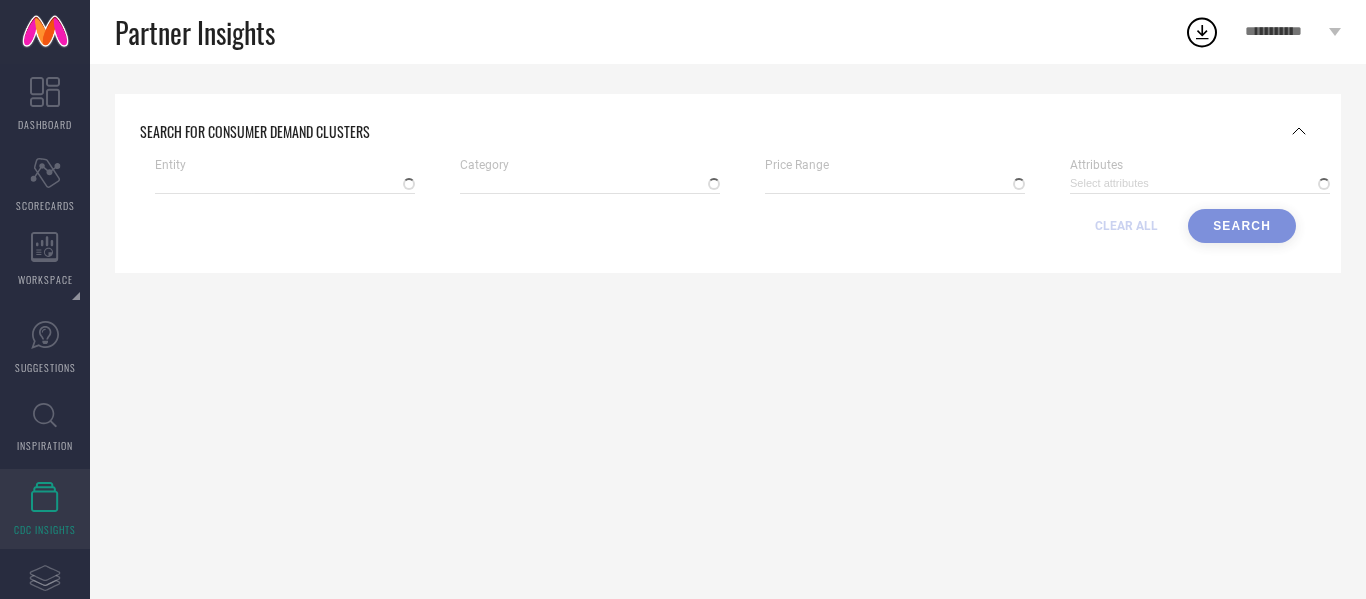 type on "₹ 80 - 320, + 3 more" 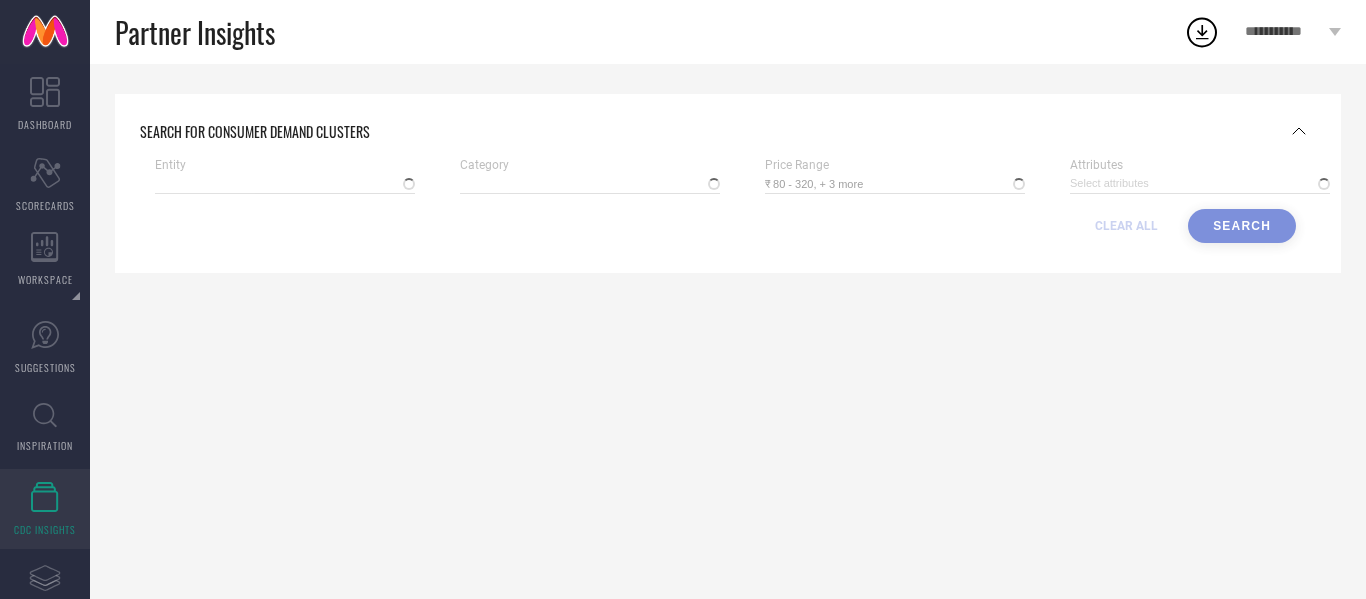 type on "Myntra" 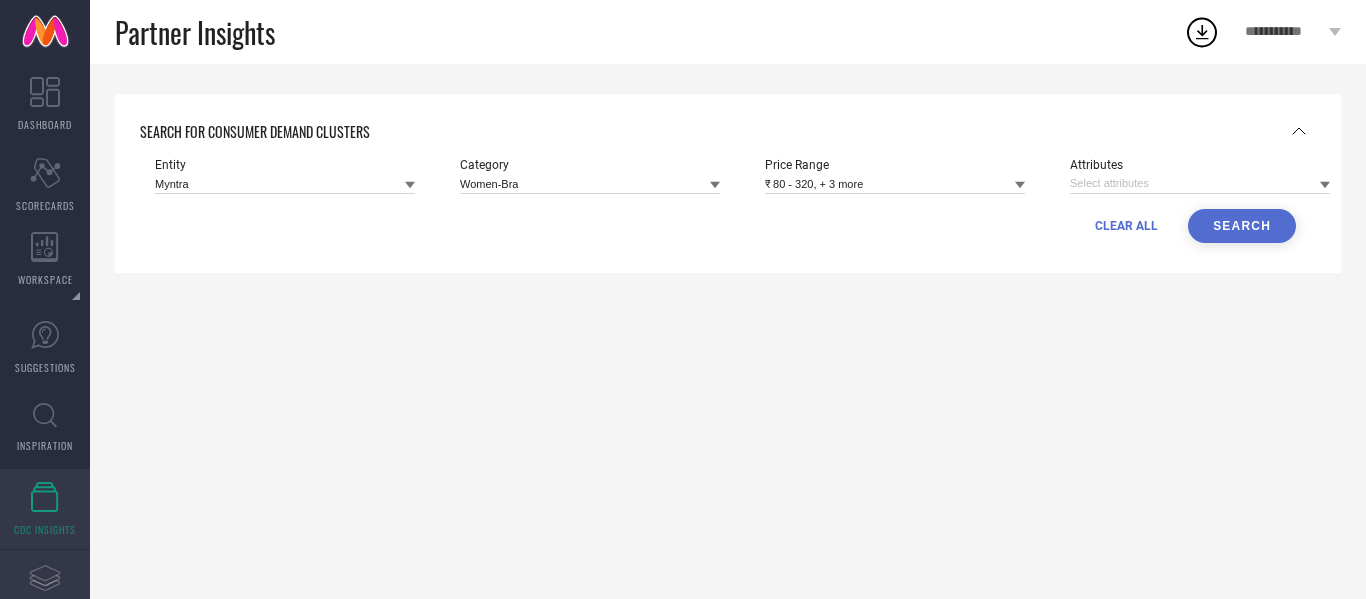 click on "Assortments Created with Sketch." 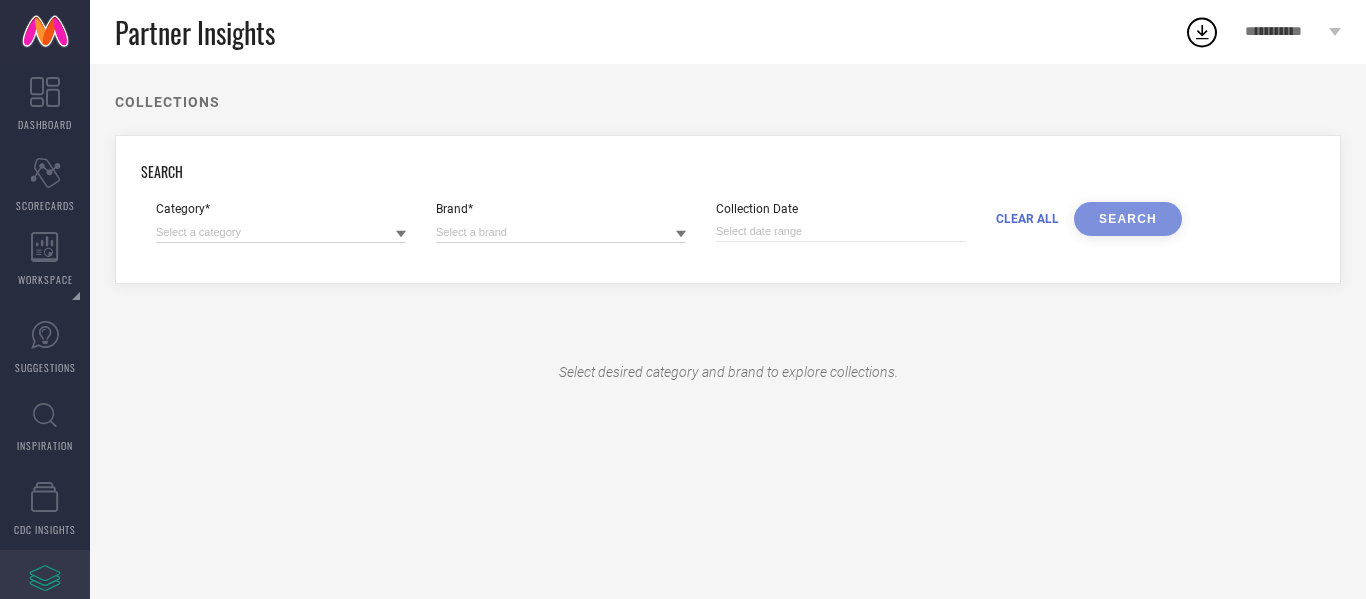 click on "Assortments Created with Sketch." 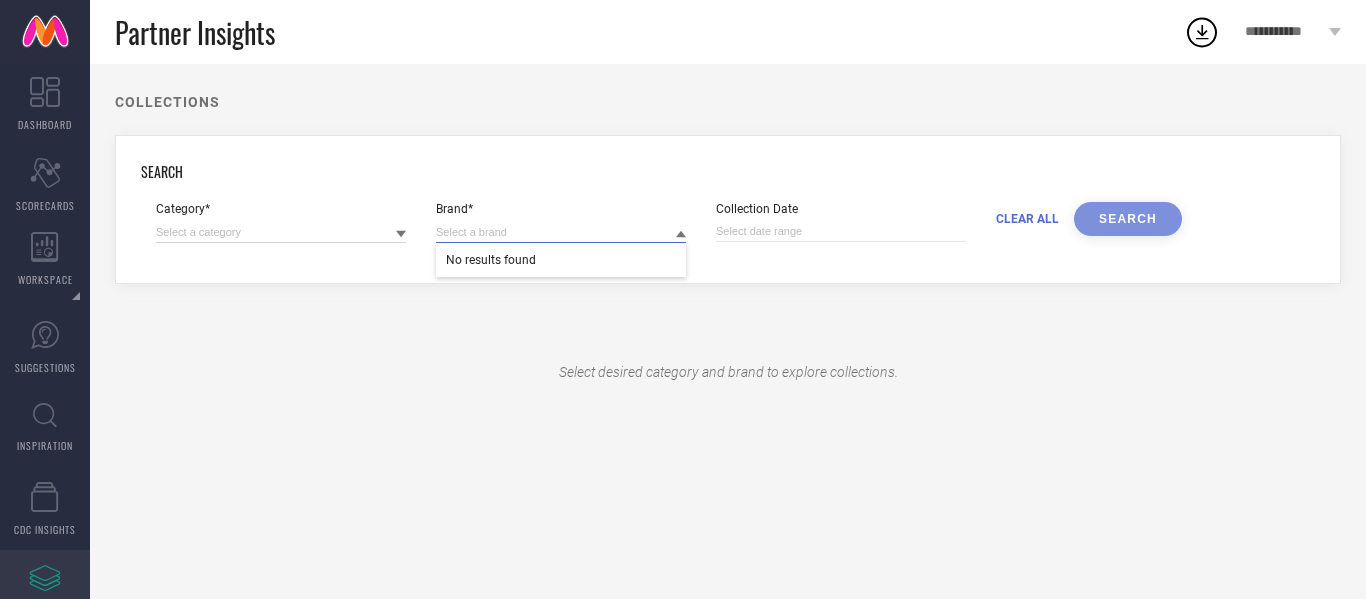 click at bounding box center (561, 232) 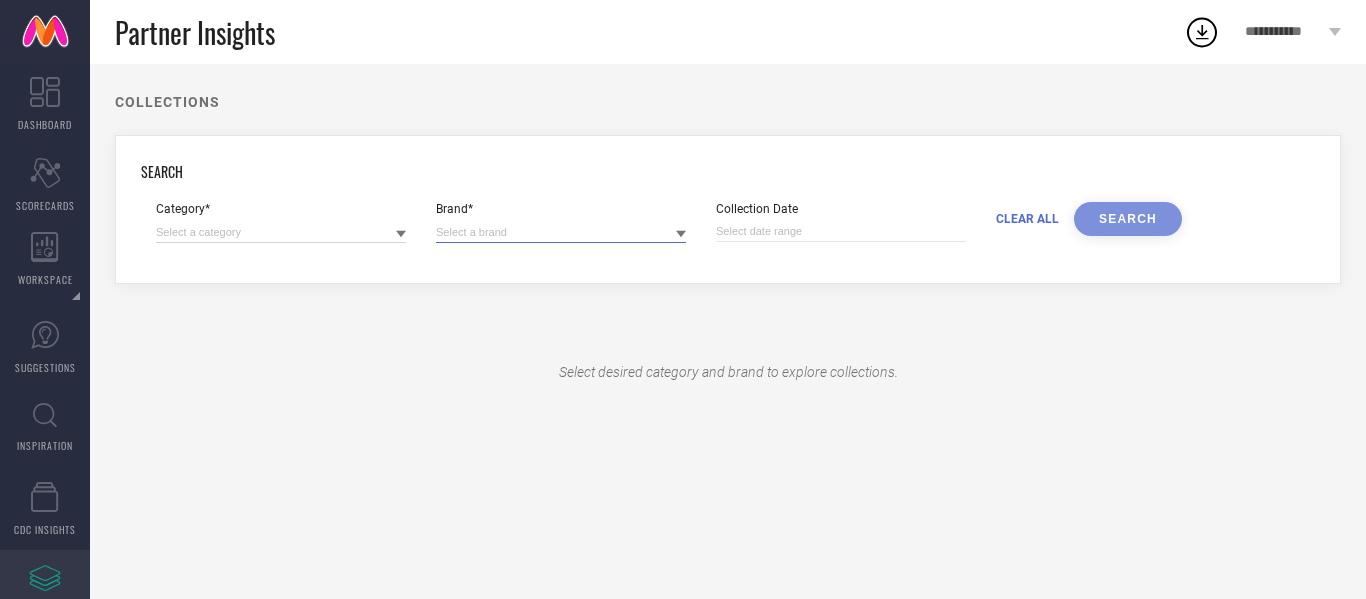paste on "LARGISH" 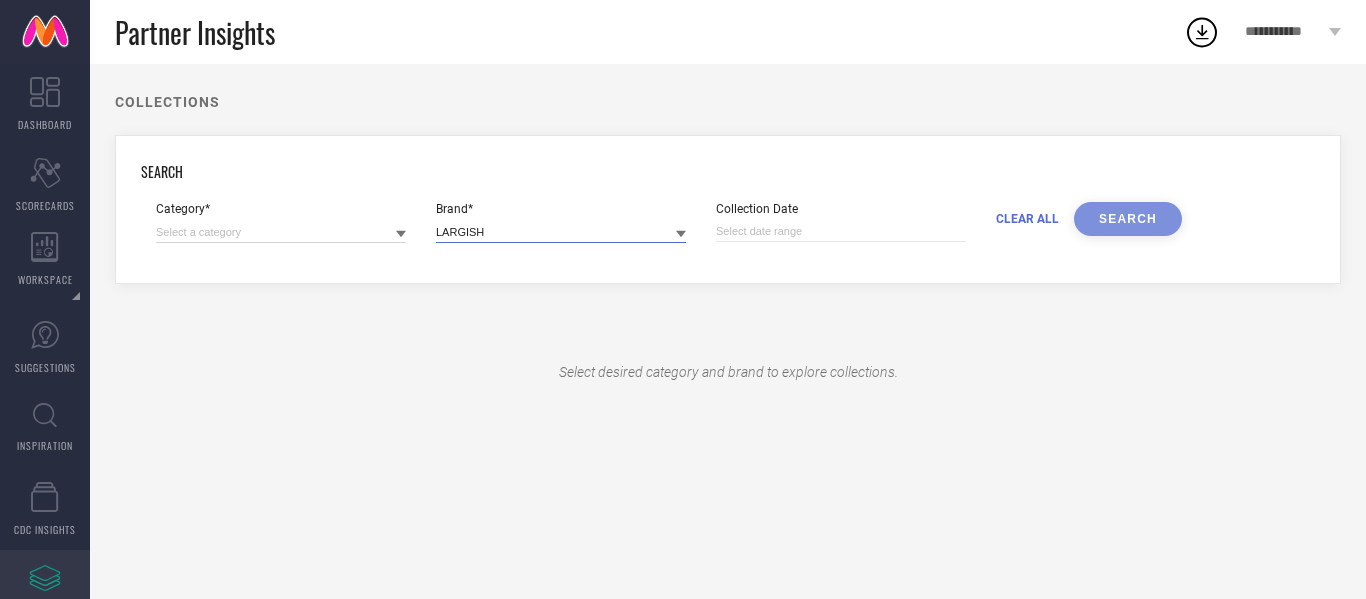 type on "LARGISH" 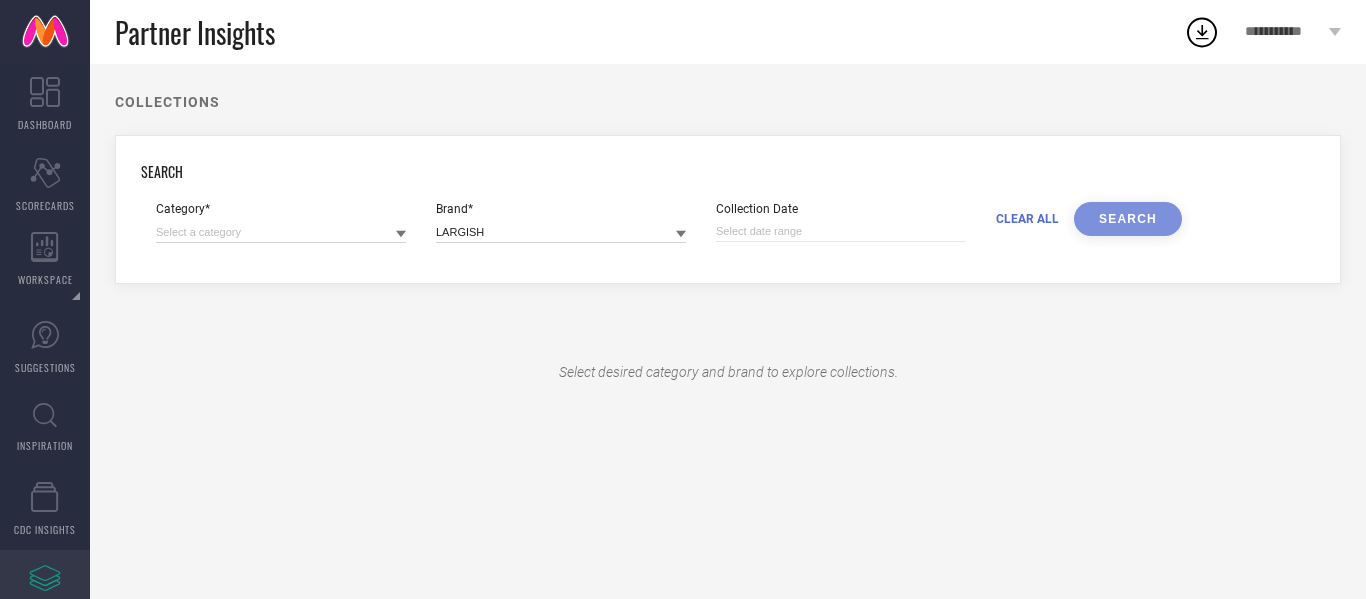 click on "CLEAR ALL SEARCH" at bounding box center (1089, 230) 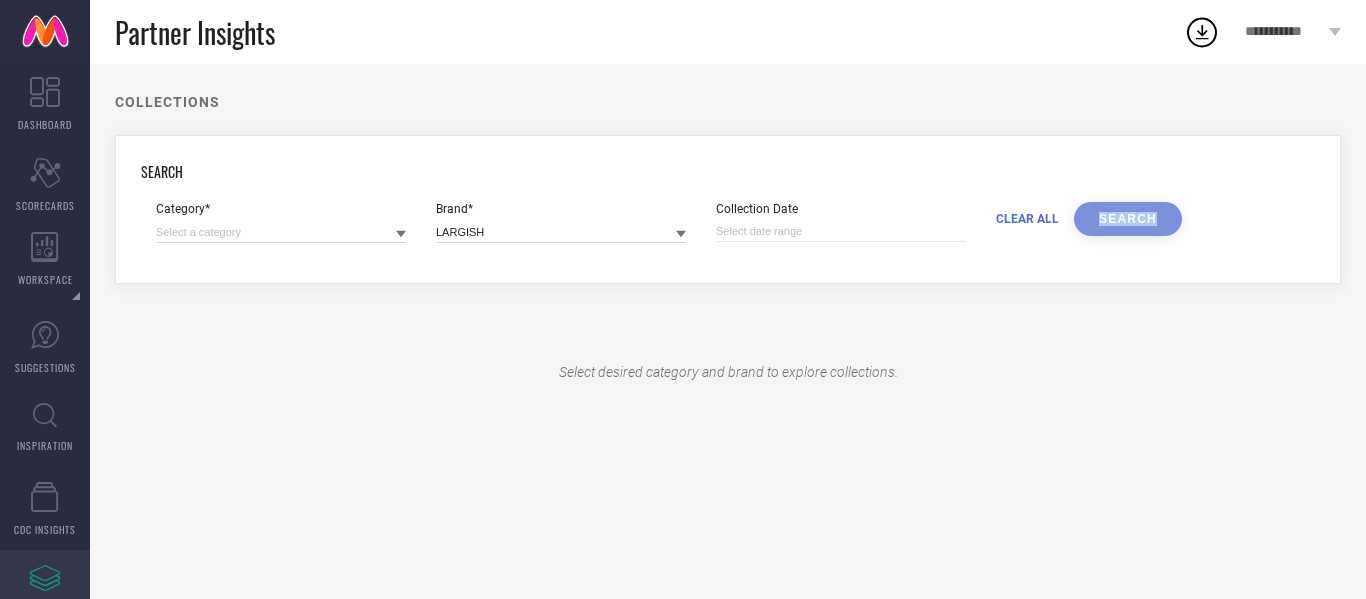 click on "CLEAR ALL SEARCH" at bounding box center [1089, 230] 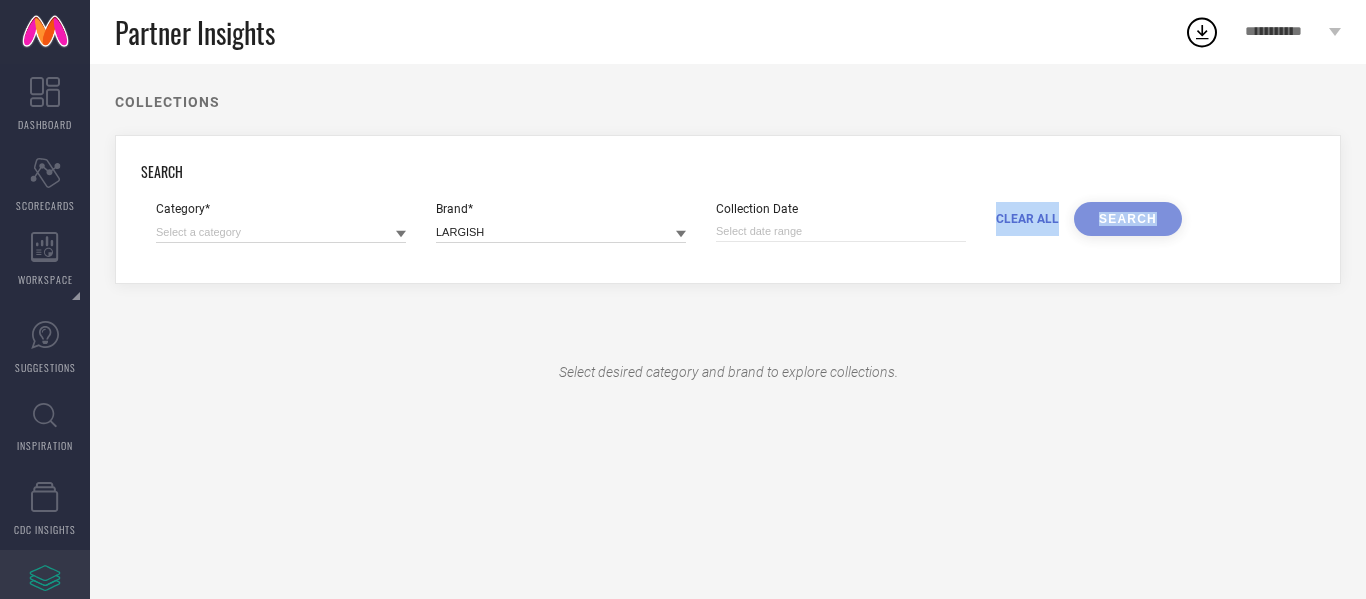 click on "CLEAR ALL SEARCH" at bounding box center [1089, 230] 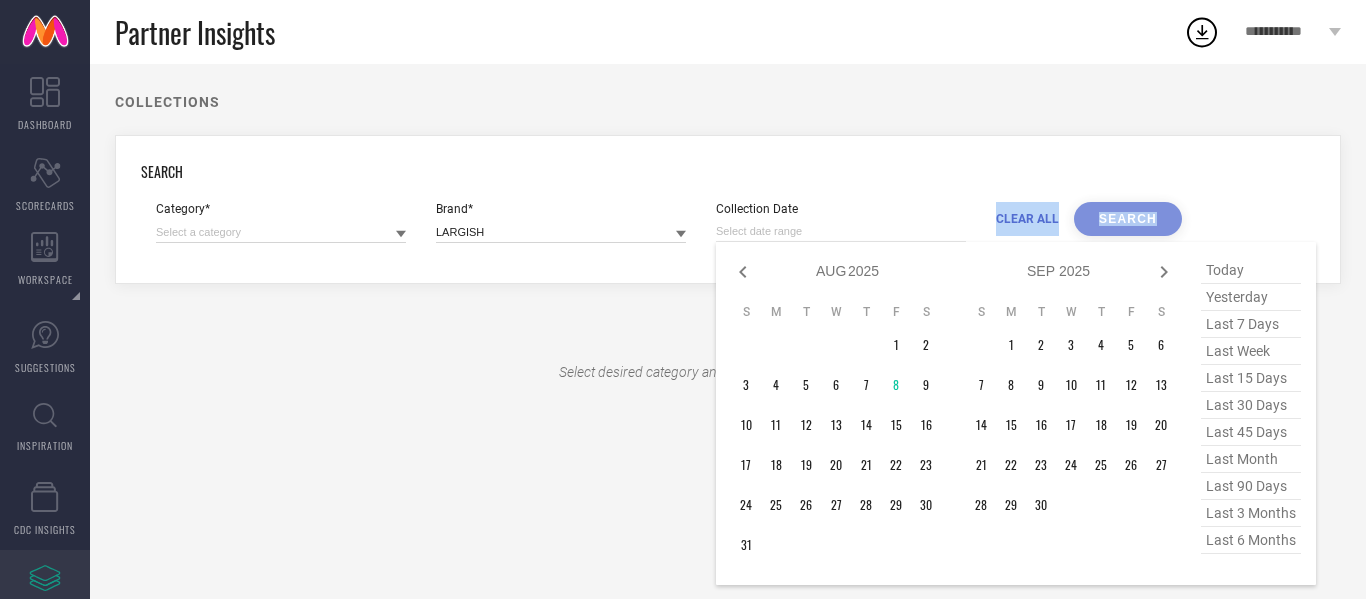 click at bounding box center (841, 231) 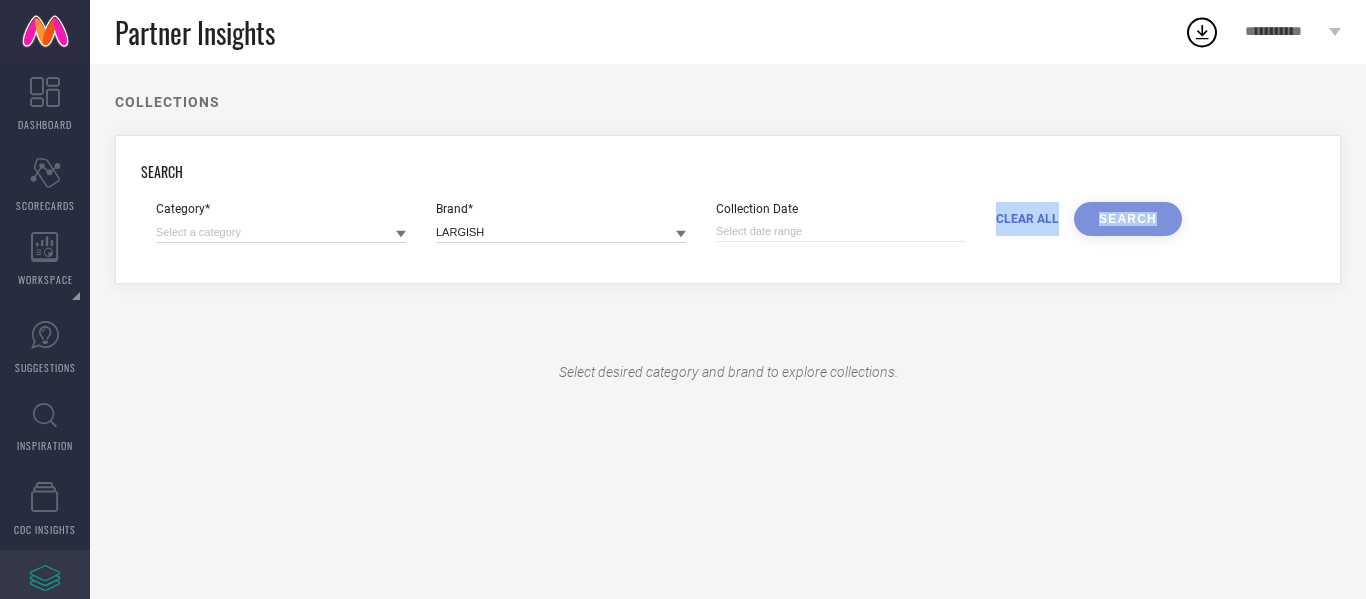 click on "COLLECTIONS SEARCH  Category* Brand* LARGISH Collection Date CLEAR ALL SEARCH Select desired category and brand to explore collections." at bounding box center (728, 331) 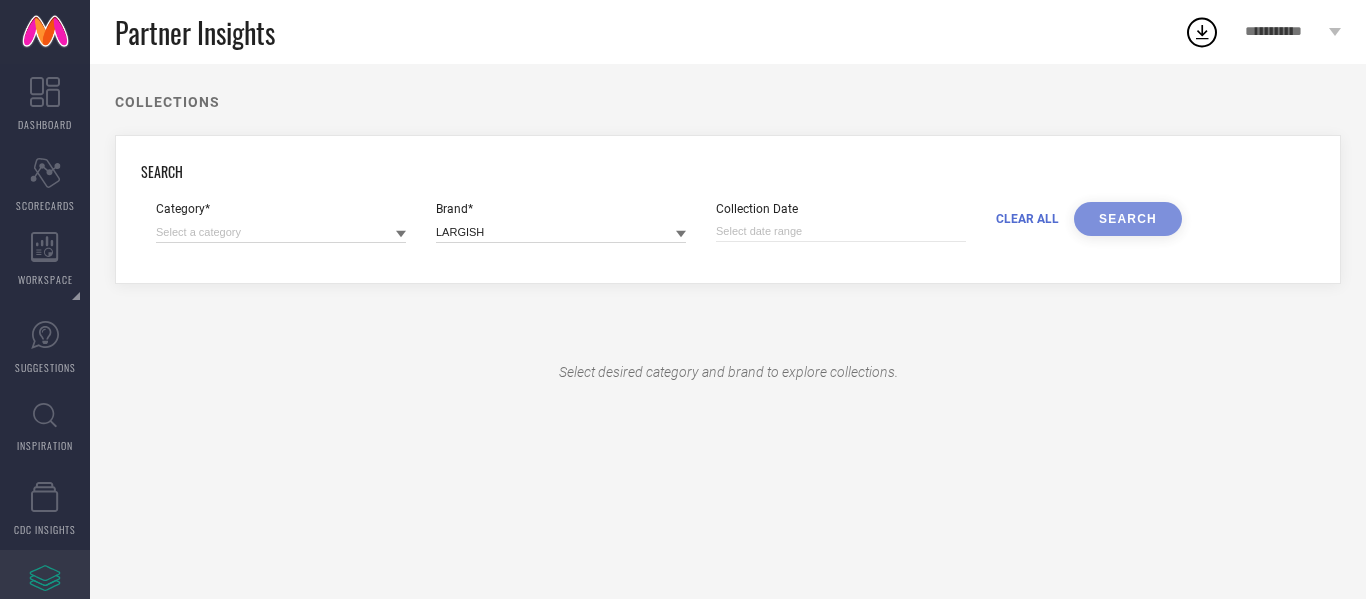 click on "CLEAR ALL SEARCH" at bounding box center (1089, 230) 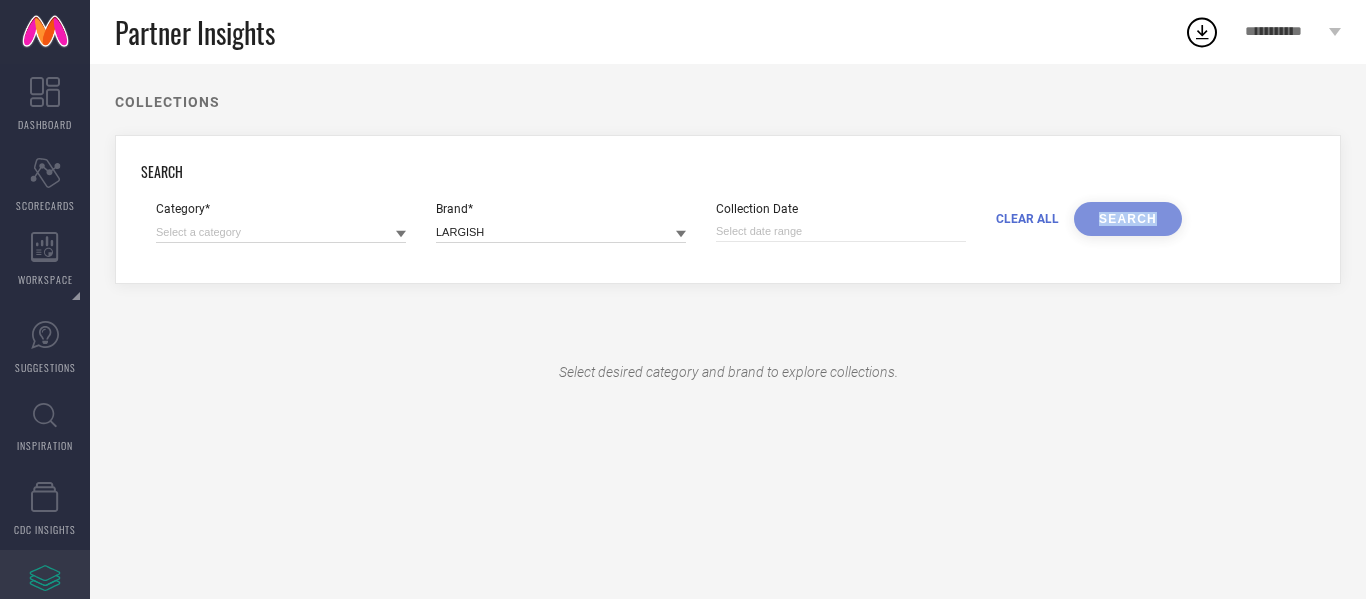 click on "CLEAR ALL SEARCH" at bounding box center [1089, 230] 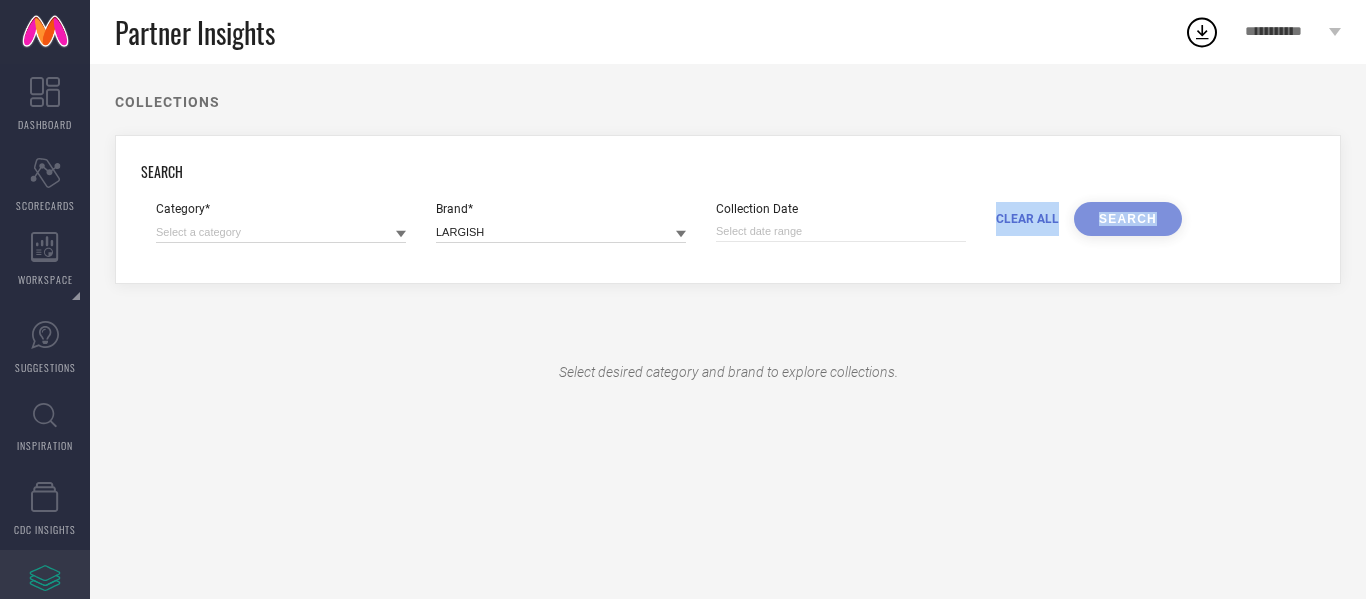 click on "CLEAR ALL SEARCH" at bounding box center (1089, 230) 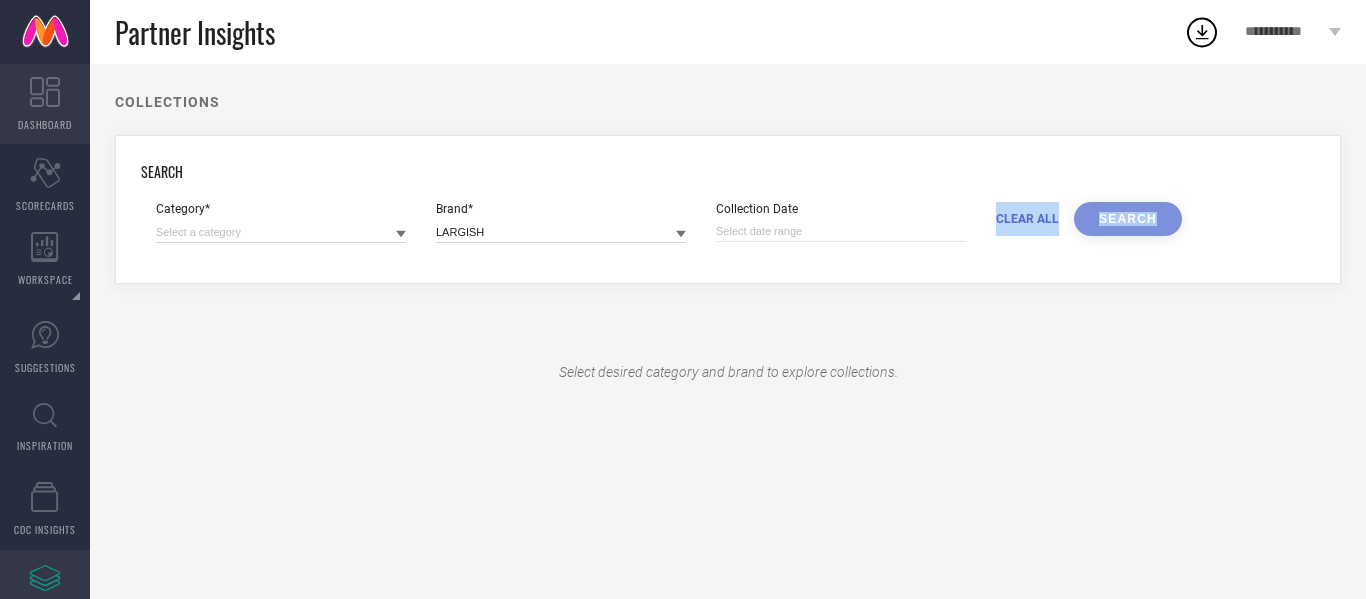 click on "DASHBOARD" at bounding box center (45, 104) 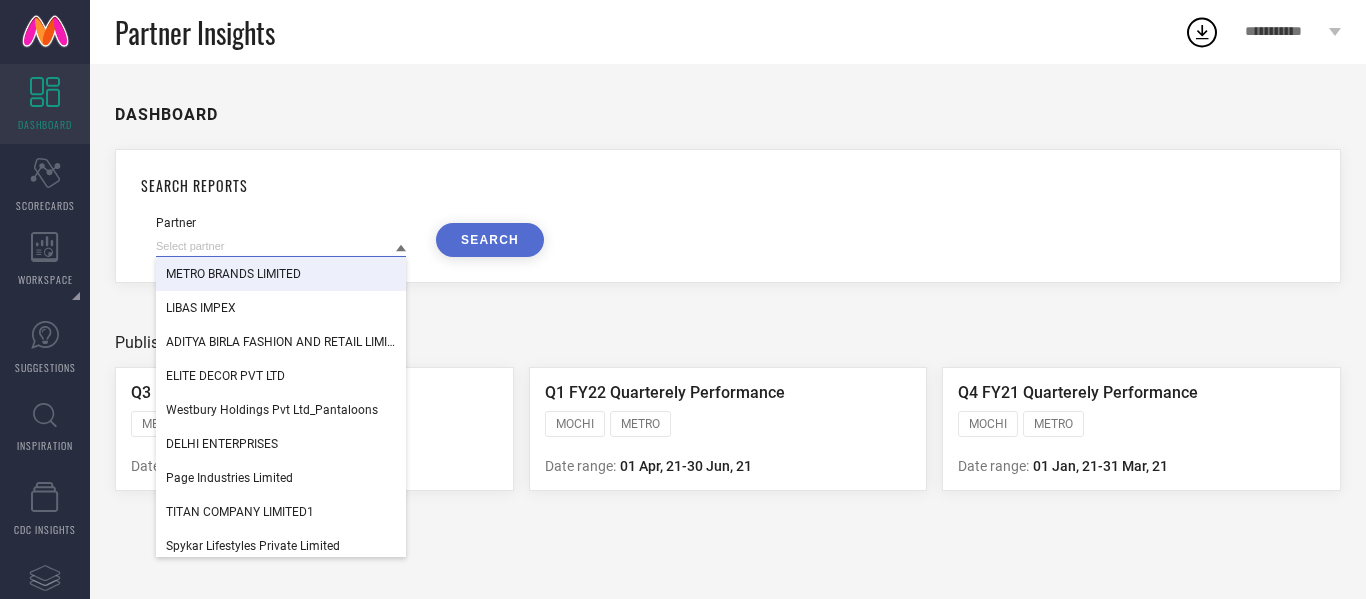 drag, startPoint x: 324, startPoint y: 246, endPoint x: 148, endPoint y: 243, distance: 176.02557 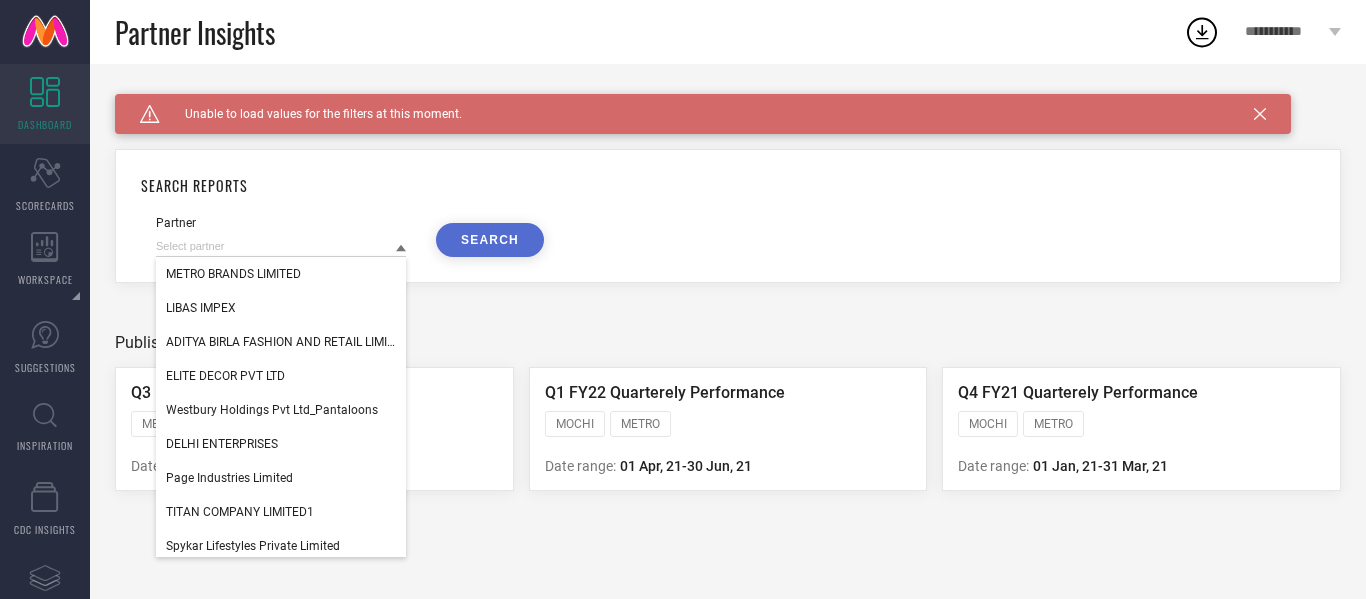 click on "SEARCH REPORTS" at bounding box center [728, 185] 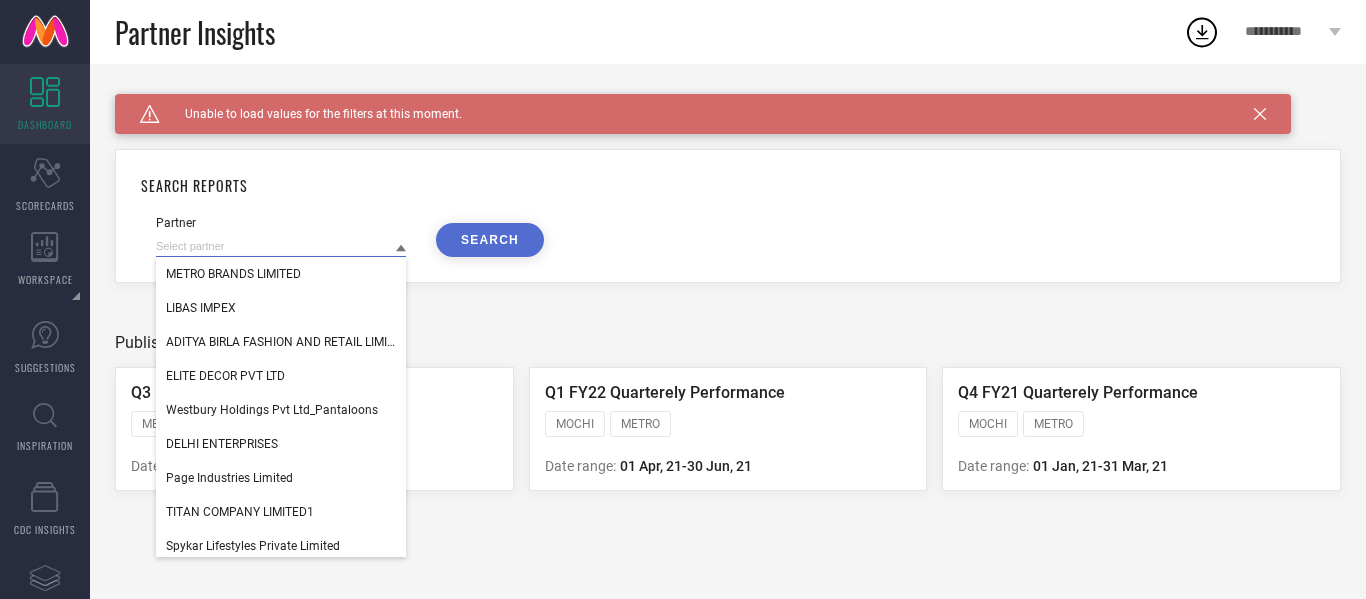 click at bounding box center (281, 246) 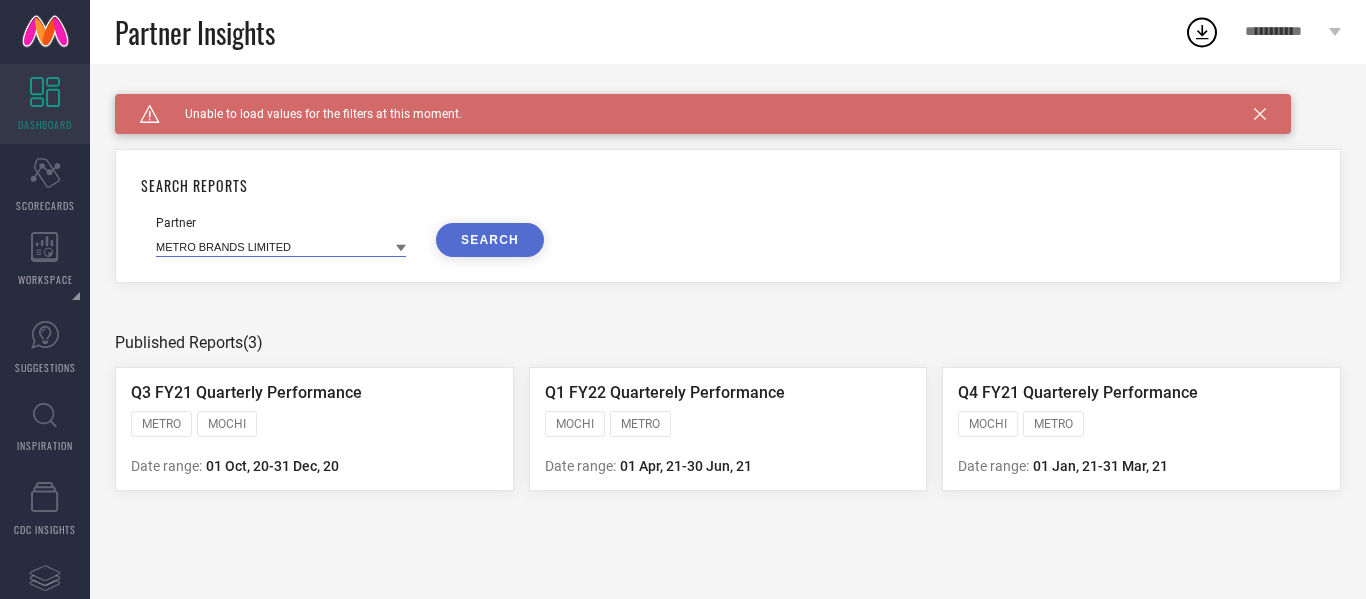 click at bounding box center [281, 246] 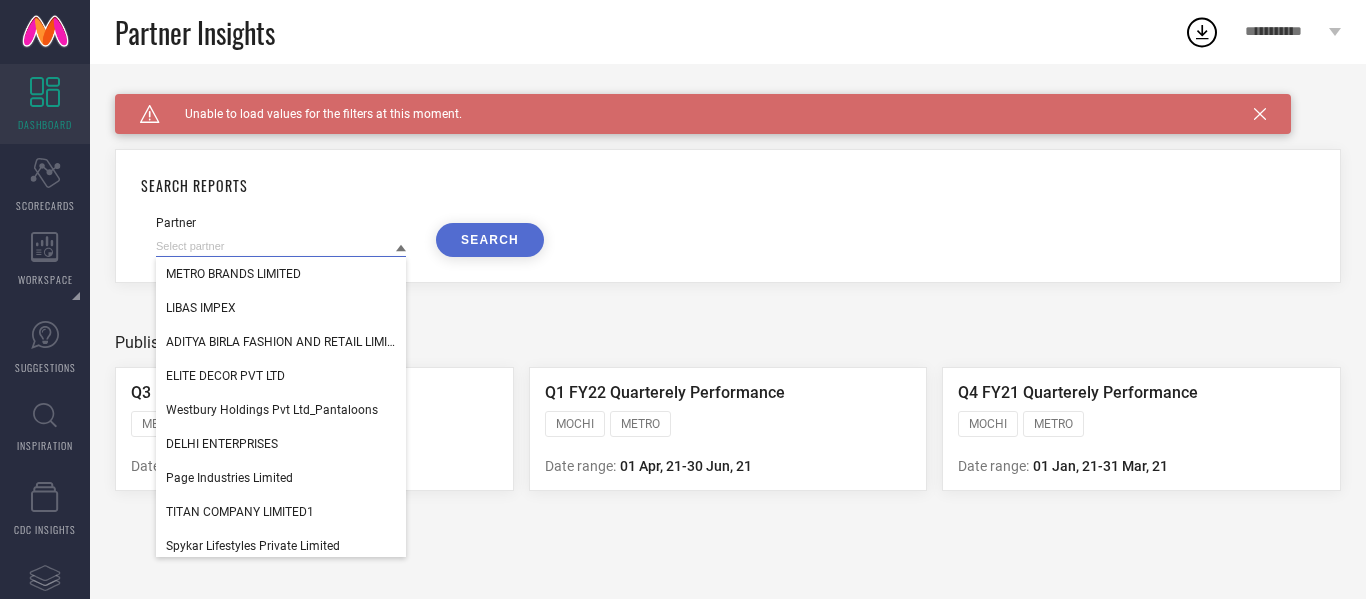 paste on "RNB Fashion" 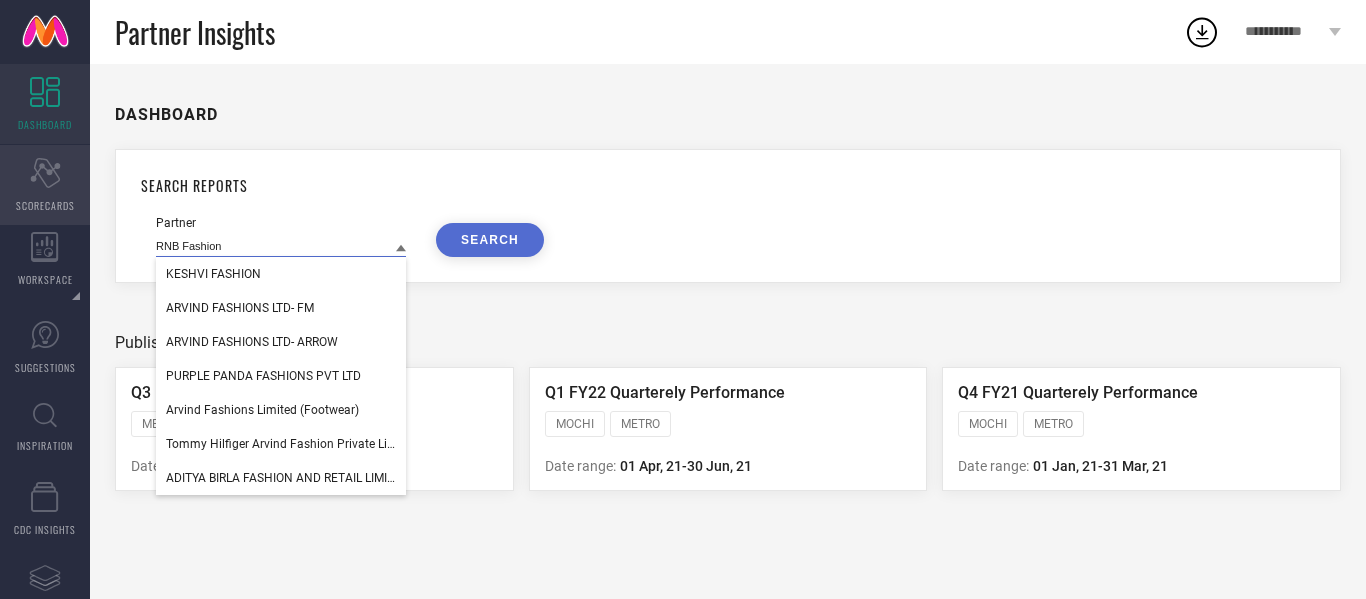 type on "RNB Fashion" 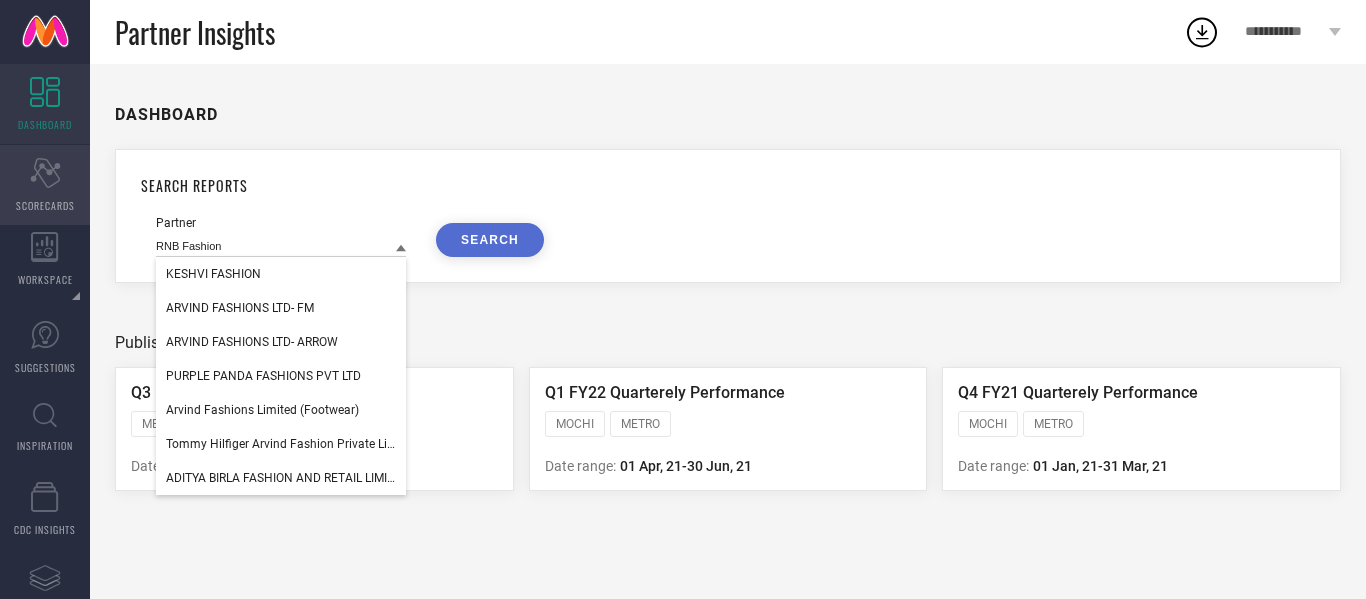 click on "Scorecard" 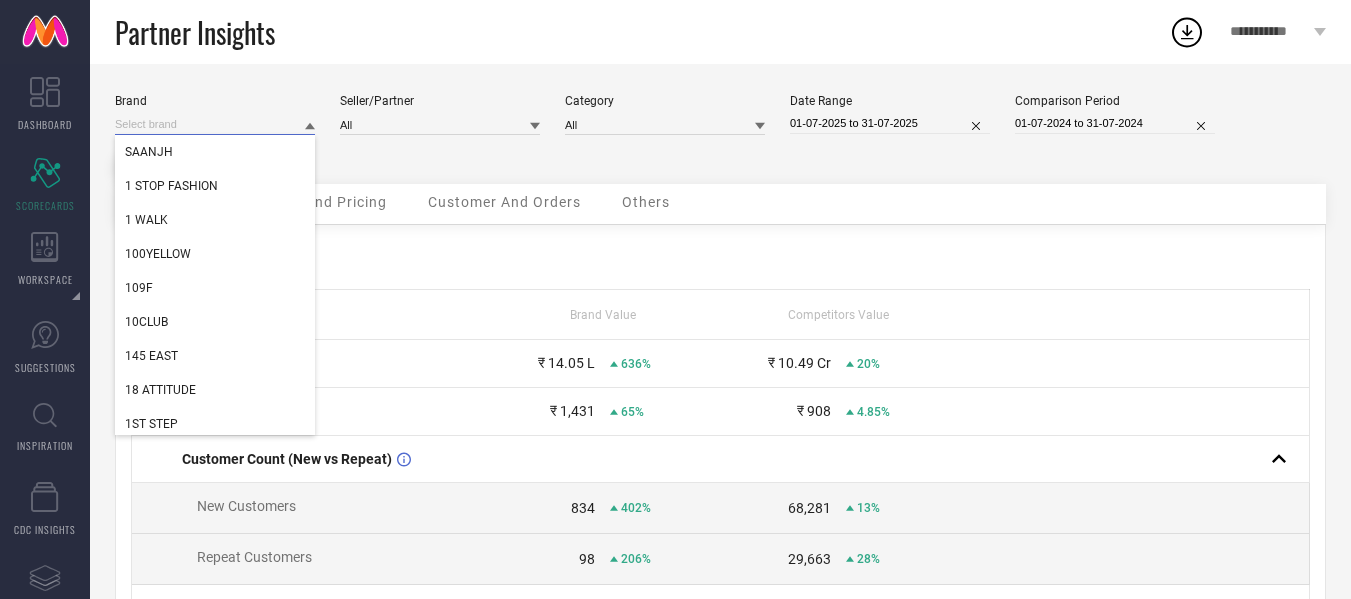 click at bounding box center [215, 124] 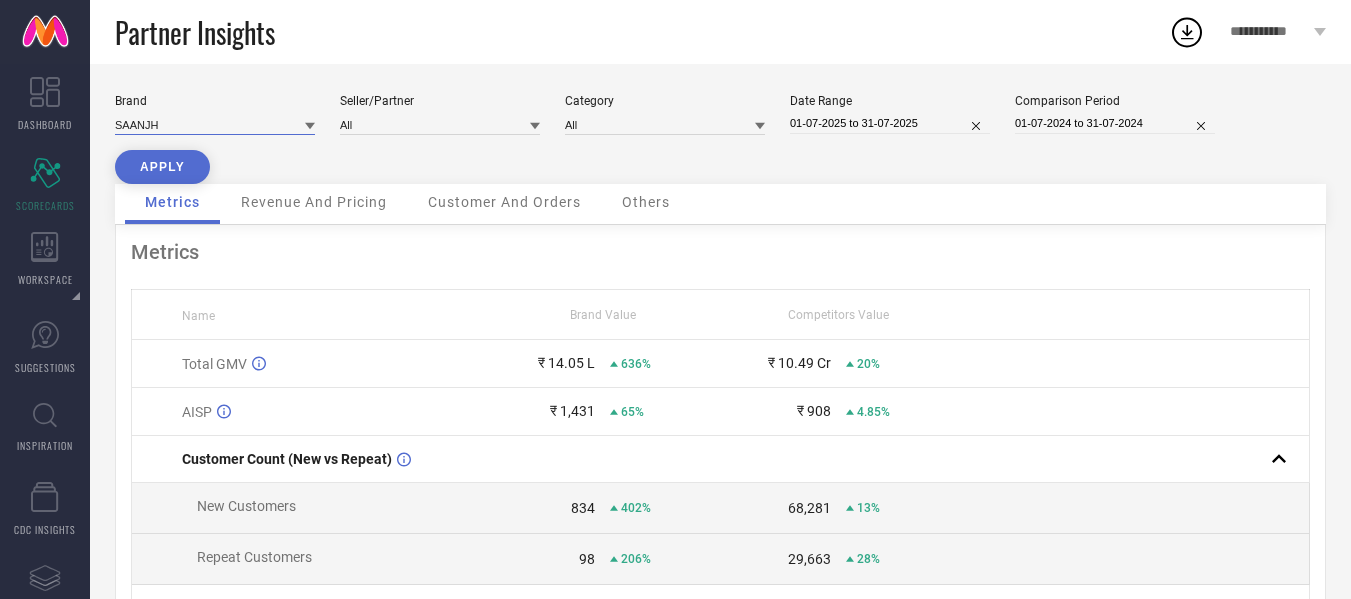 click at bounding box center (215, 124) 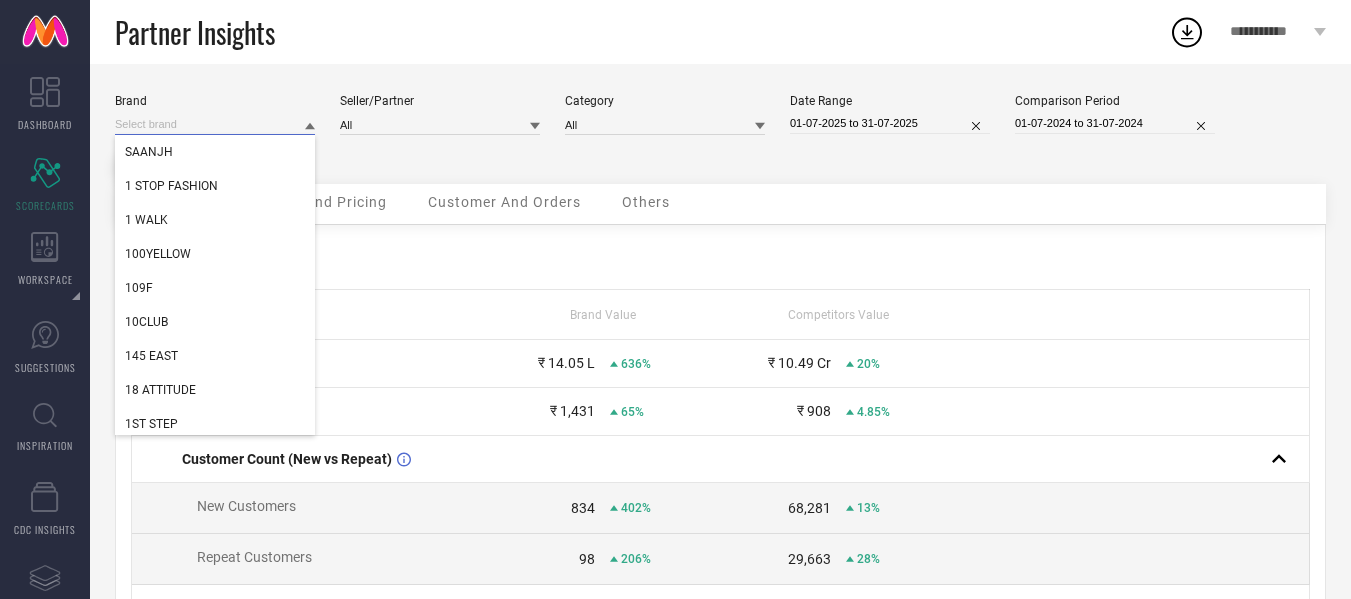 paste on "RNB Fashion" 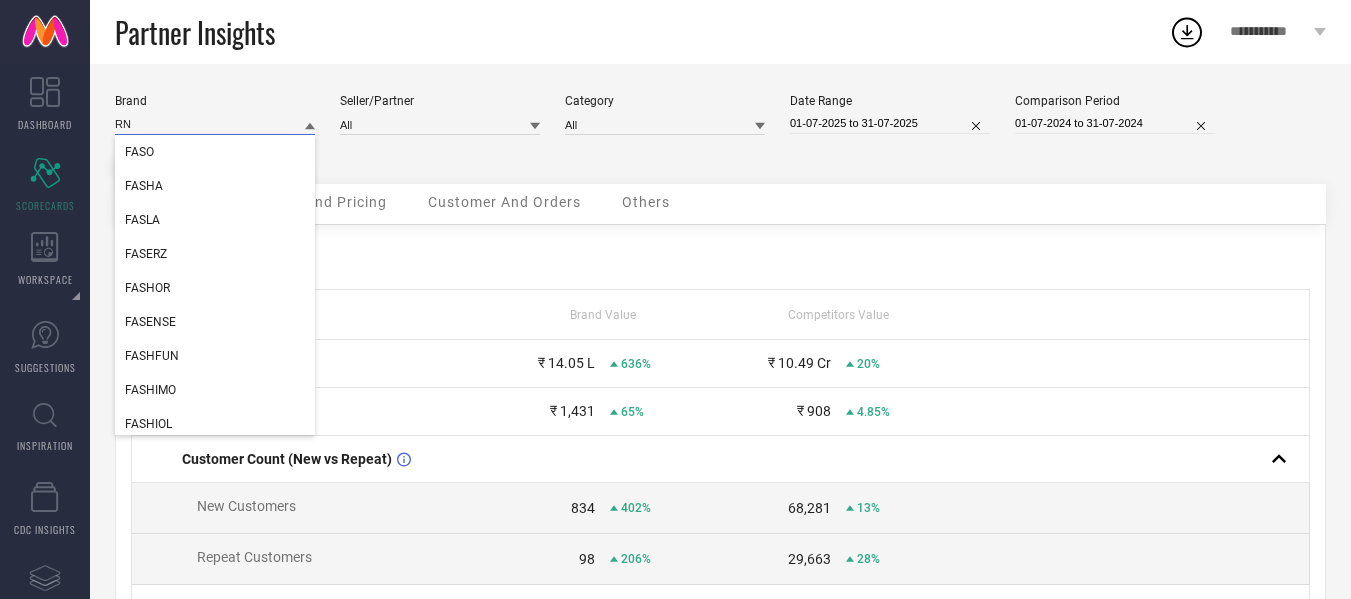 type on "R" 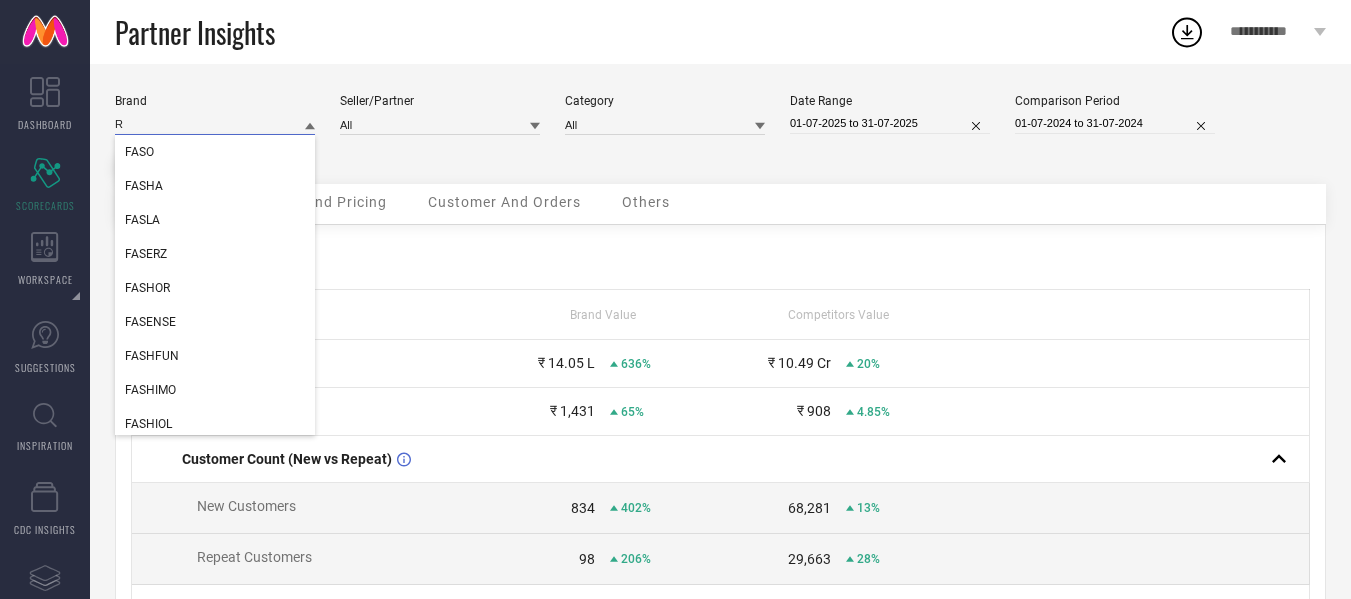 type 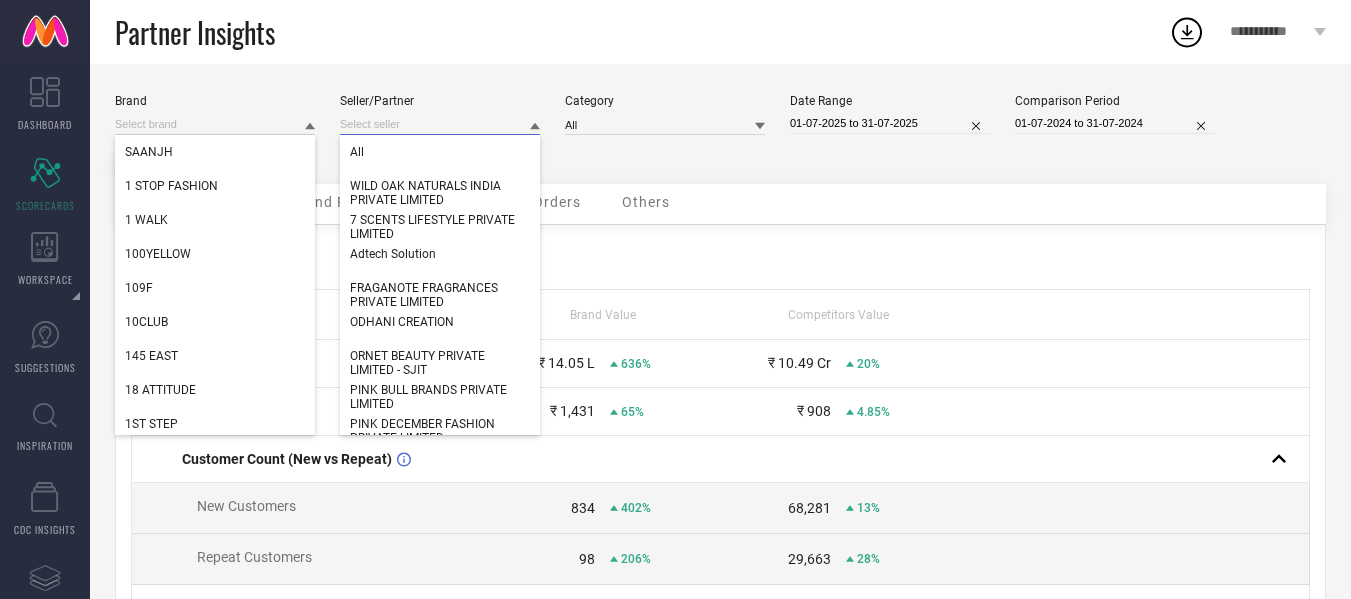 click at bounding box center [440, 124] 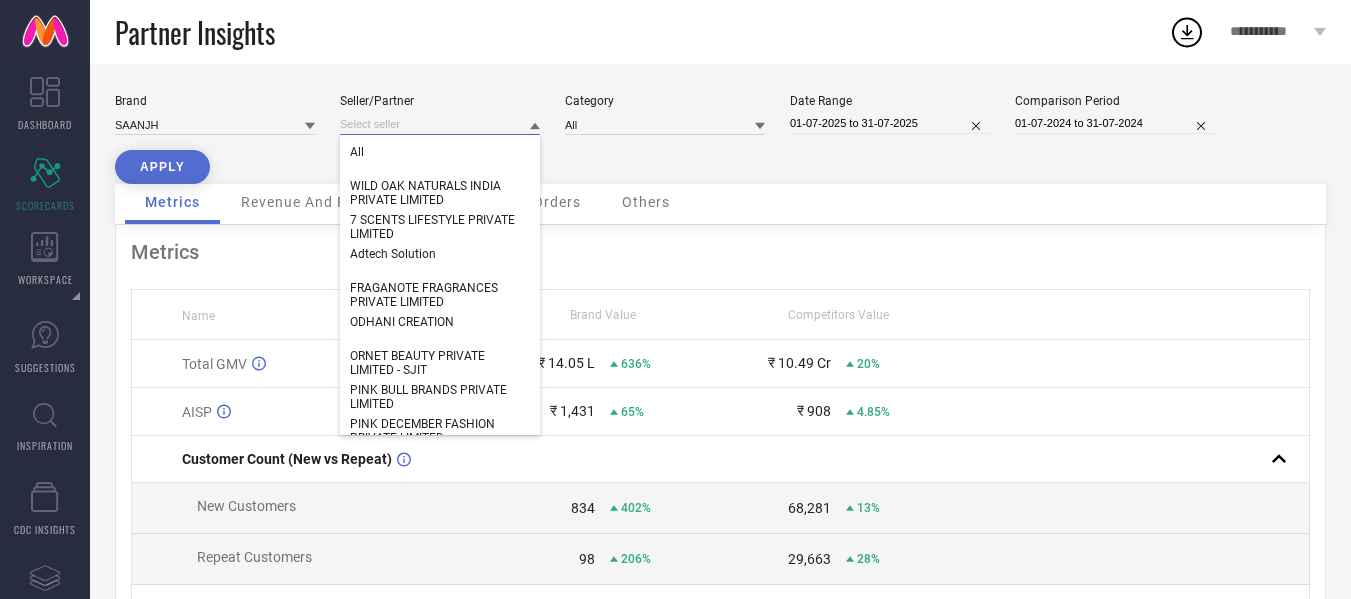 paste on "RNB Fashion" 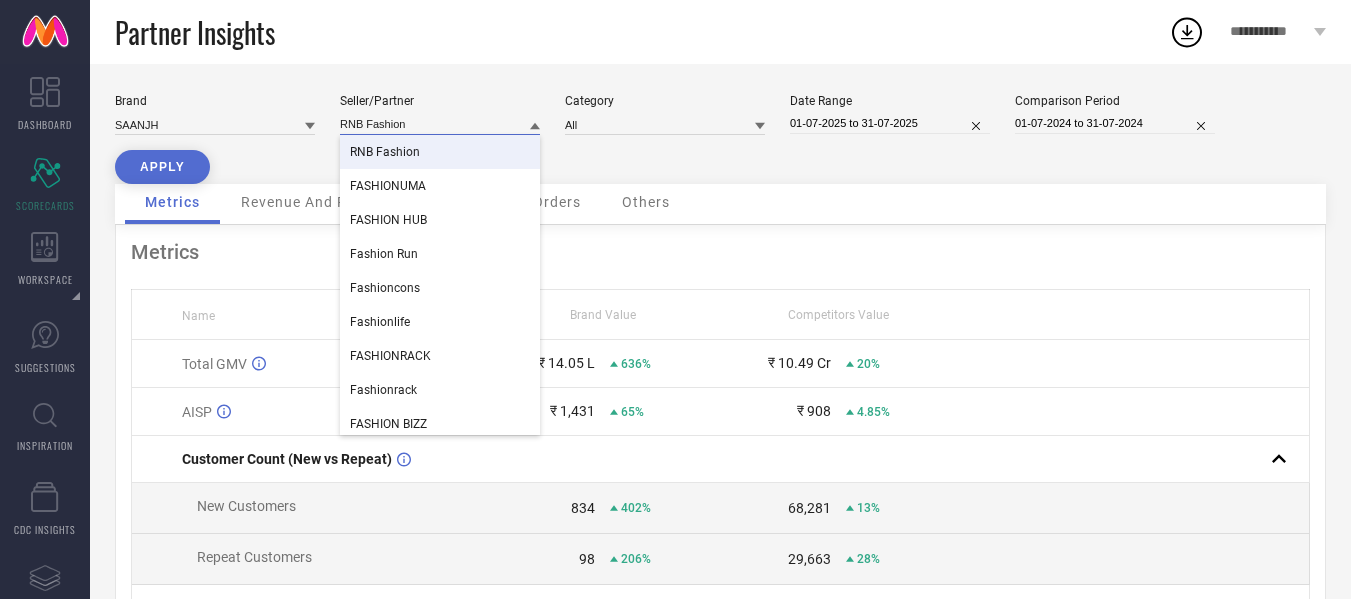 type on "RNB Fashion" 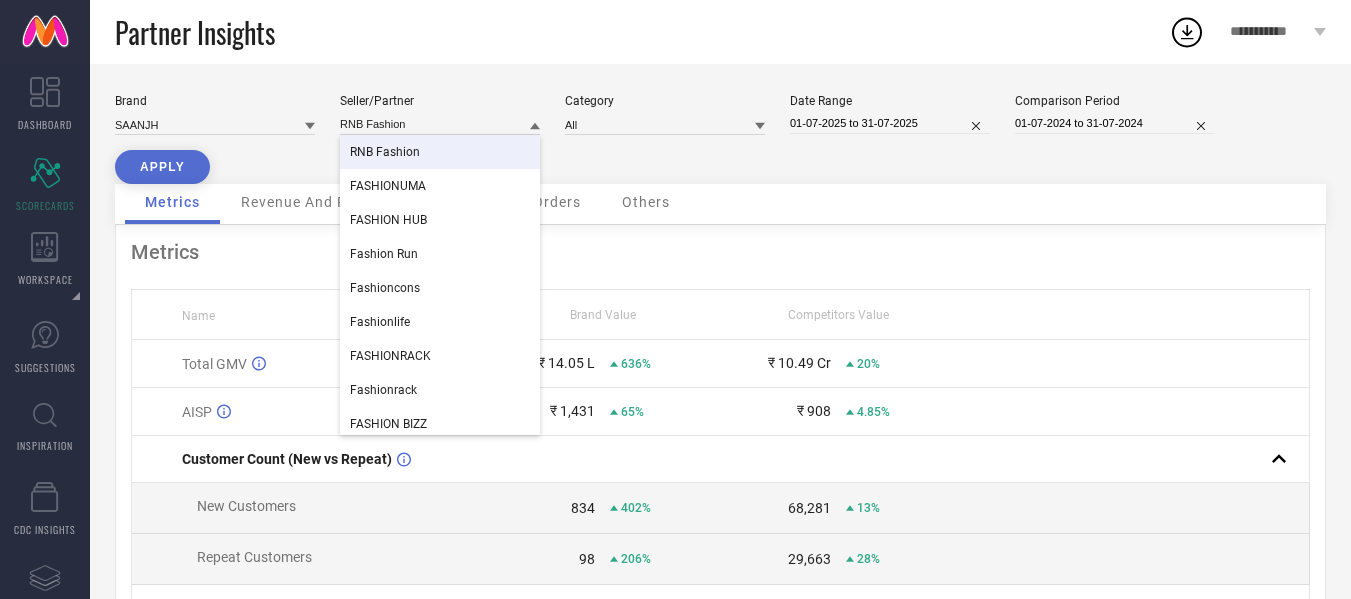 click on "RNB Fashion" at bounding box center (440, 152) 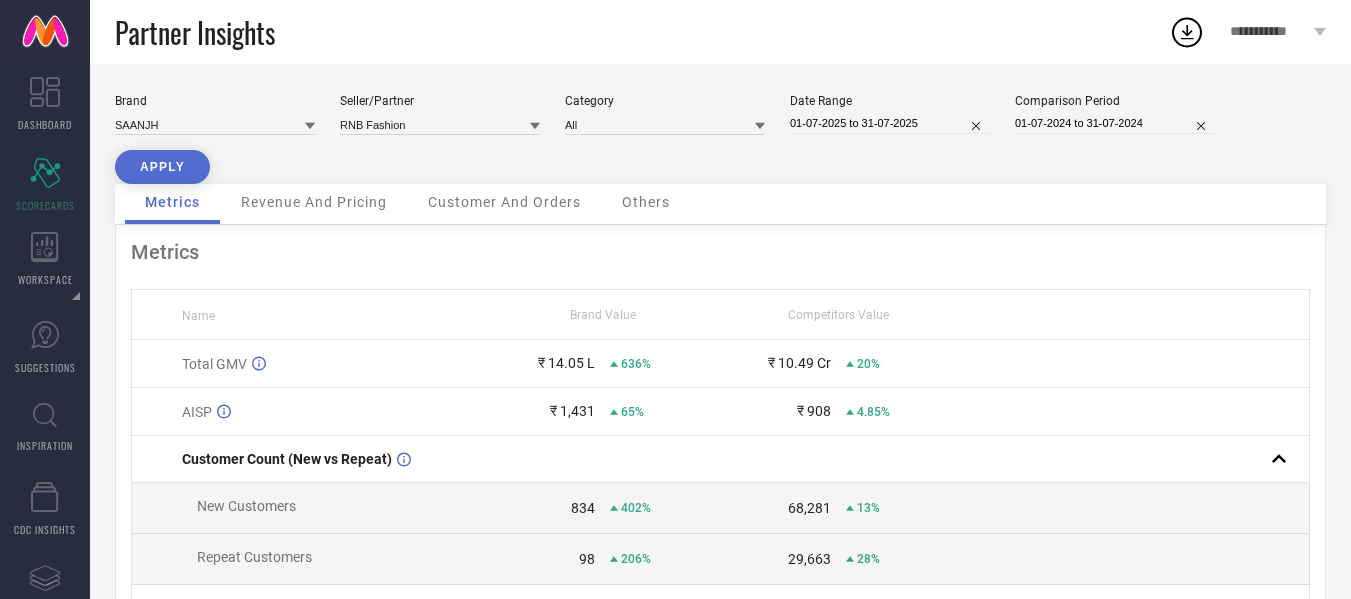 click on "APPLY" at bounding box center [162, 167] 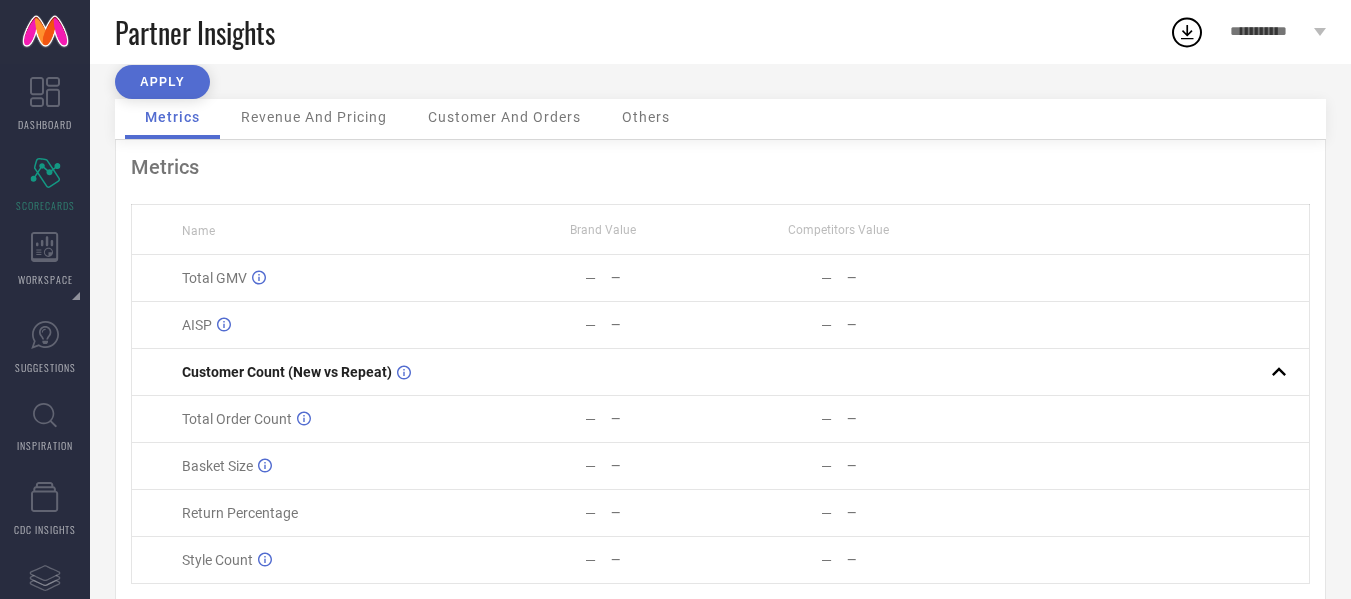 scroll, scrollTop: 83, scrollLeft: 0, axis: vertical 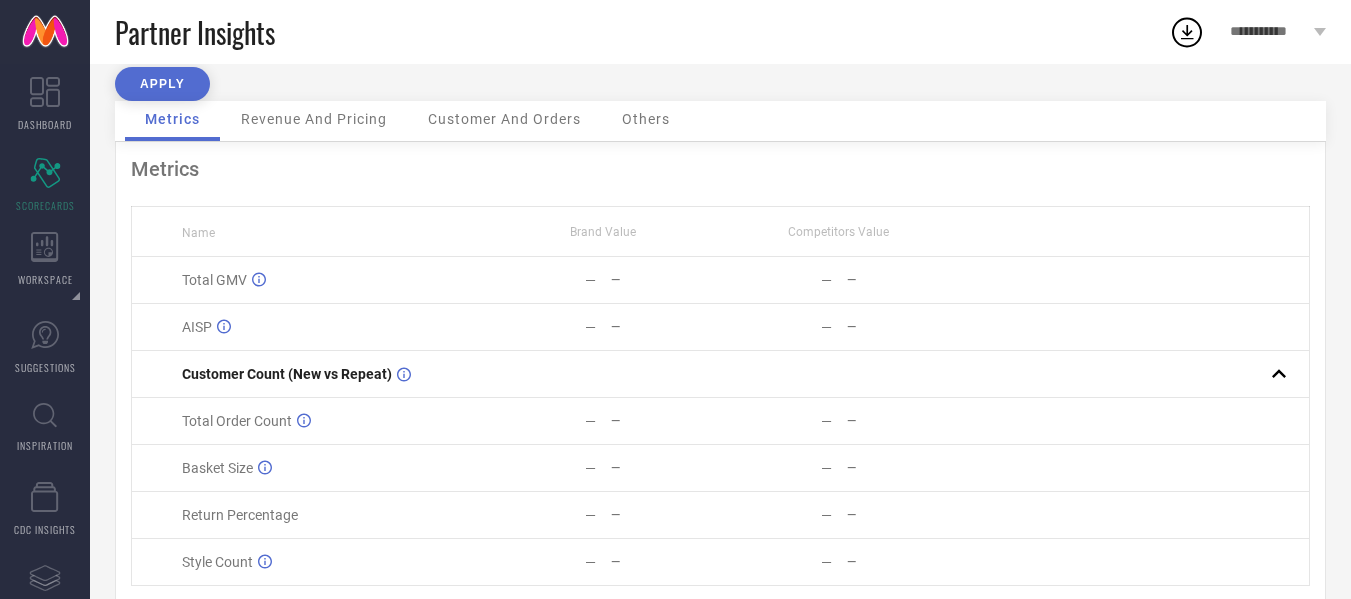 click on "Revenue And Pricing" at bounding box center (314, 119) 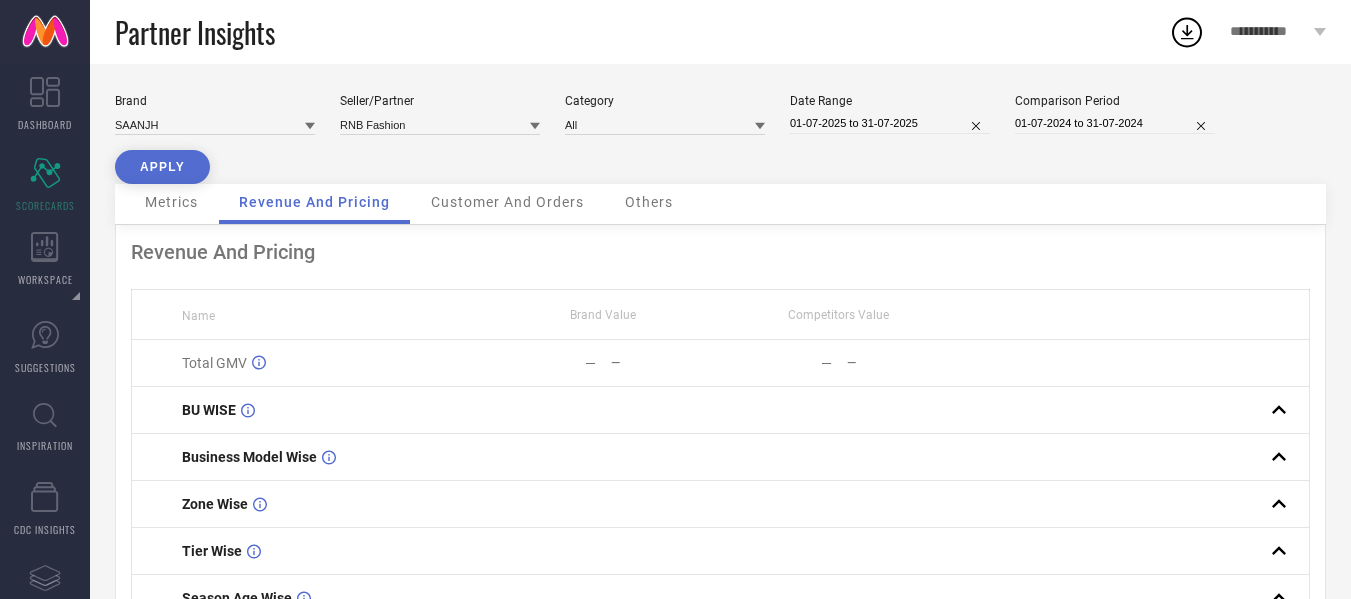 scroll, scrollTop: 1, scrollLeft: 0, axis: vertical 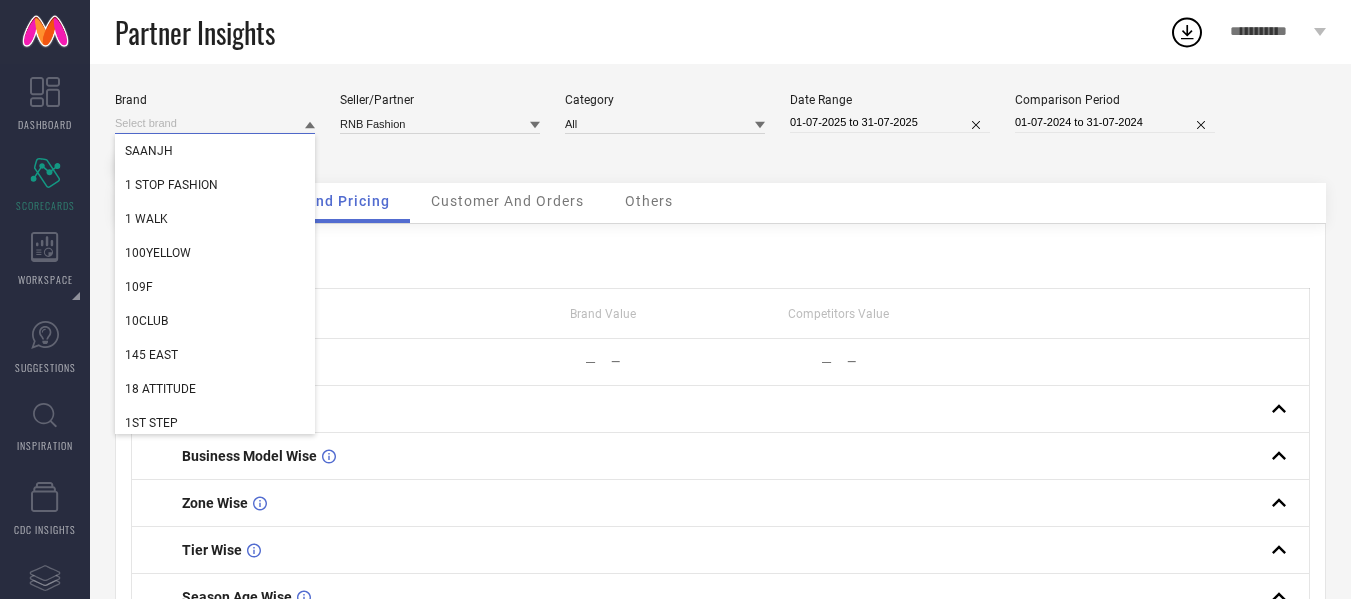 click at bounding box center [215, 123] 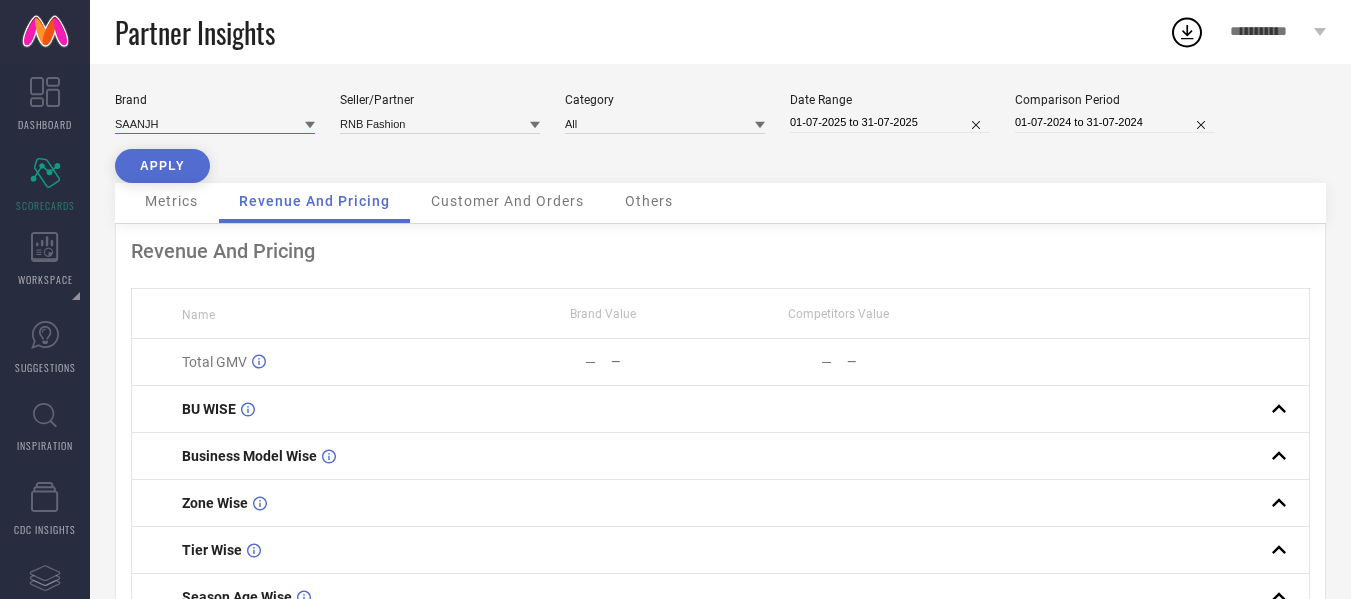 click at bounding box center (215, 123) 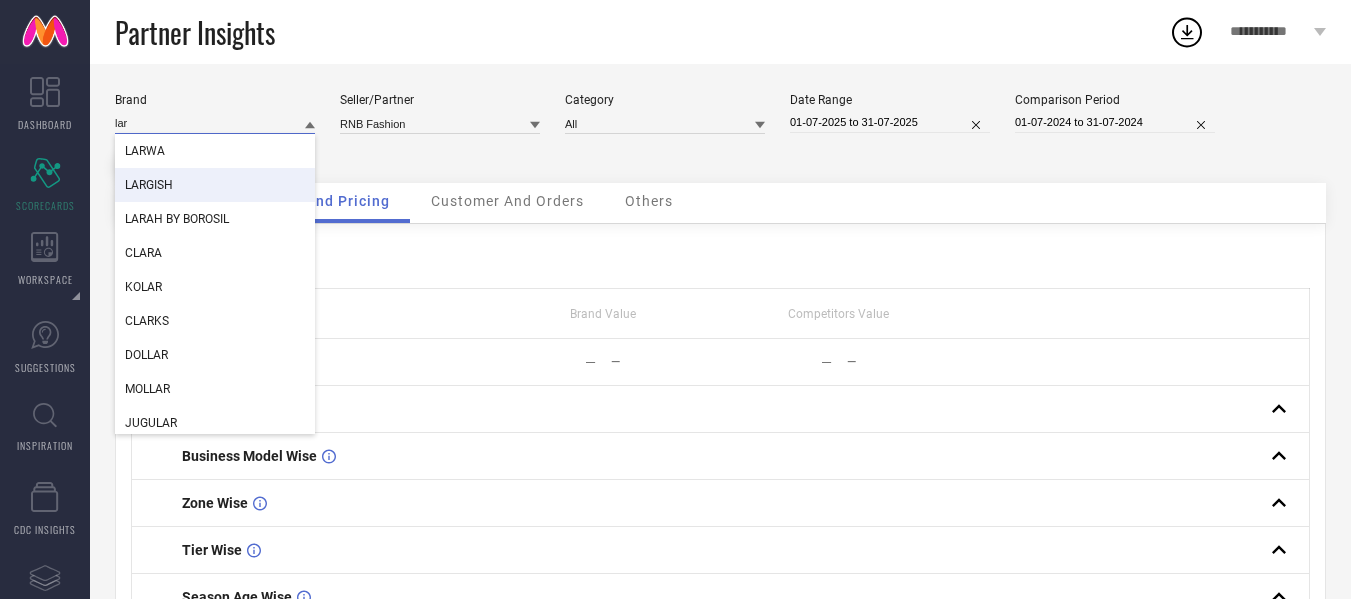 type on "lar" 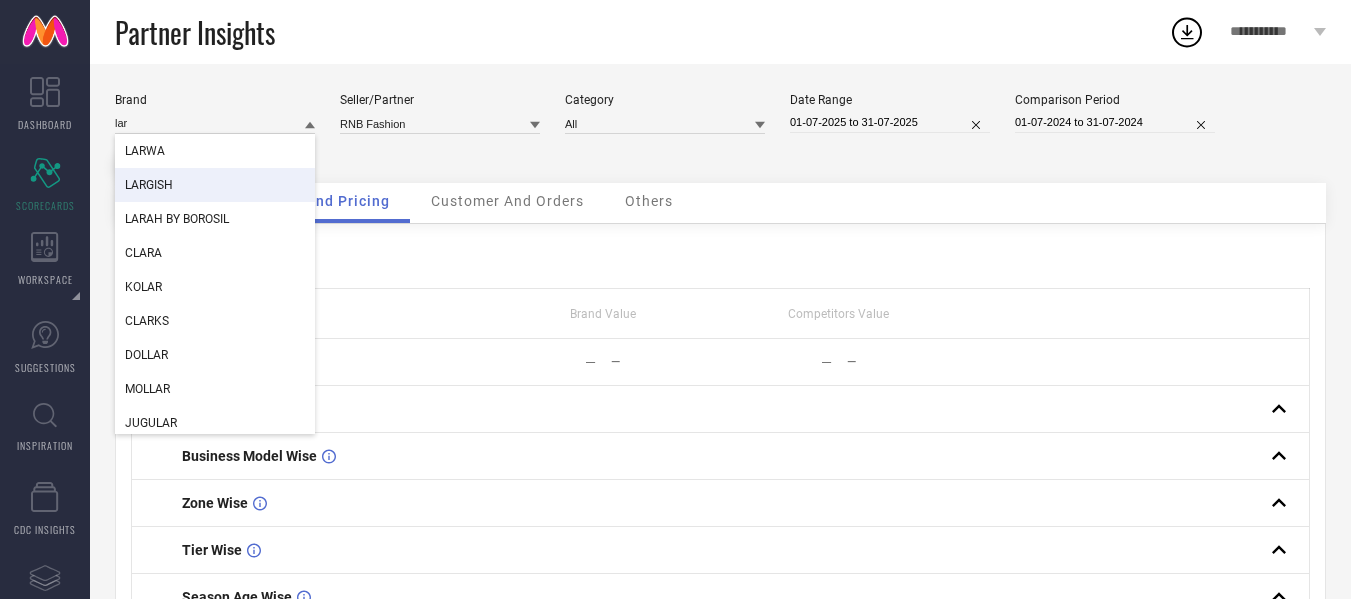 click on "LARGISH" at bounding box center (149, 185) 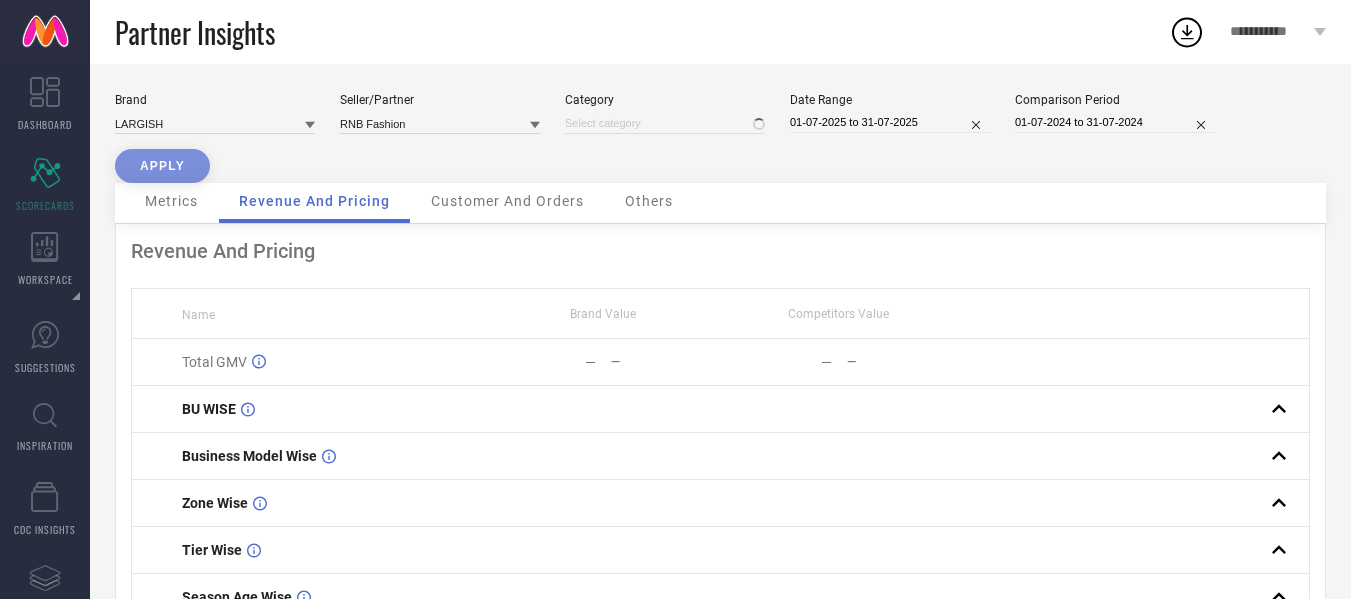 type on "All" 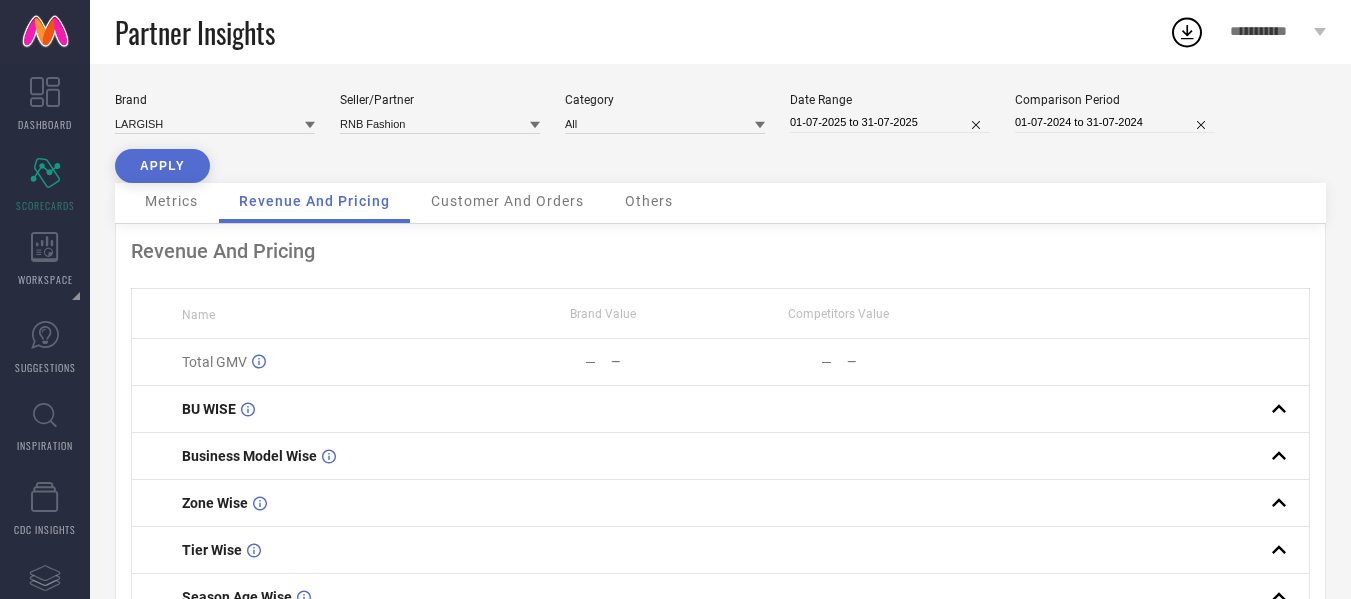 click on "APPLY" at bounding box center (162, 166) 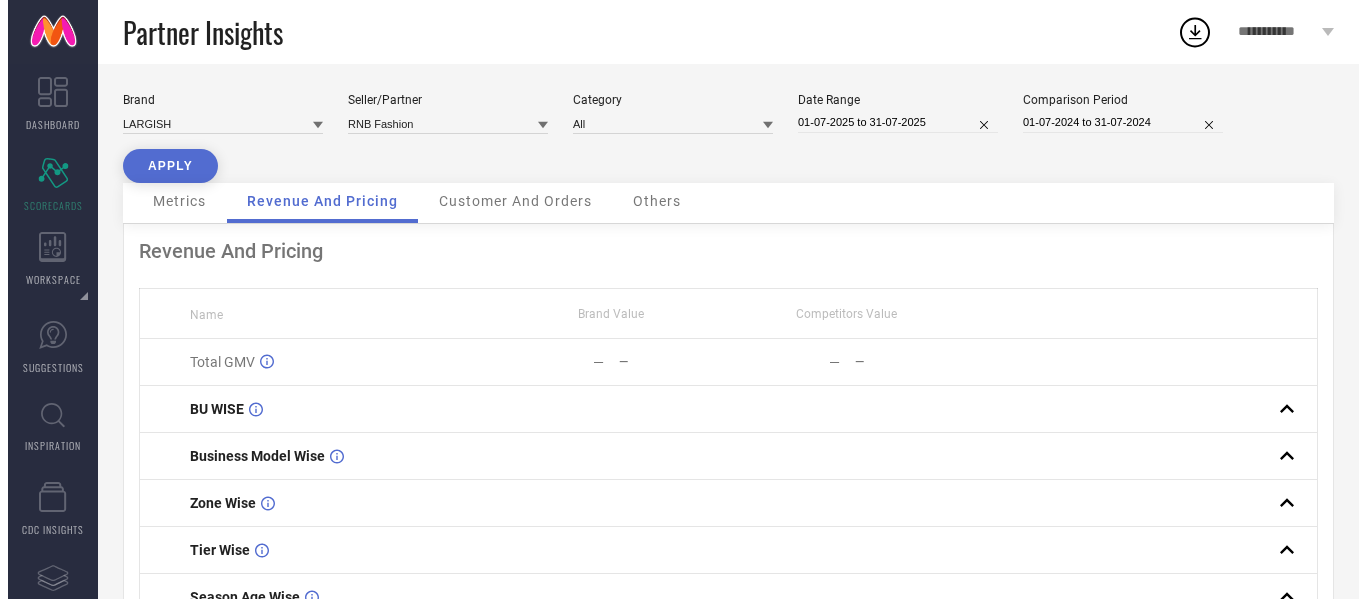scroll, scrollTop: 0, scrollLeft: 0, axis: both 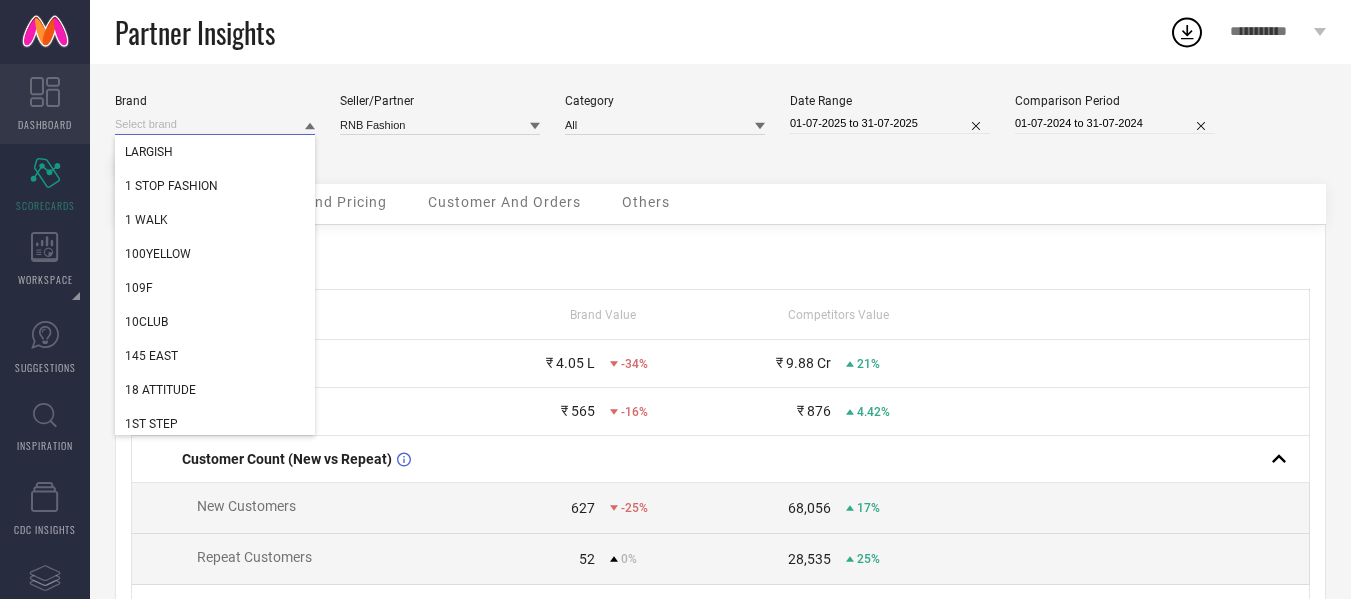 drag, startPoint x: 178, startPoint y: 122, endPoint x: 89, endPoint y: 119, distance: 89.050545 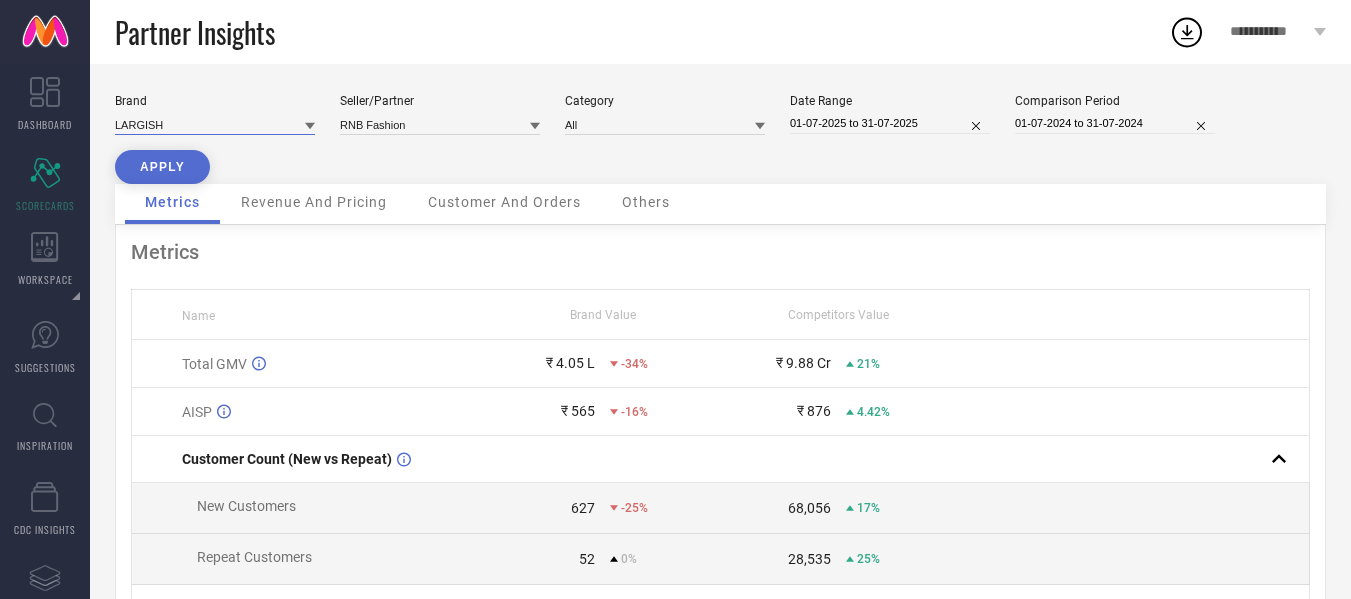 click at bounding box center (215, 124) 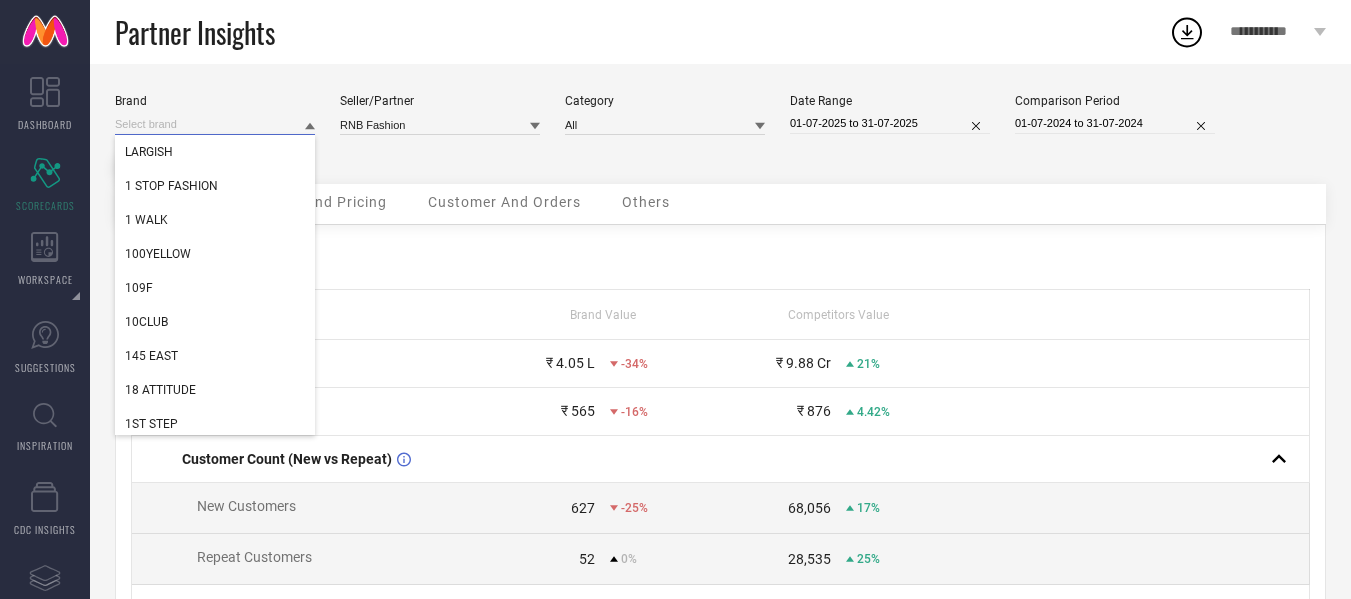 click at bounding box center [215, 124] 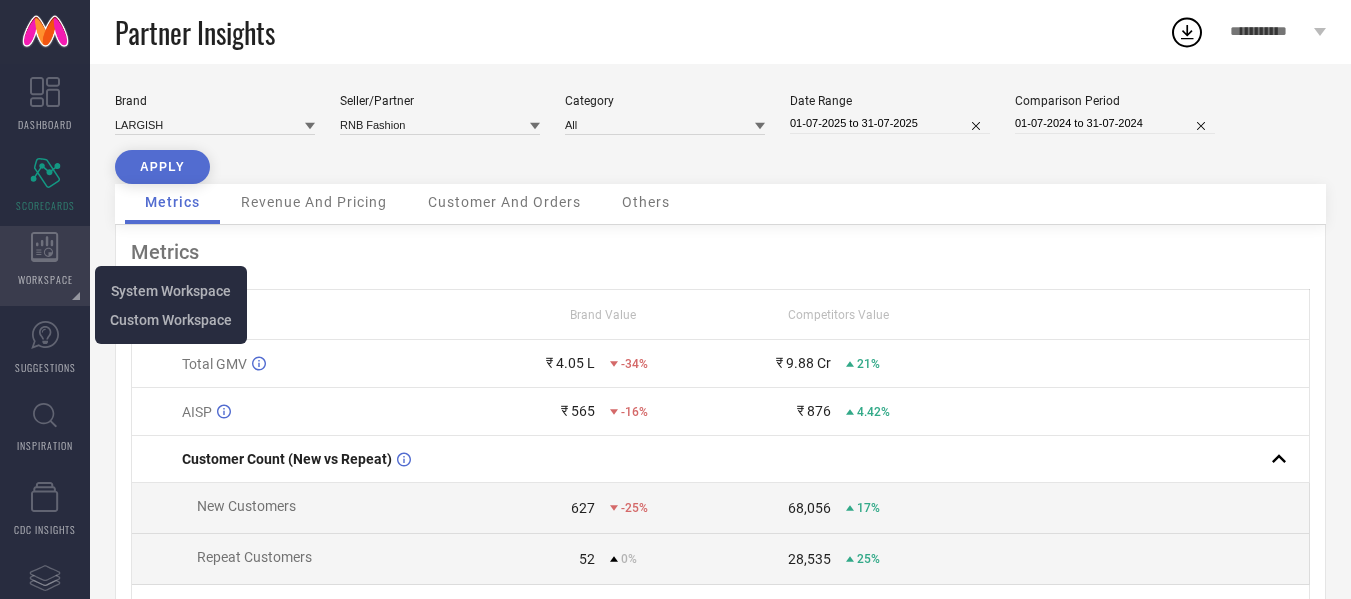 click 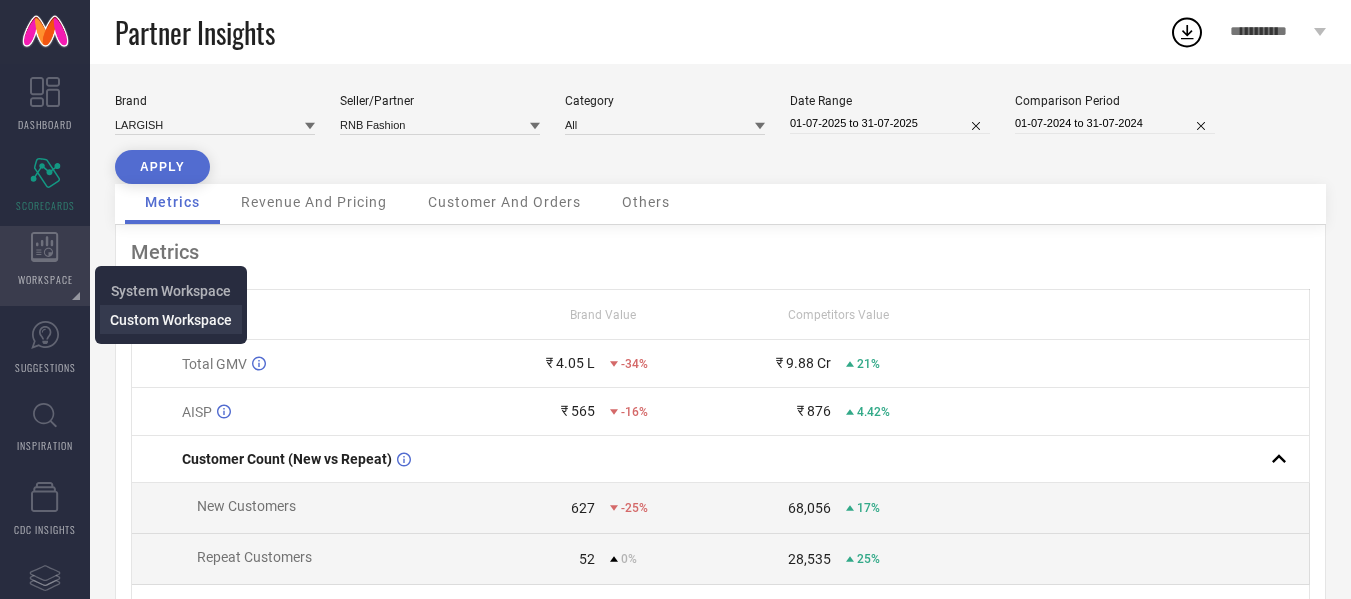 click on "Custom Workspace" at bounding box center [171, 320] 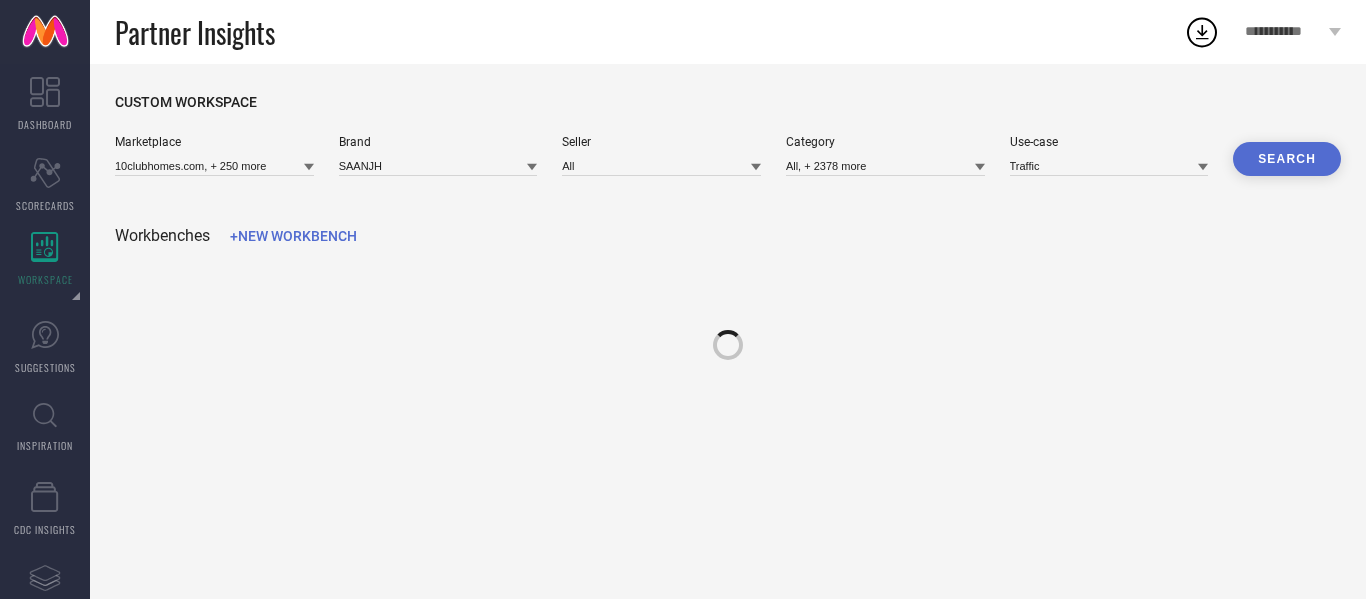 type on "10clubhomes.com, + 250 more" 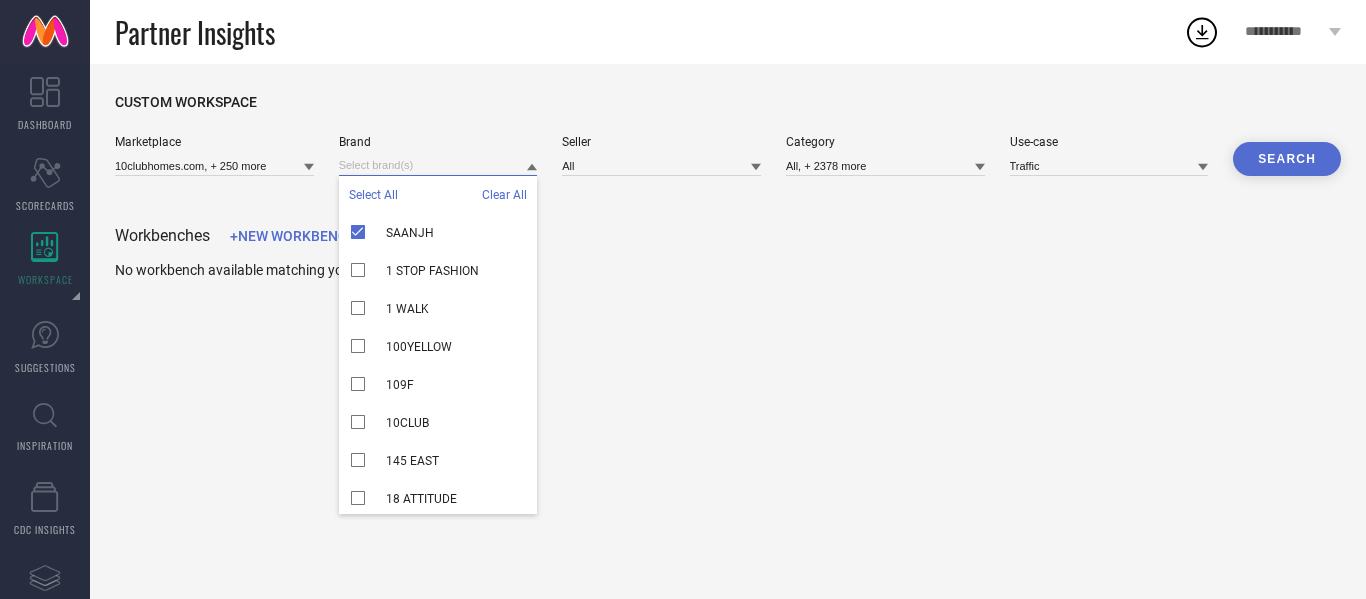 click at bounding box center (438, 165) 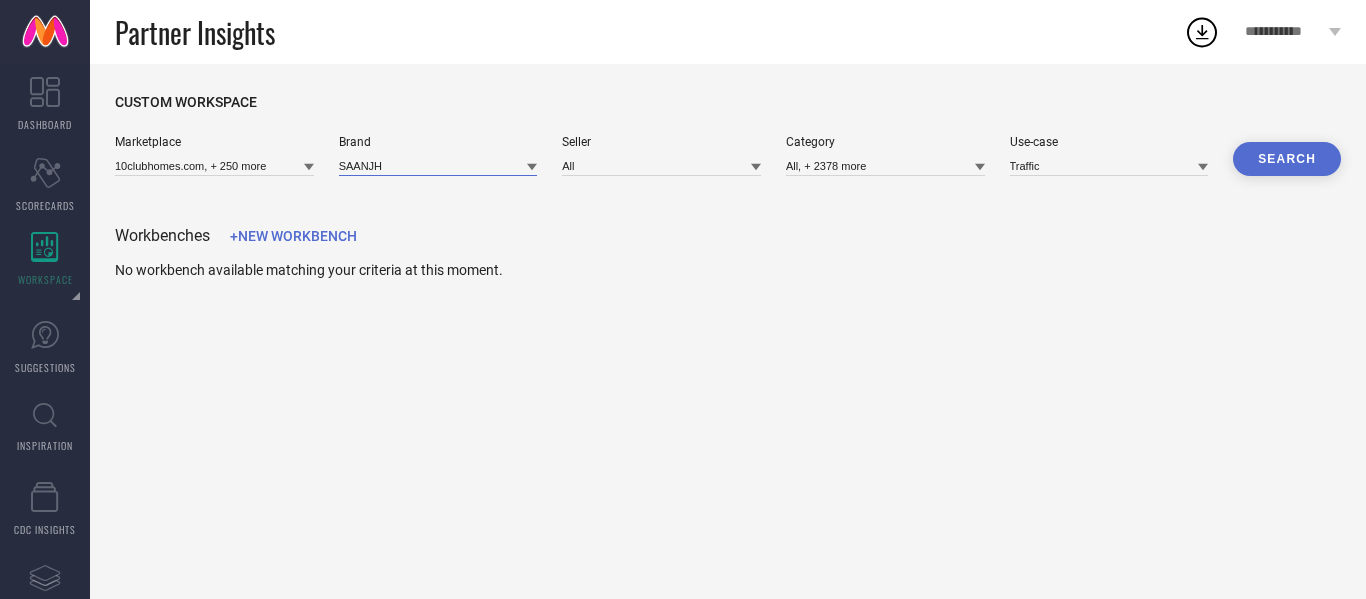 click at bounding box center [438, 165] 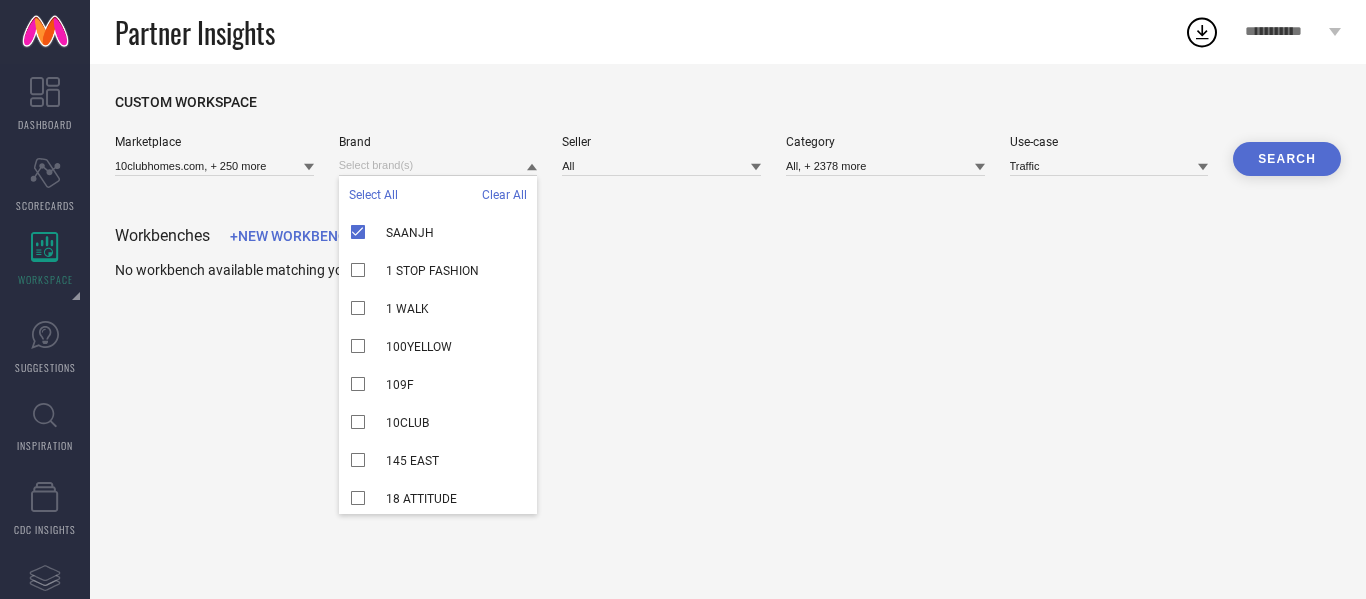 click on "Clear All" at bounding box center (504, 195) 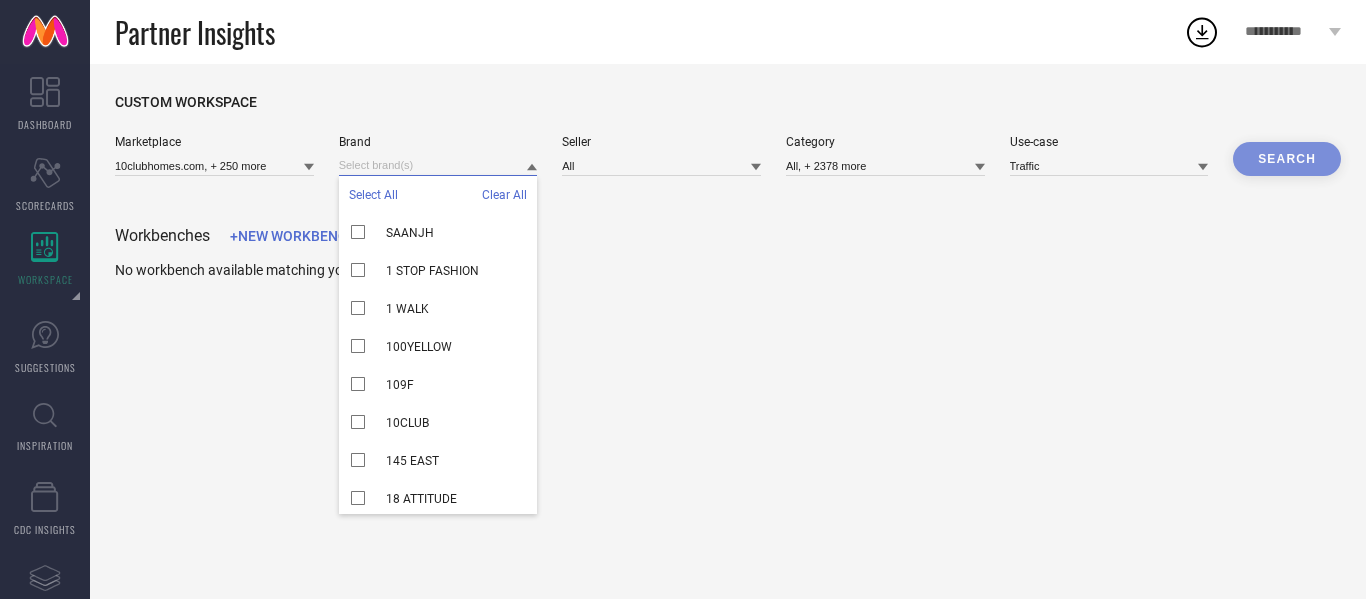 click at bounding box center [438, 165] 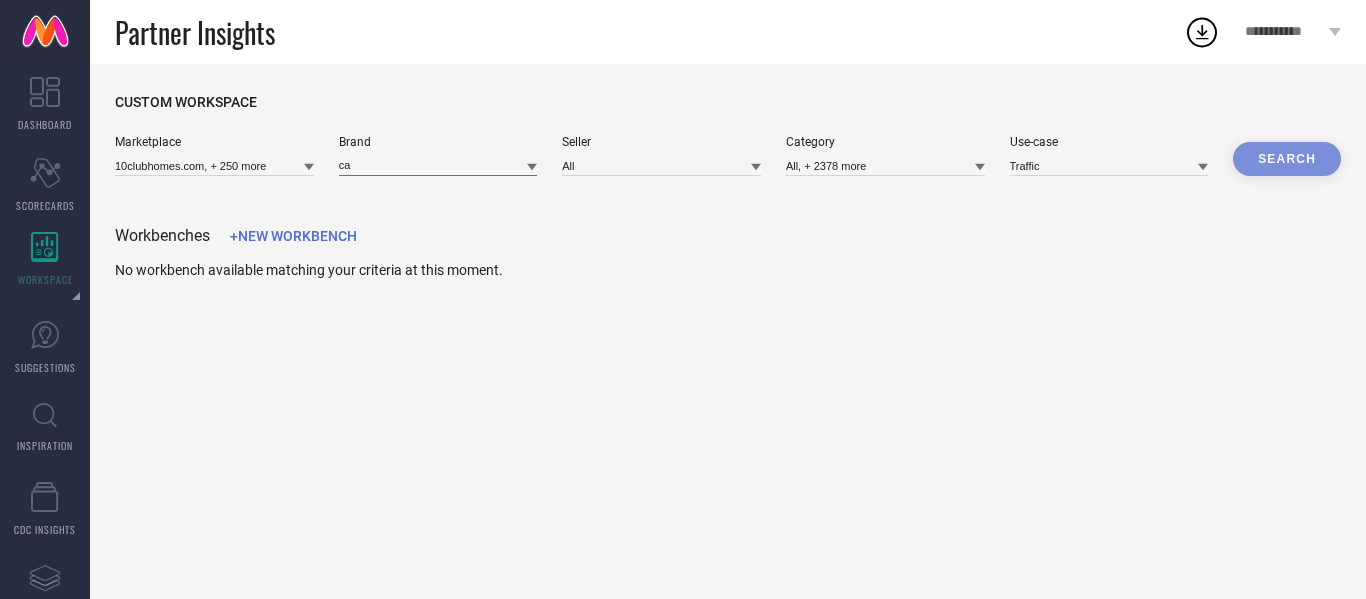 type on "c" 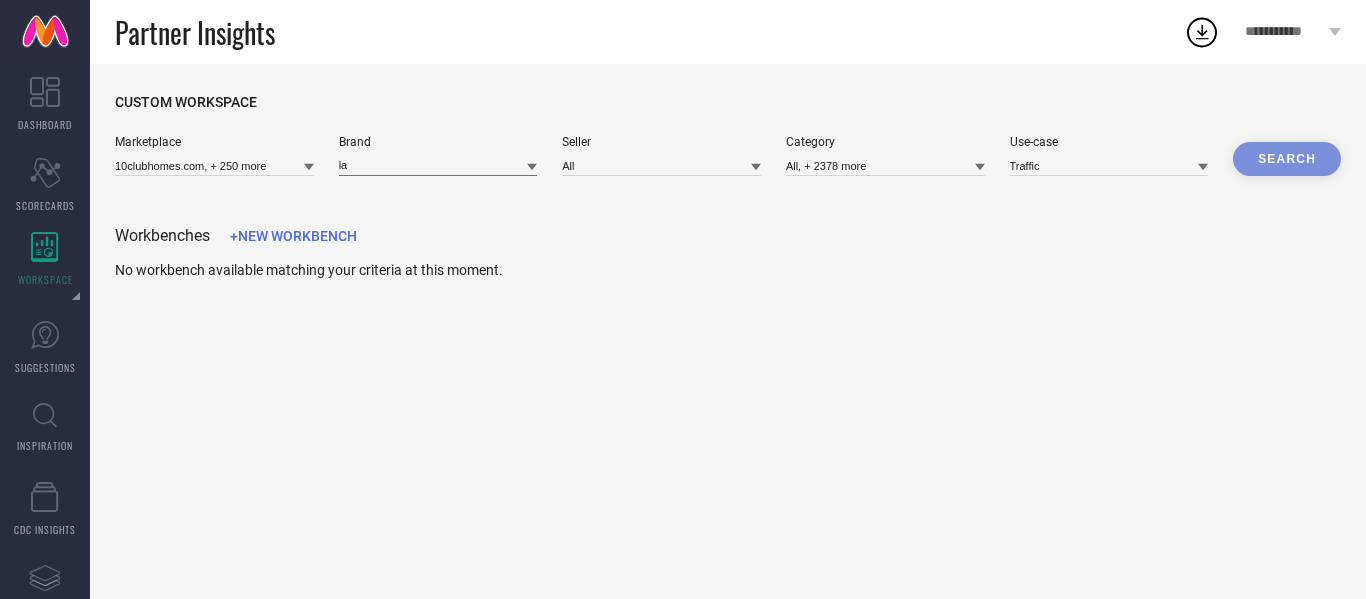 type on "l" 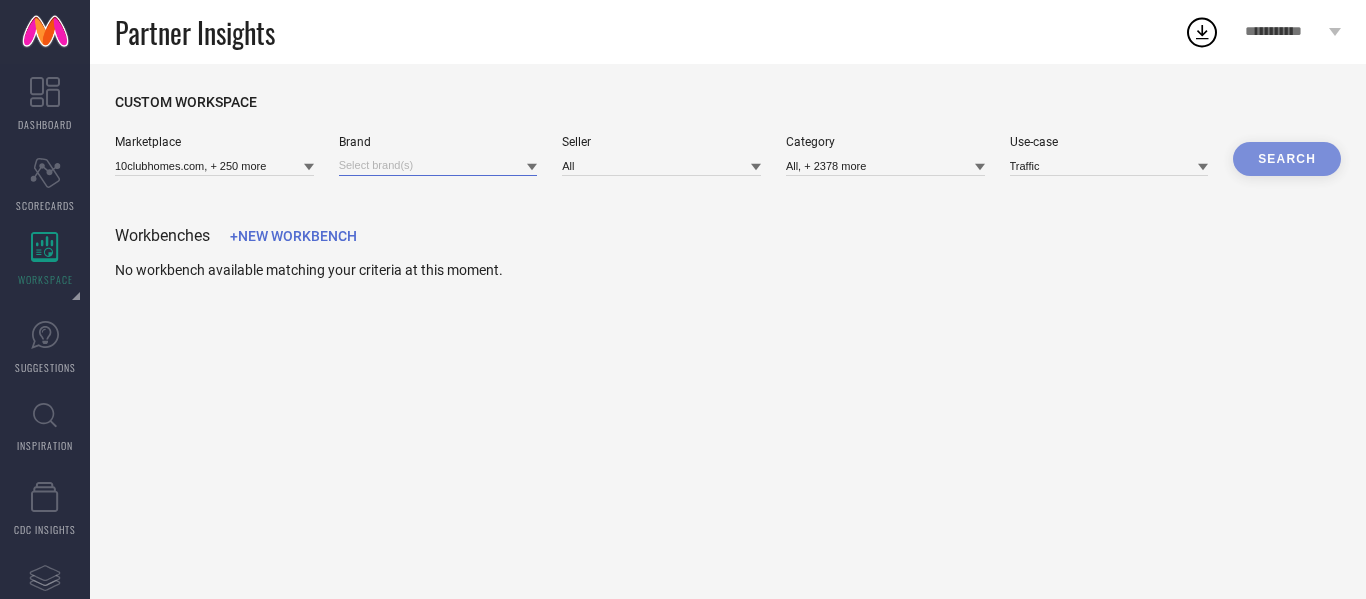paste on "RNB Fashion" 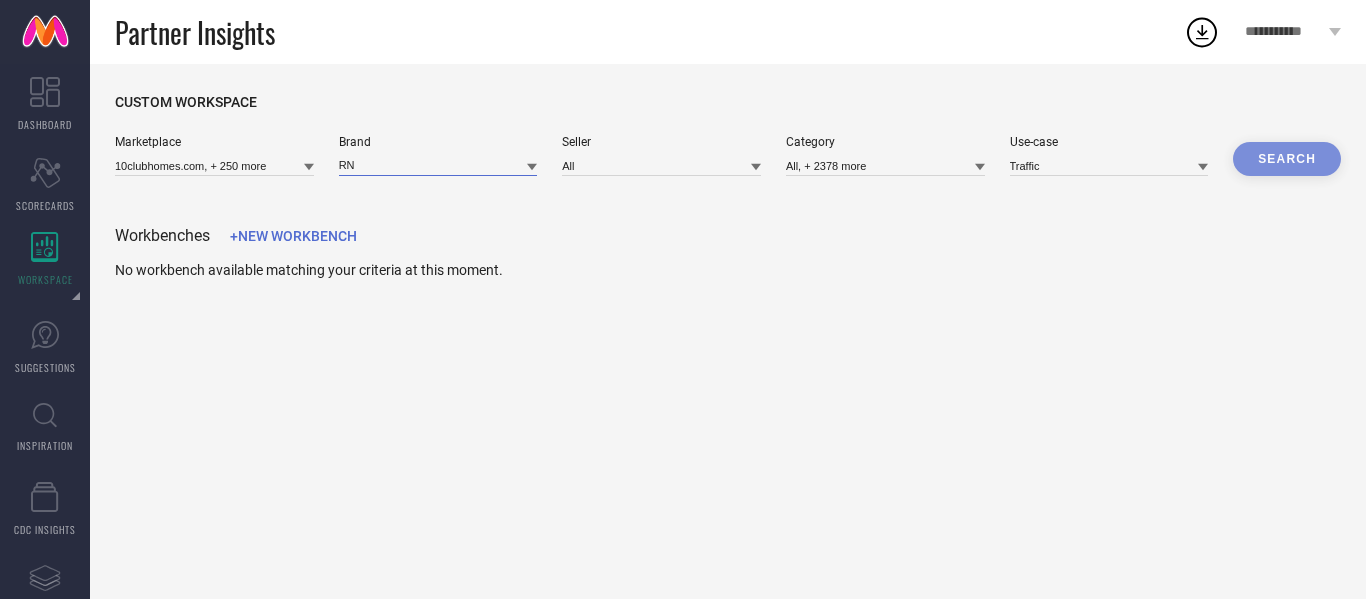 type on "R" 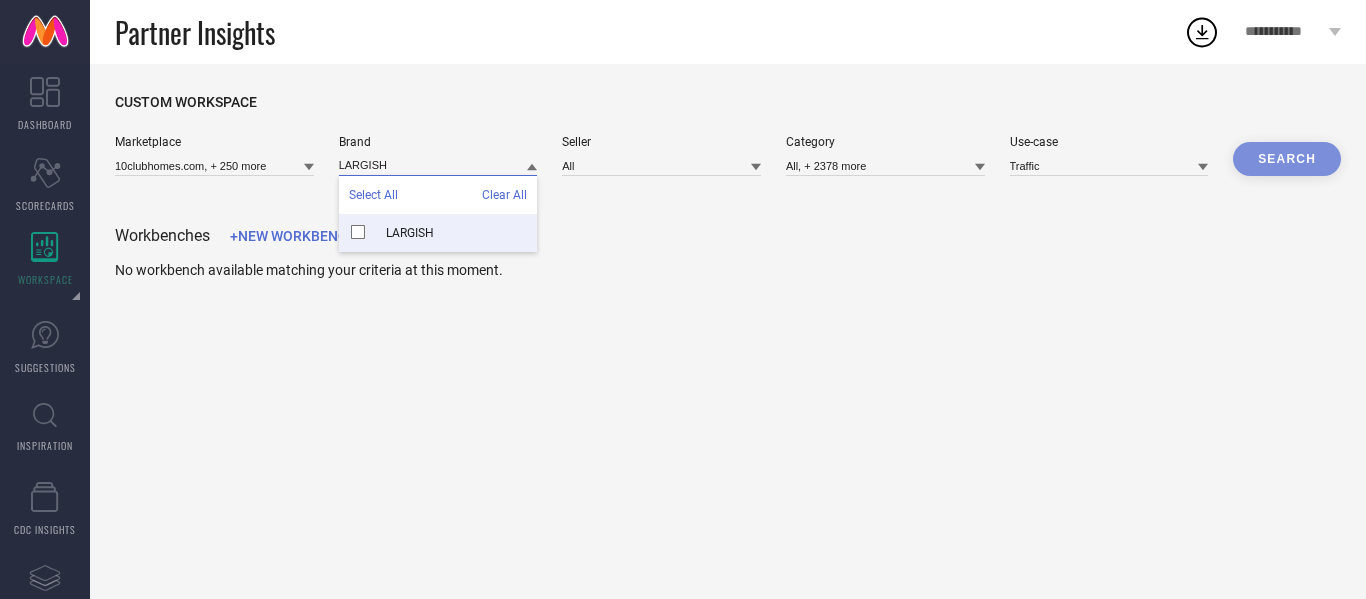 type on "LARGISH" 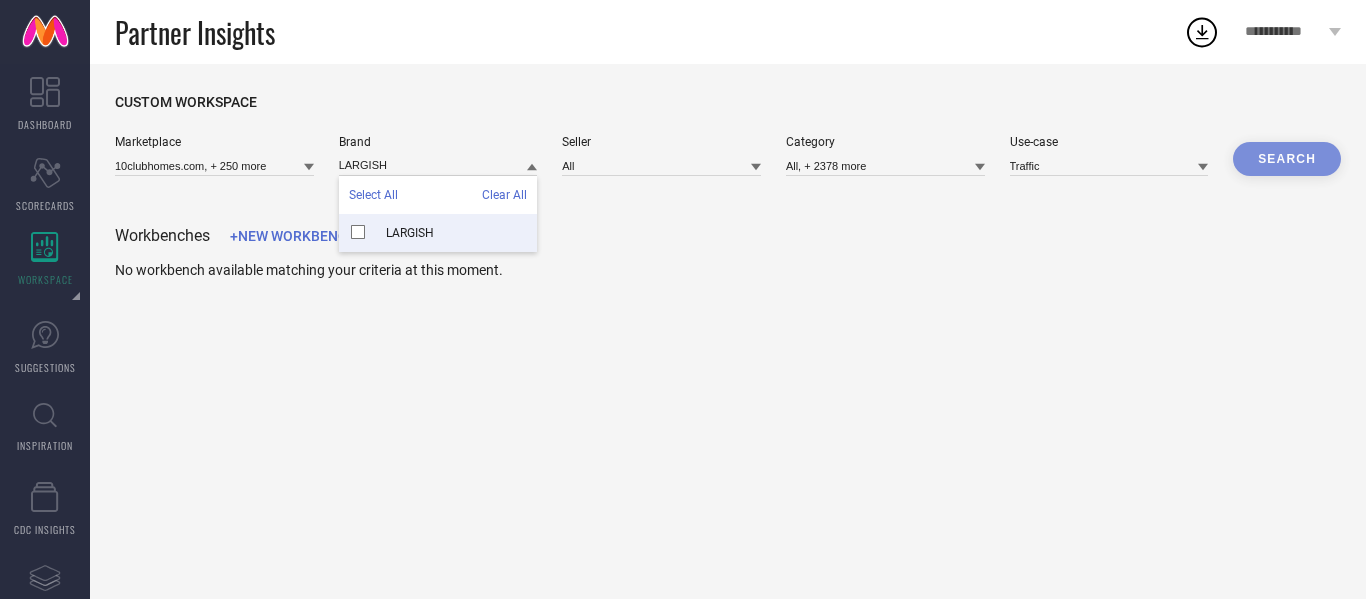 click on "LARGISH" at bounding box center [438, 233] 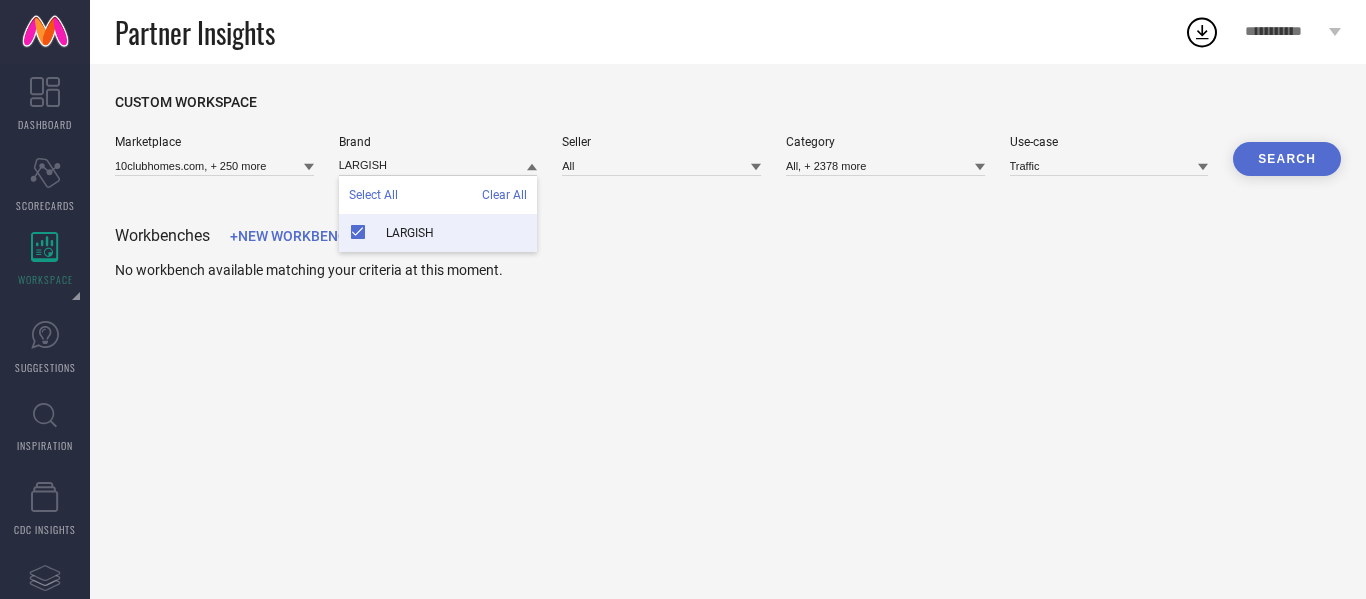click on "Search" at bounding box center [1287, 159] 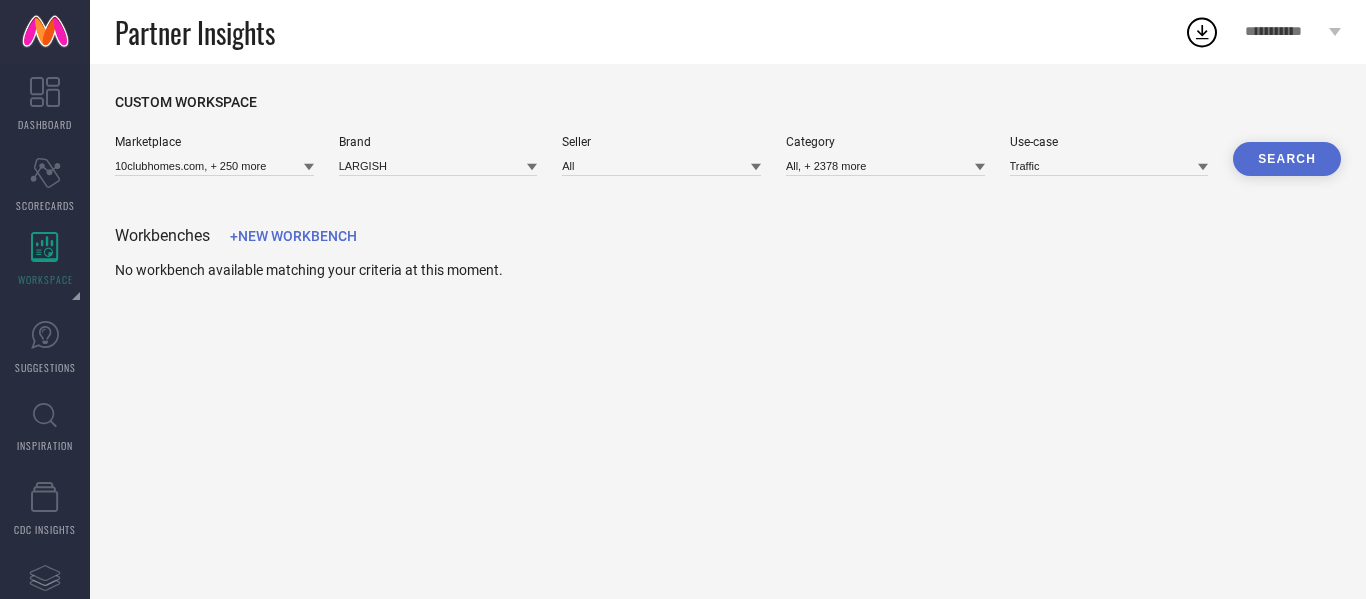 click on "CUSTOM WORKSPACE Marketplace 10clubhomes.com, + 250 more Brand LARGISH Seller All Category All, + 2378 more Use-case Traffic Search  Workbenches +NEW WORKBENCH No workbench available matching your criteria at this moment." at bounding box center (728, 186) 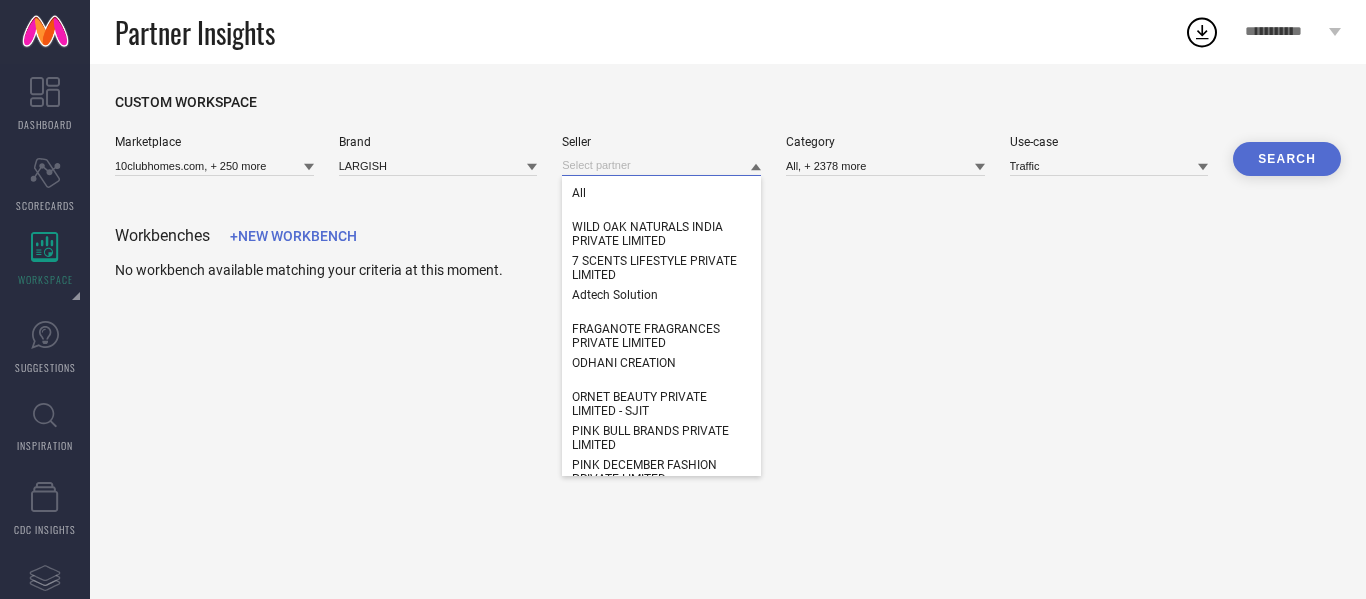 click at bounding box center [661, 165] 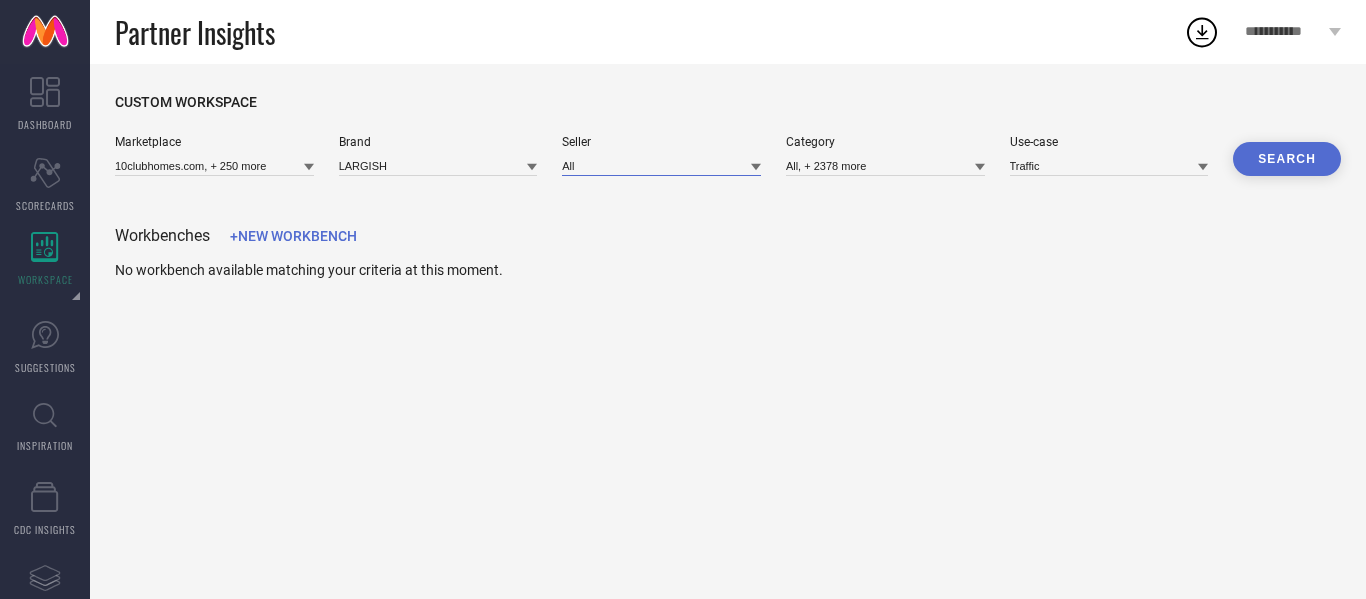 click at bounding box center [661, 165] 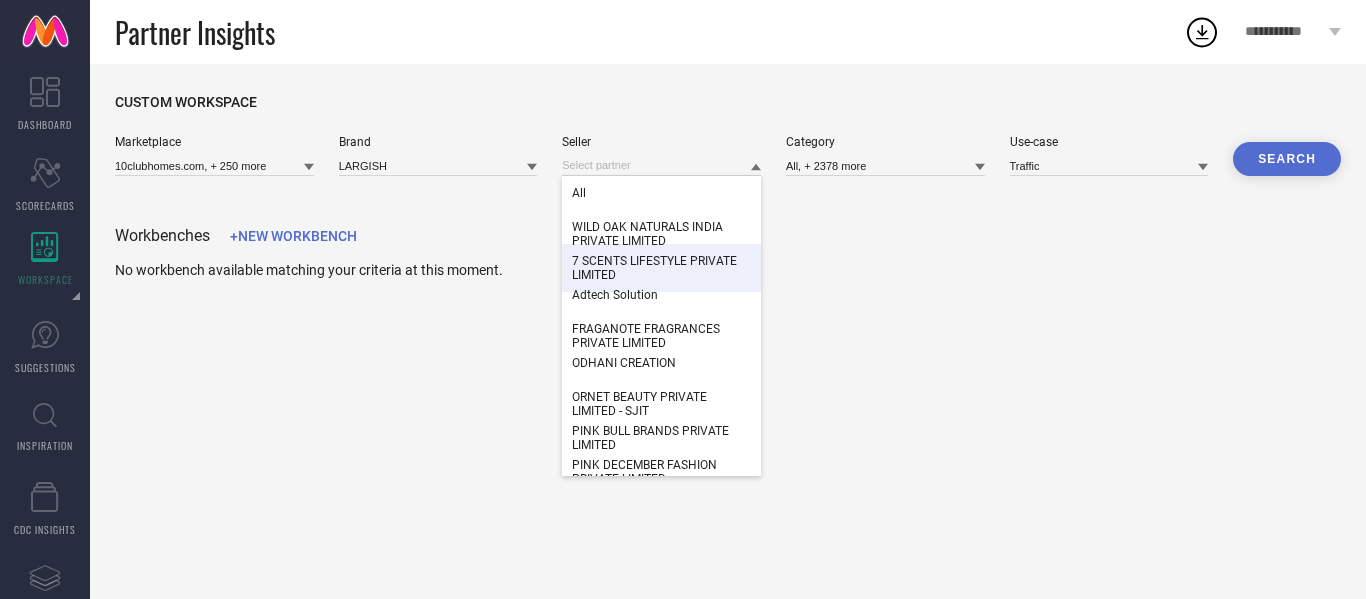 click at bounding box center (45, 32) 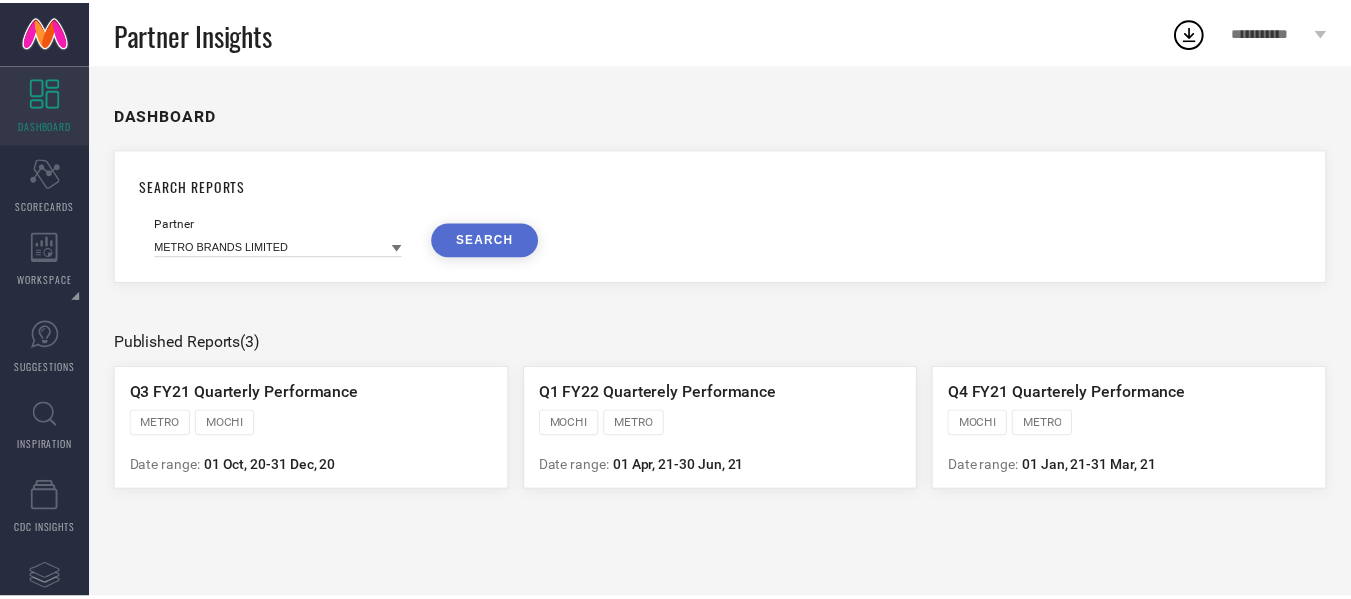scroll, scrollTop: 0, scrollLeft: 0, axis: both 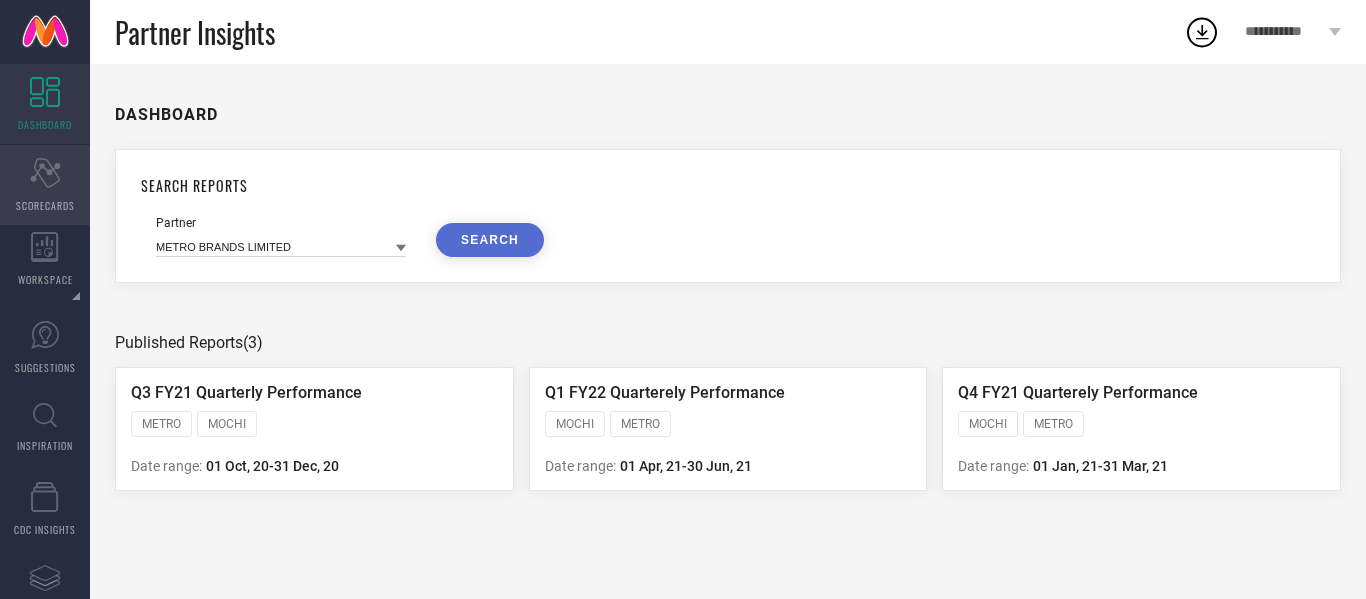 click on "Scorecard" 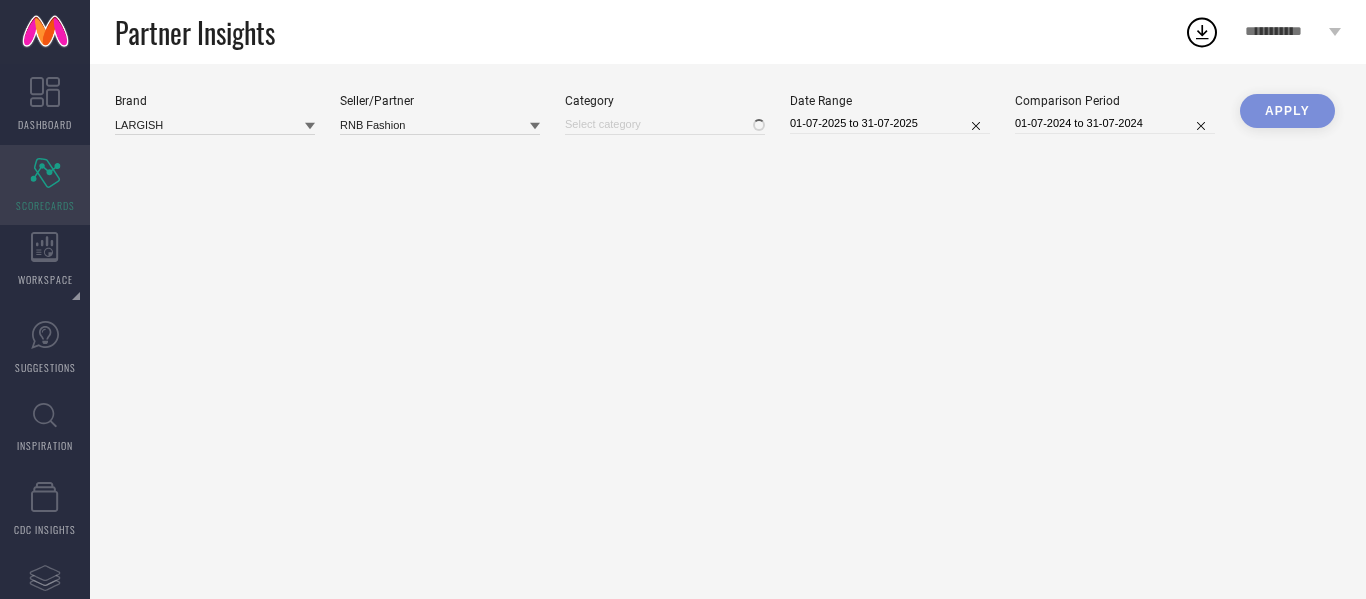 type on "All" 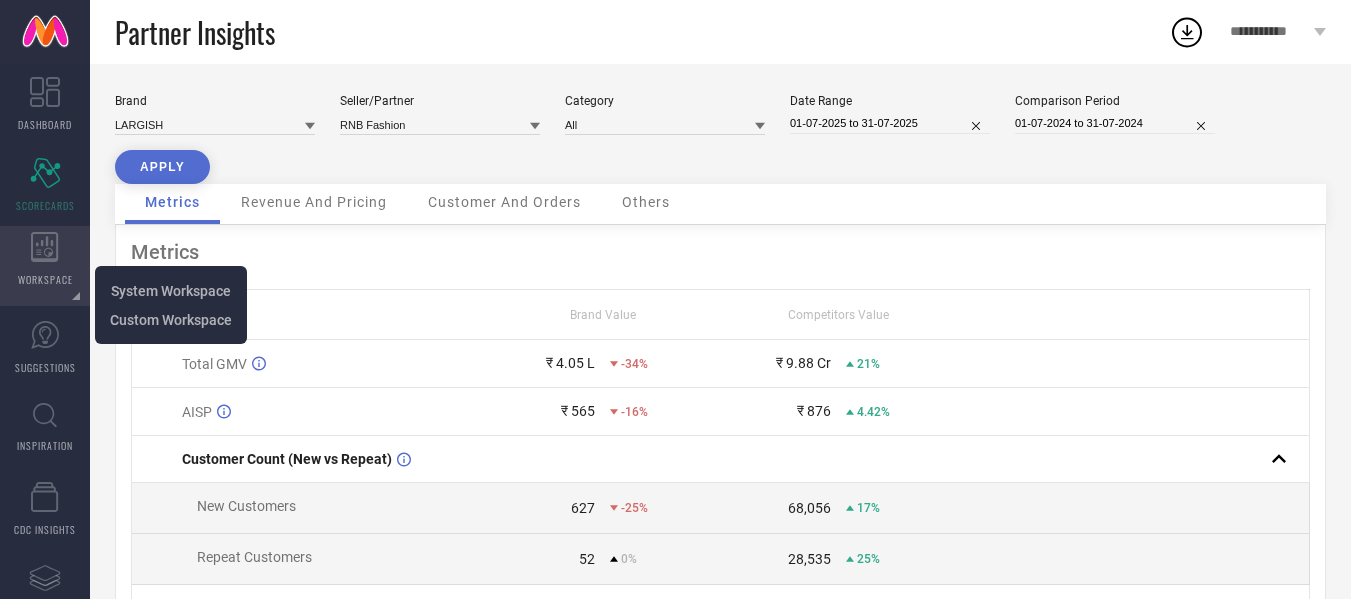 click on "WORKSPACE" at bounding box center [45, 266] 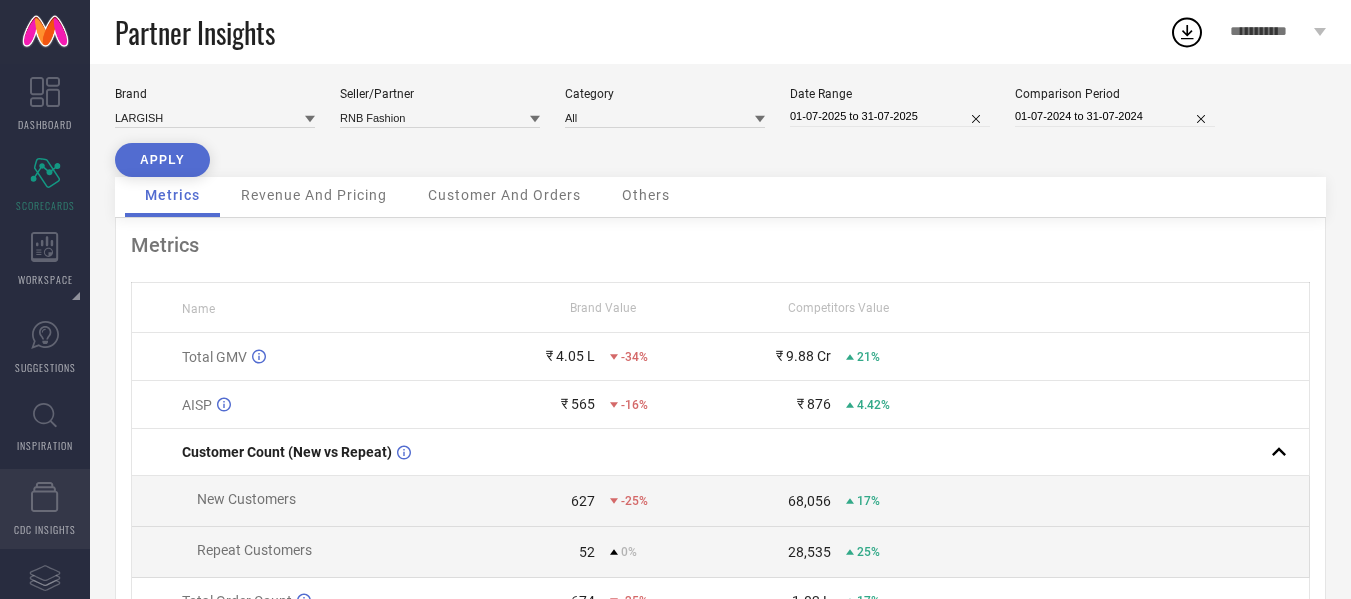 click on "CDC INSIGHTS" at bounding box center [45, 509] 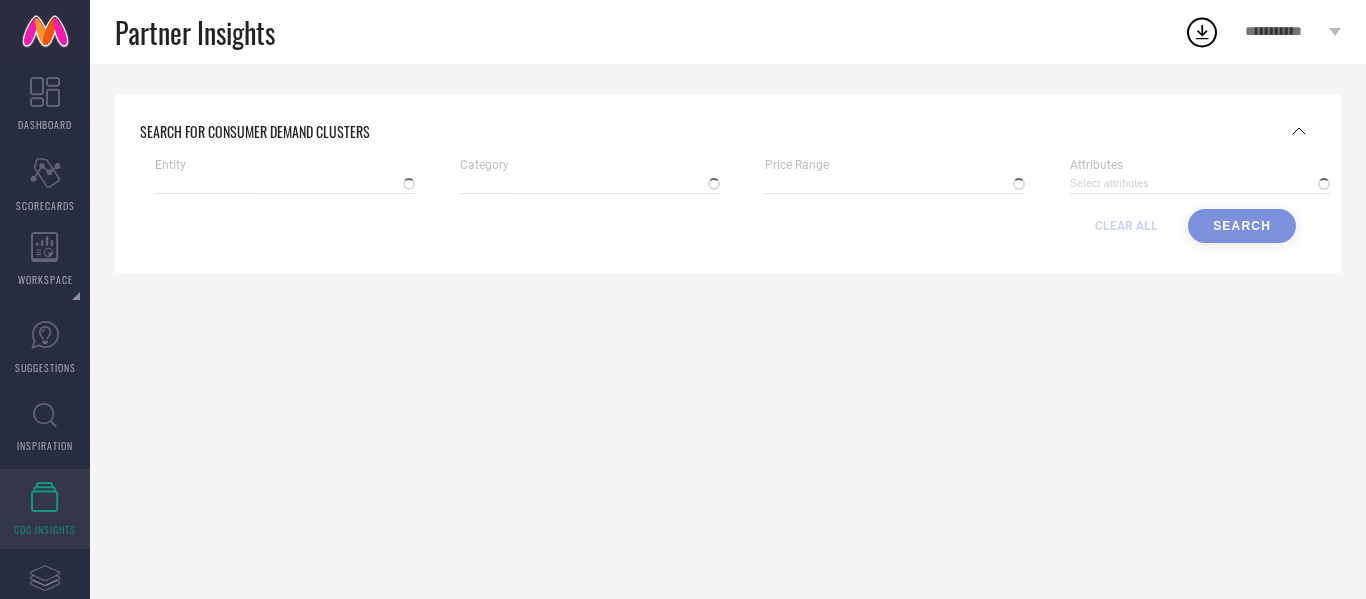 type on "₹ 80 - 320, + 3 more" 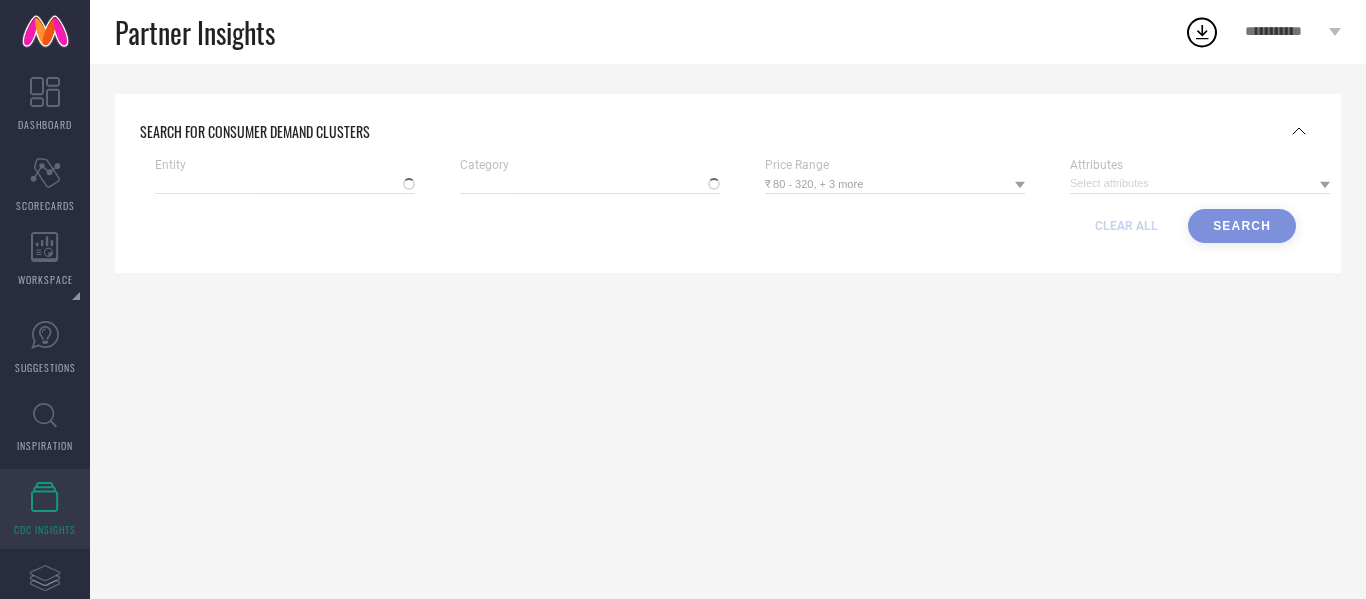 type on "Myntra" 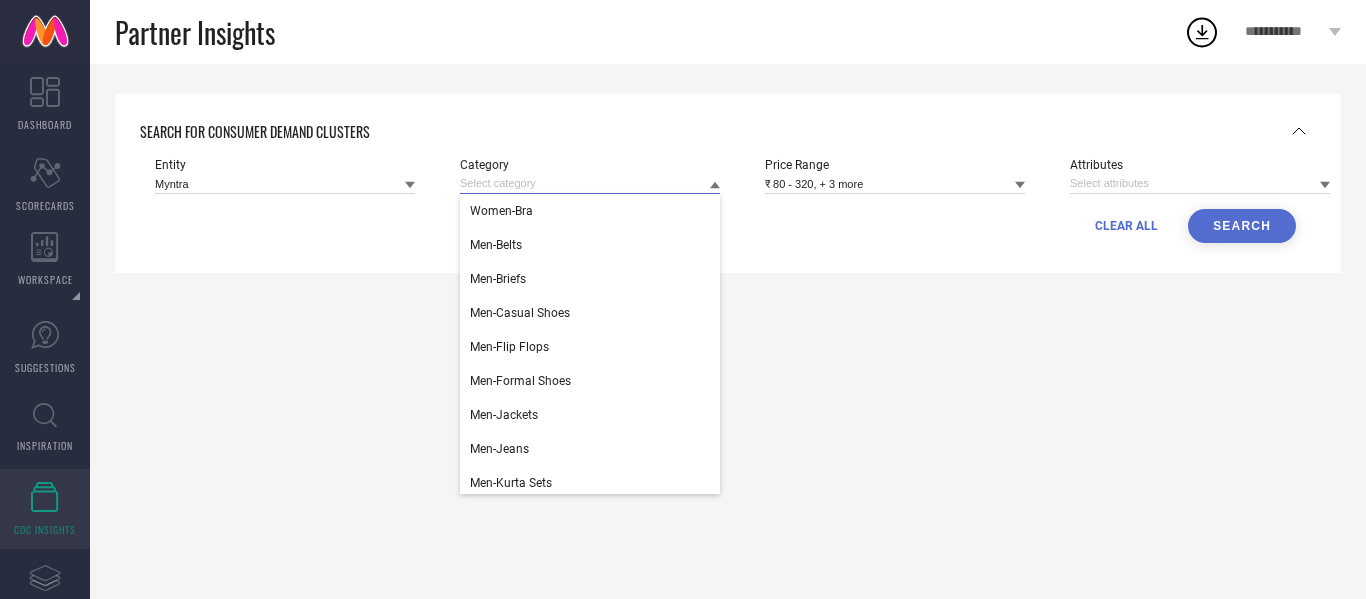 click at bounding box center (590, 183) 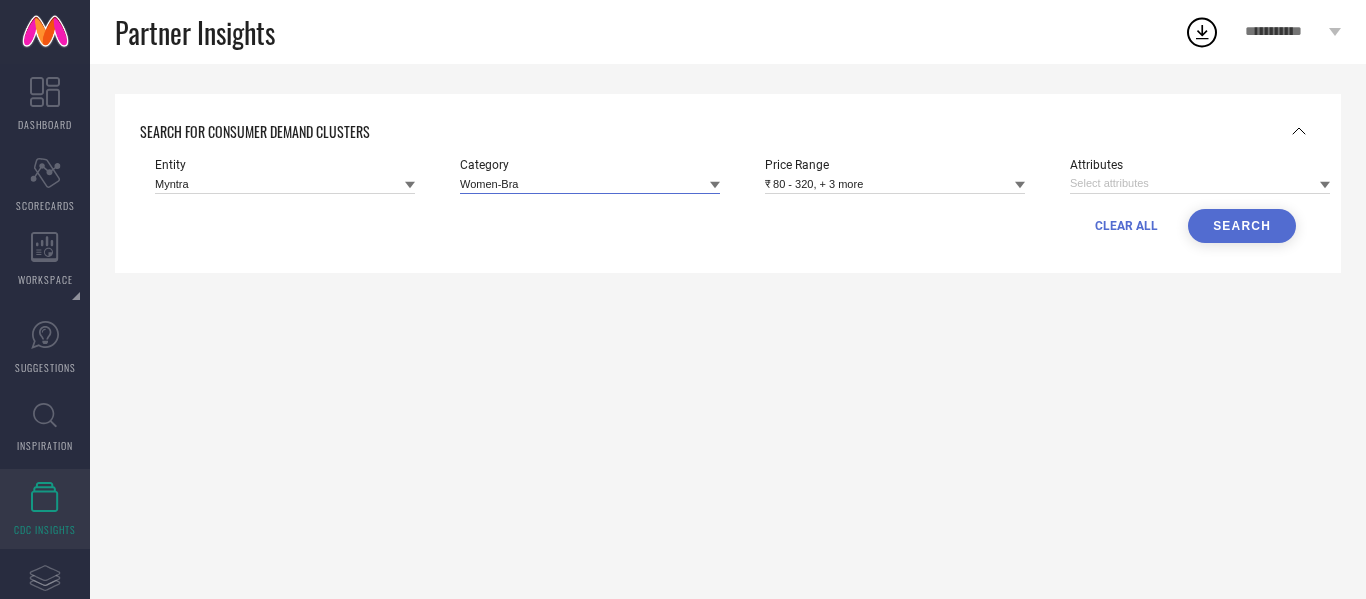 click at bounding box center (590, 183) 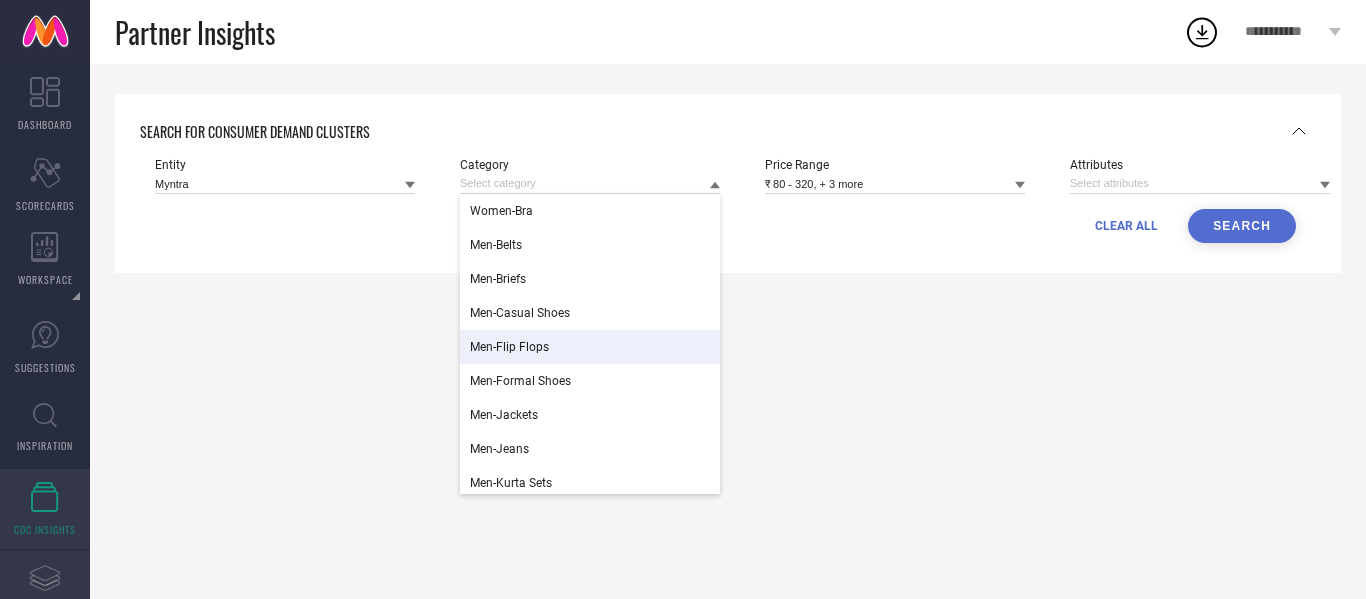 click on "Assortments Created with Sketch. COLLECTIONS" at bounding box center (45, 590) 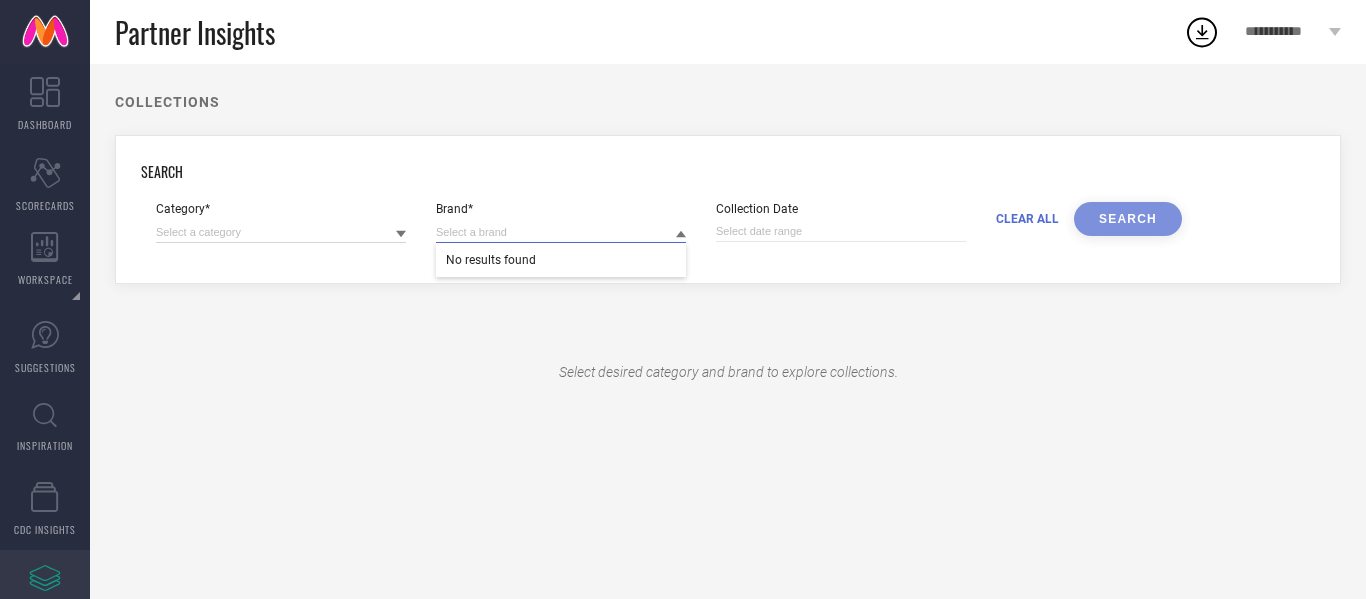 click at bounding box center [561, 232] 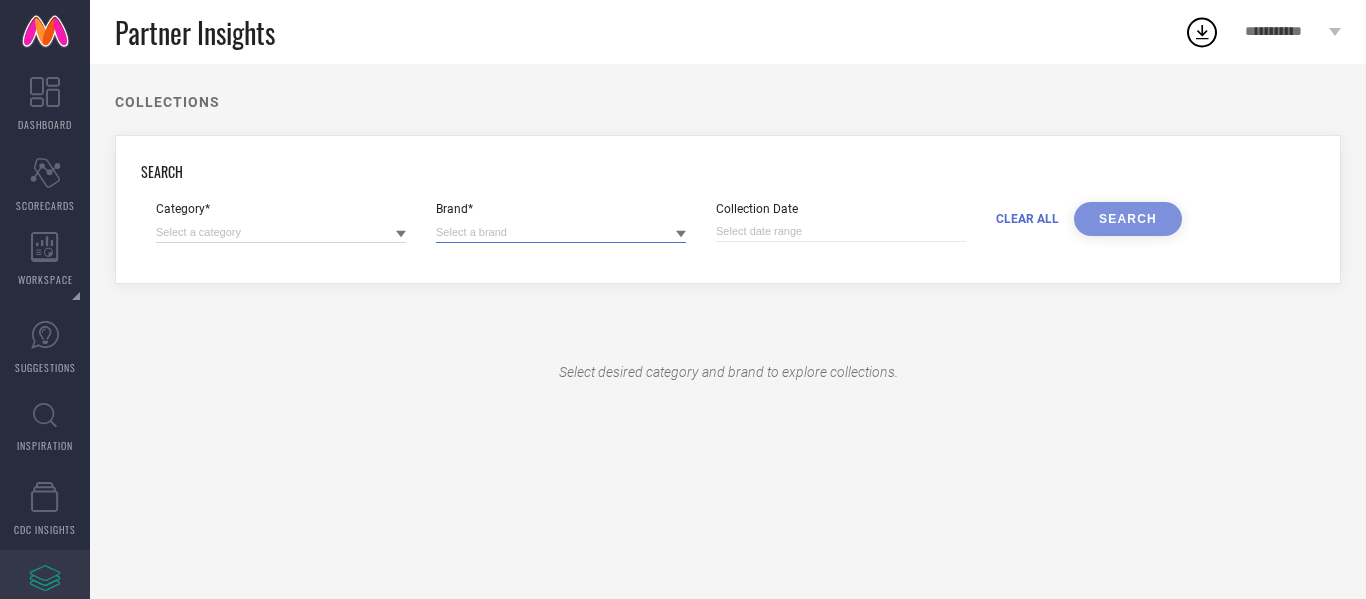 paste on "RNB Fashion" 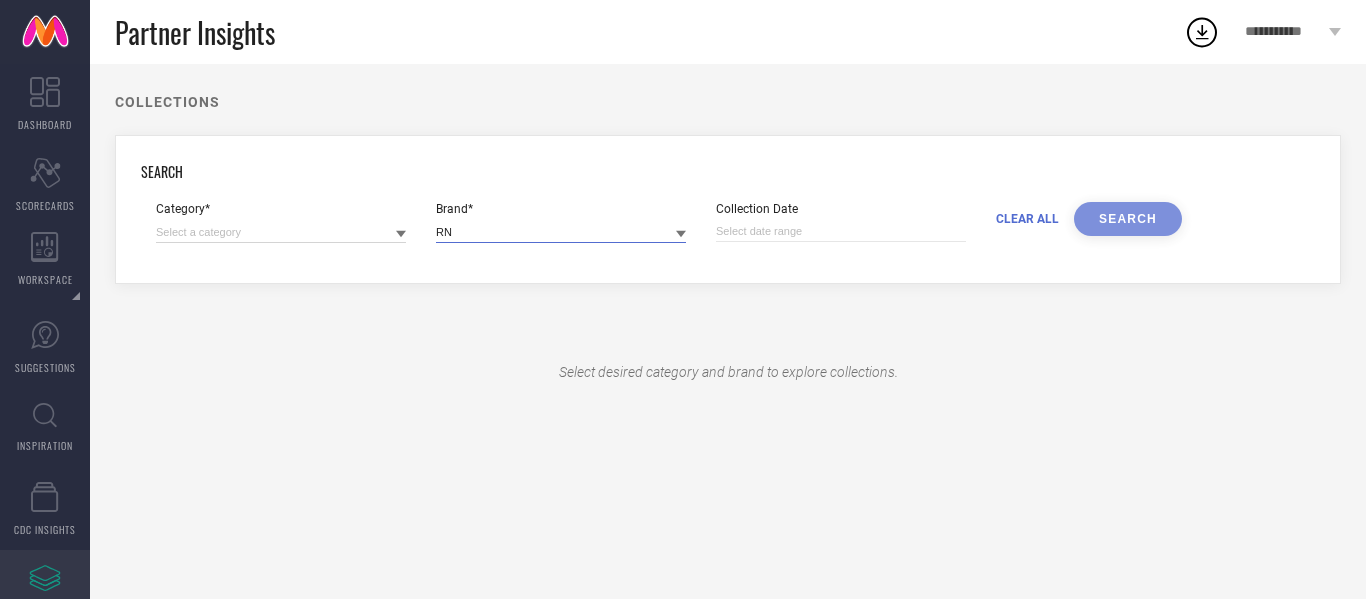type on "R" 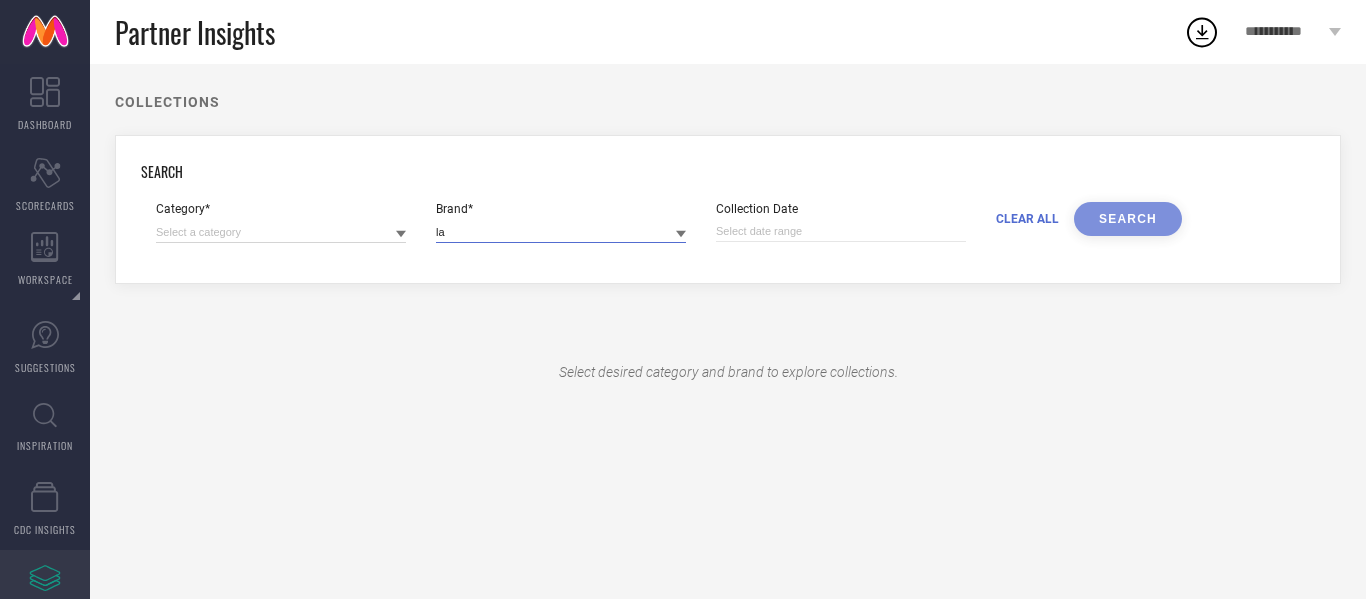 type on "l" 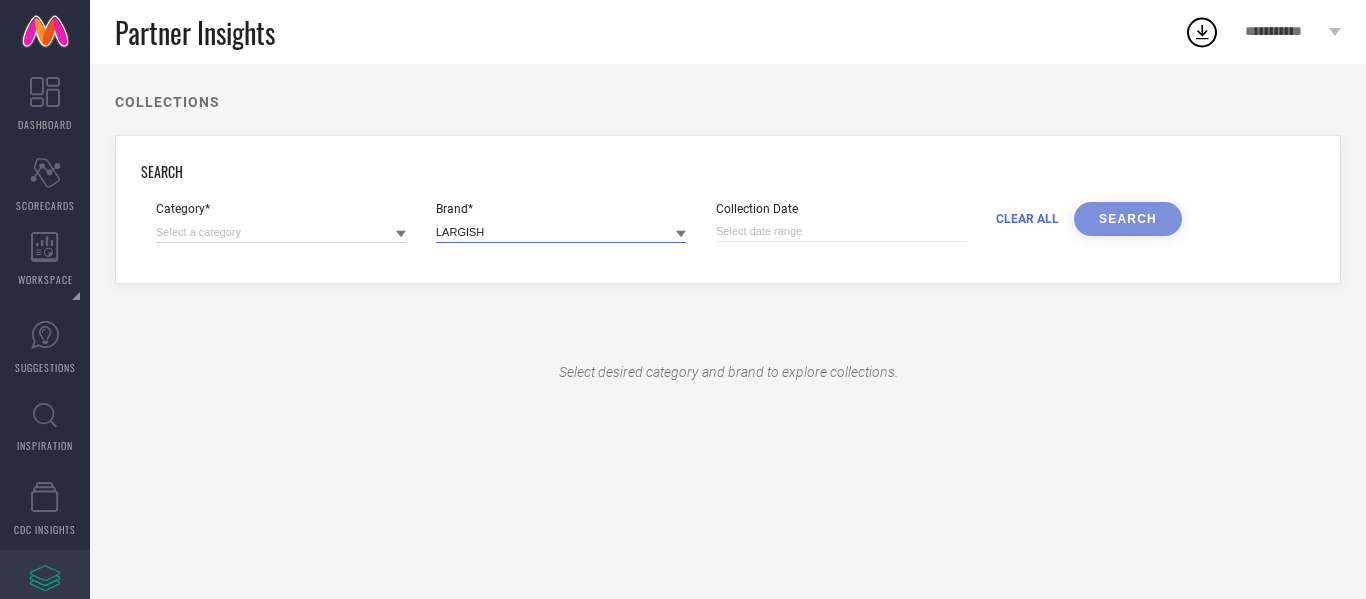 type on "LARGISH" 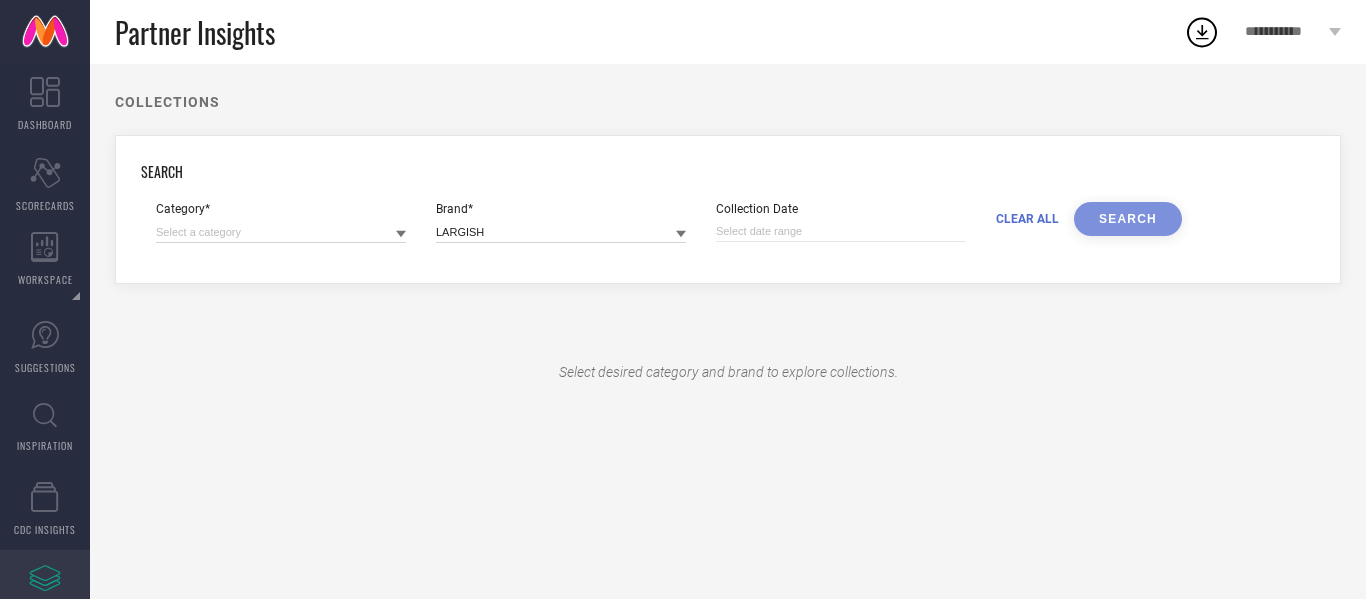 click on "CLEAR ALL SEARCH" at bounding box center (1089, 230) 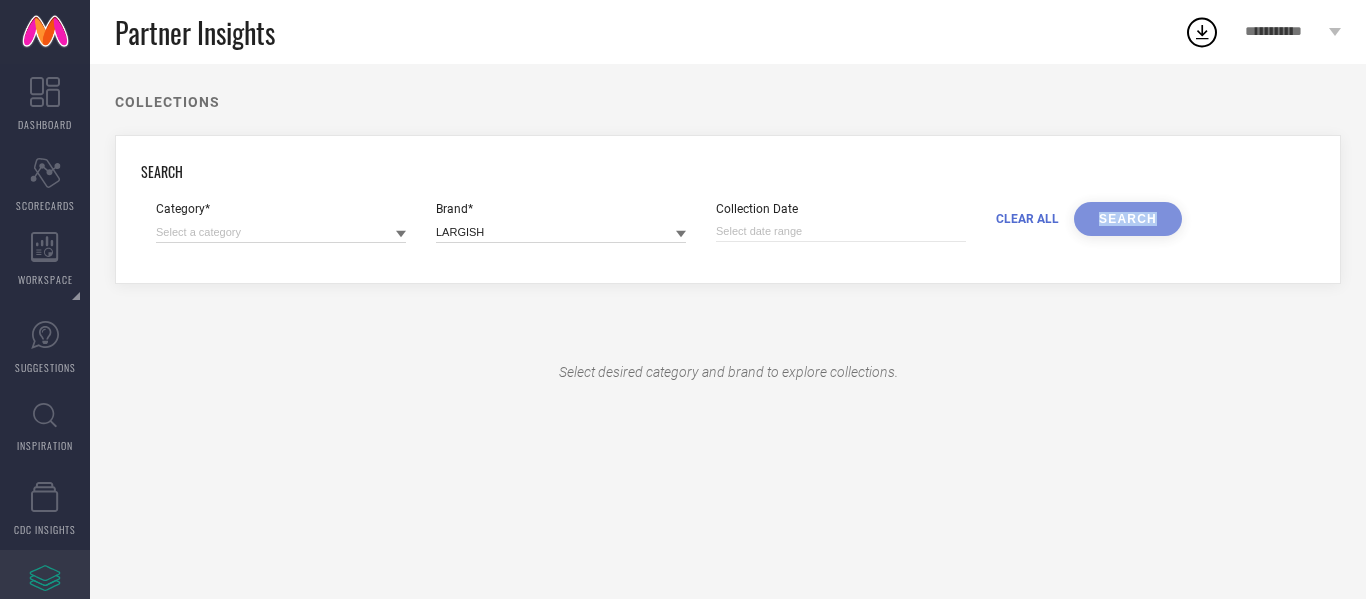 click on "CLEAR ALL SEARCH" at bounding box center (1089, 230) 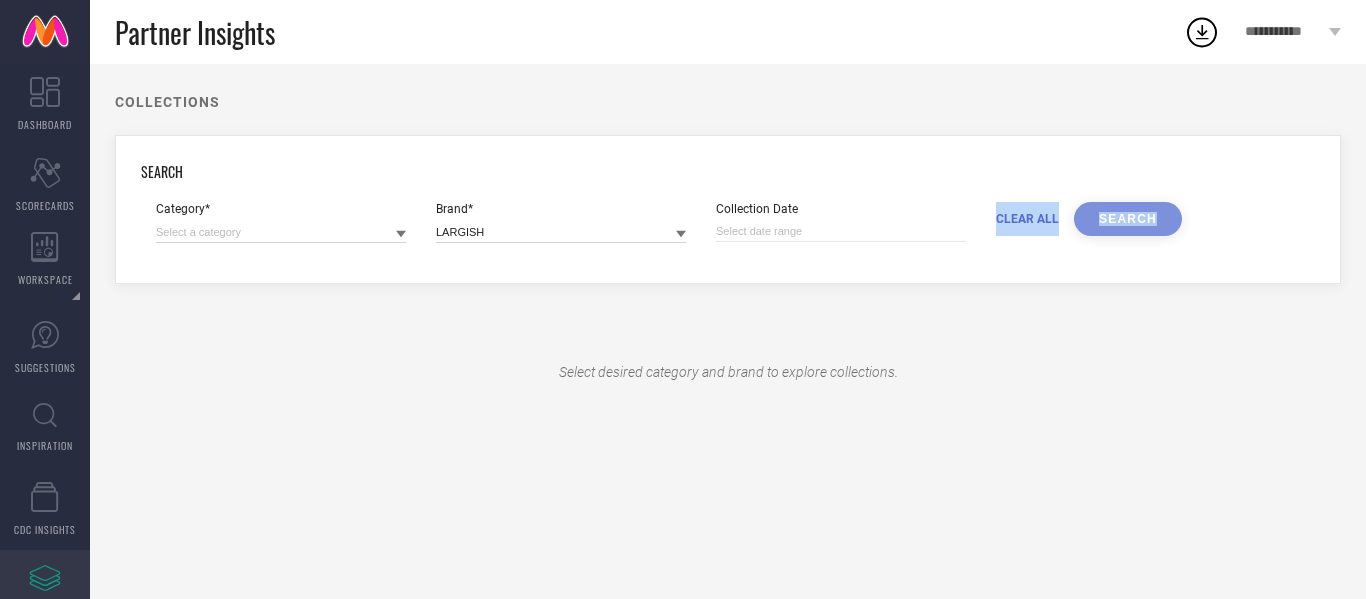 click on "CLEAR ALL SEARCH" at bounding box center (1089, 230) 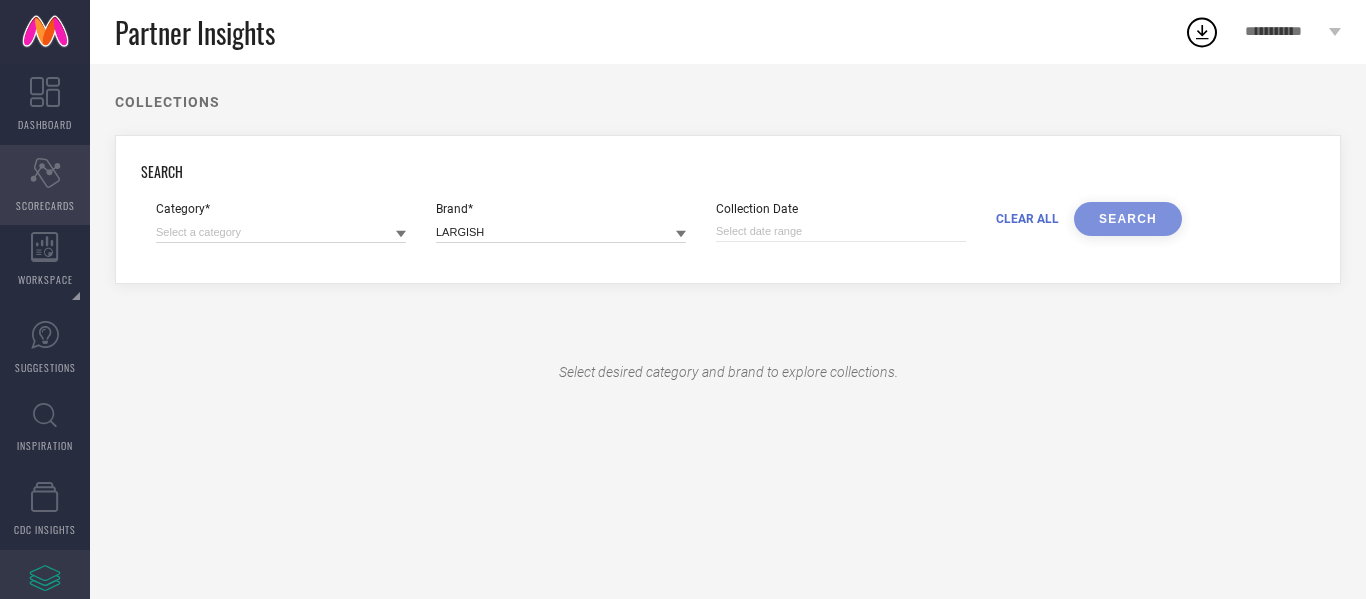 click on "Scorecard" 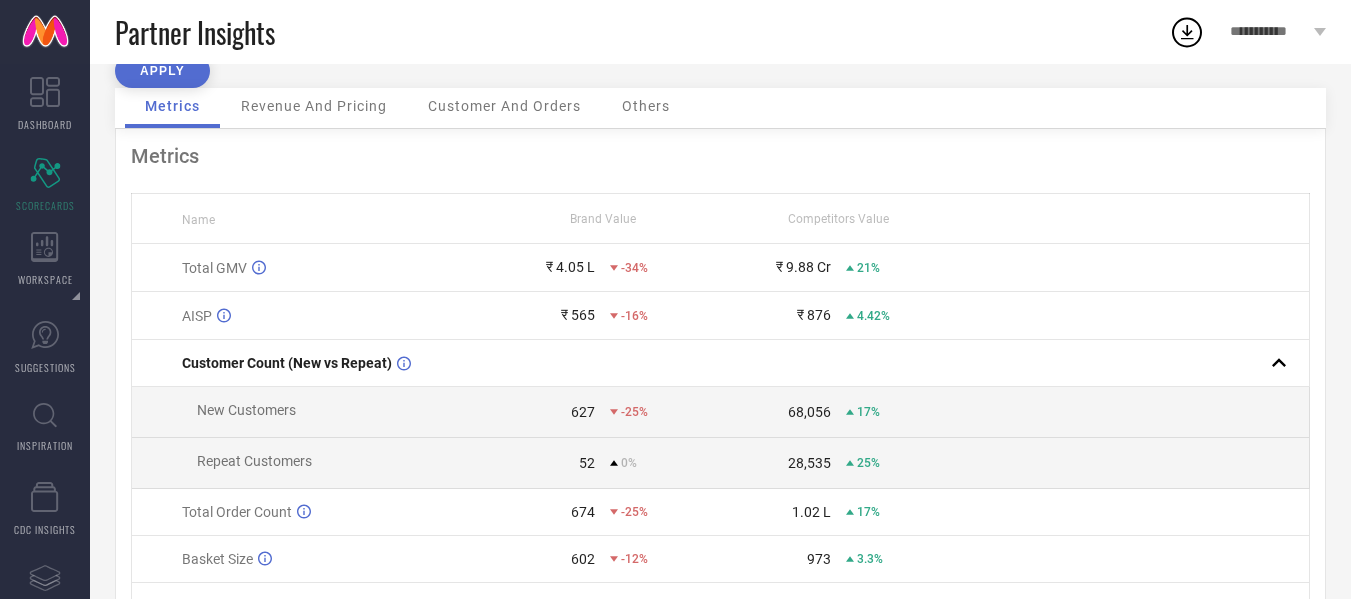 scroll, scrollTop: 0, scrollLeft: 0, axis: both 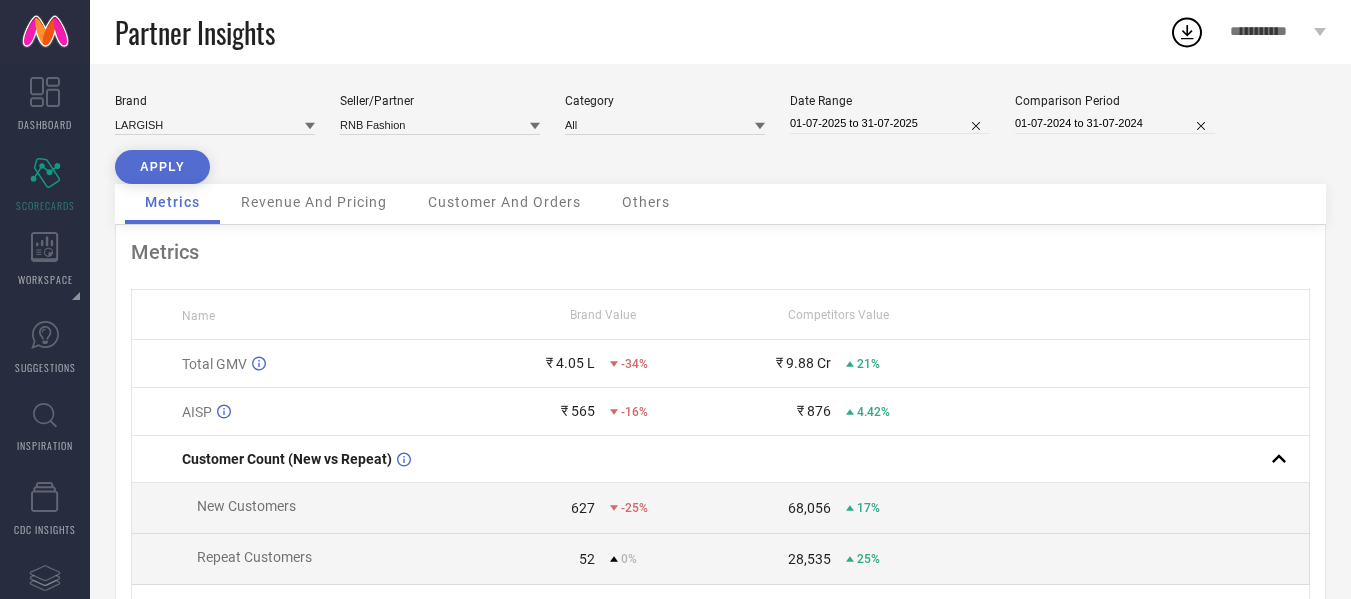 click on "Revenue And Pricing" at bounding box center [314, 202] 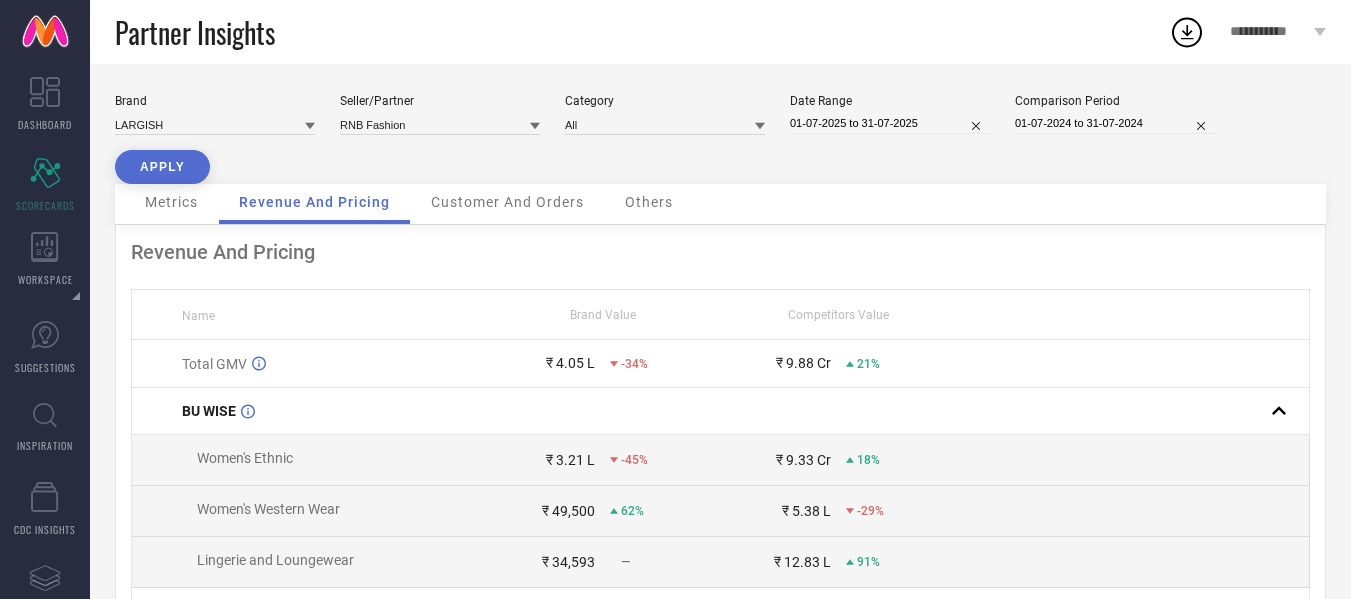 click on "Customer And Orders" at bounding box center [507, 202] 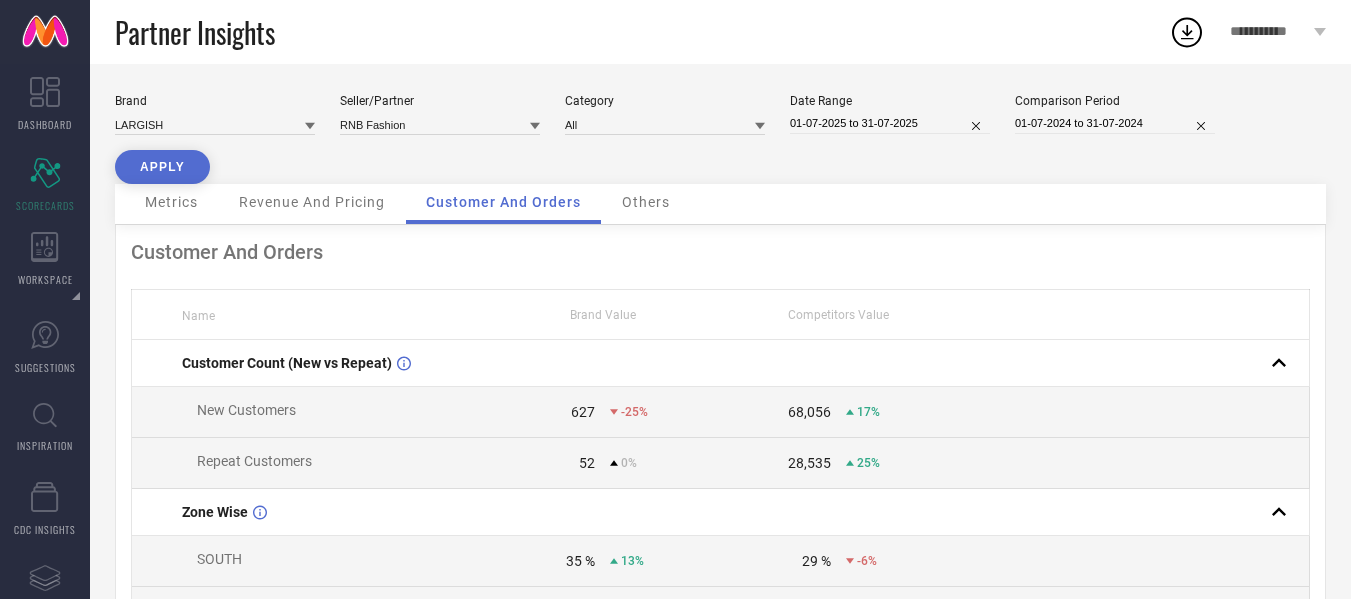 click on "Others" at bounding box center (646, 202) 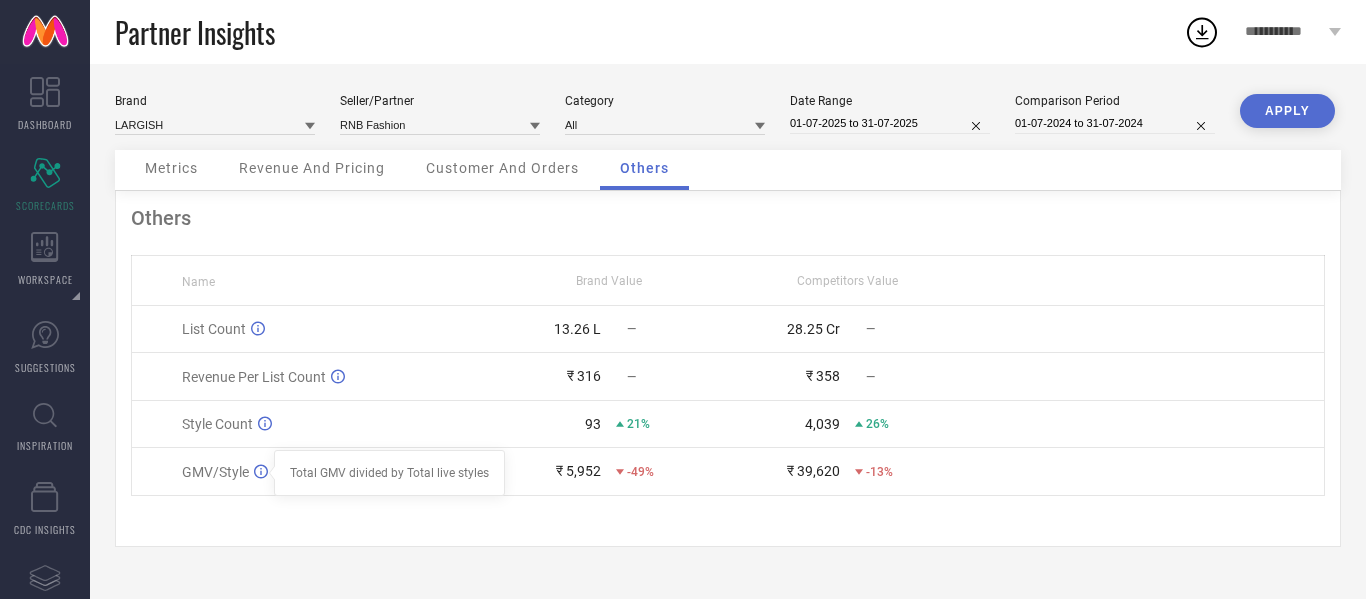 click 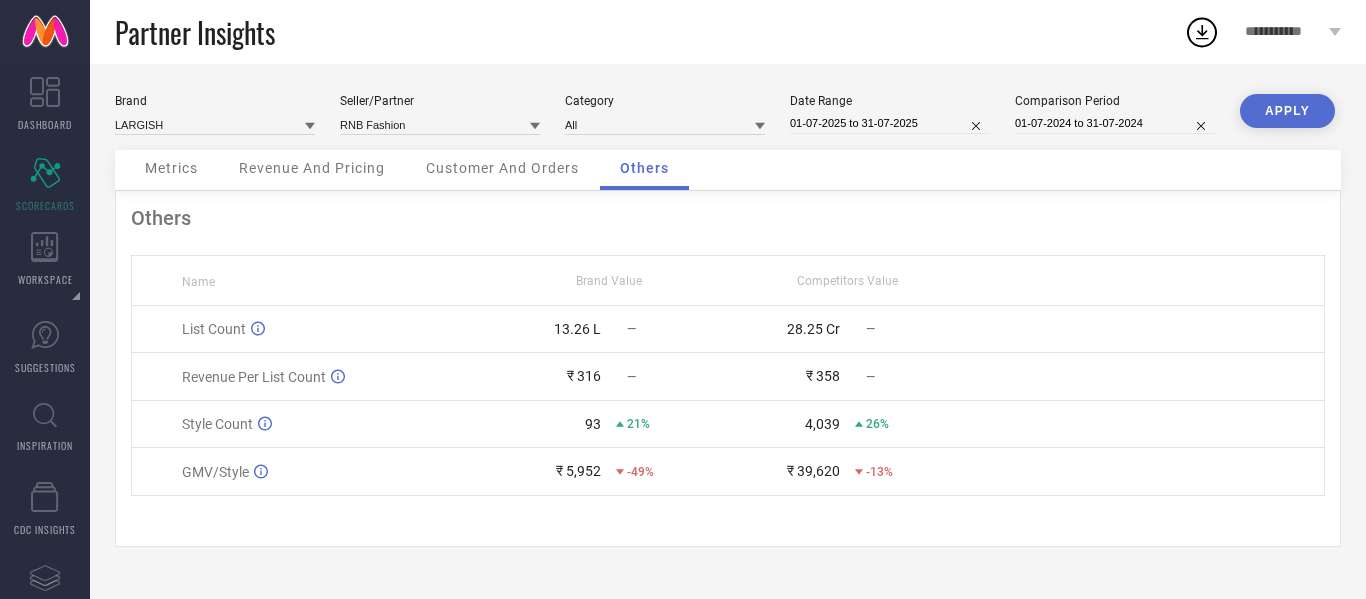 click on "Revenue And Pricing" at bounding box center (312, 170) 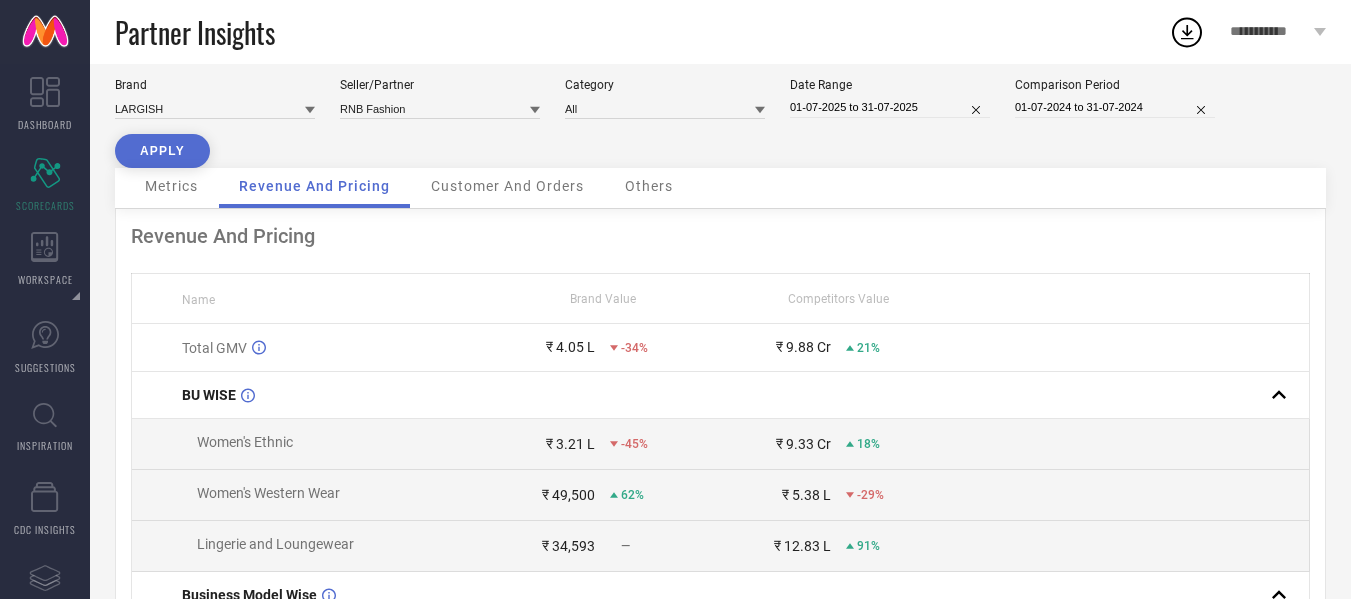 scroll, scrollTop: 17, scrollLeft: 0, axis: vertical 